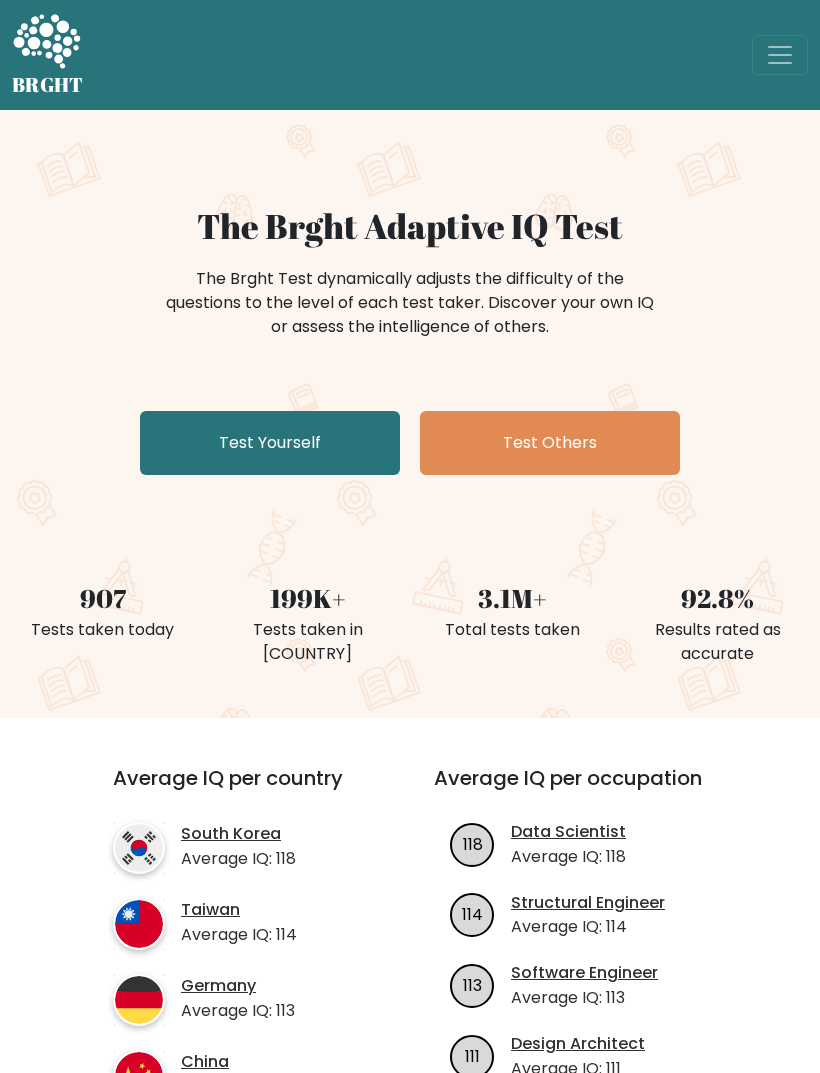 scroll, scrollTop: 0, scrollLeft: 0, axis: both 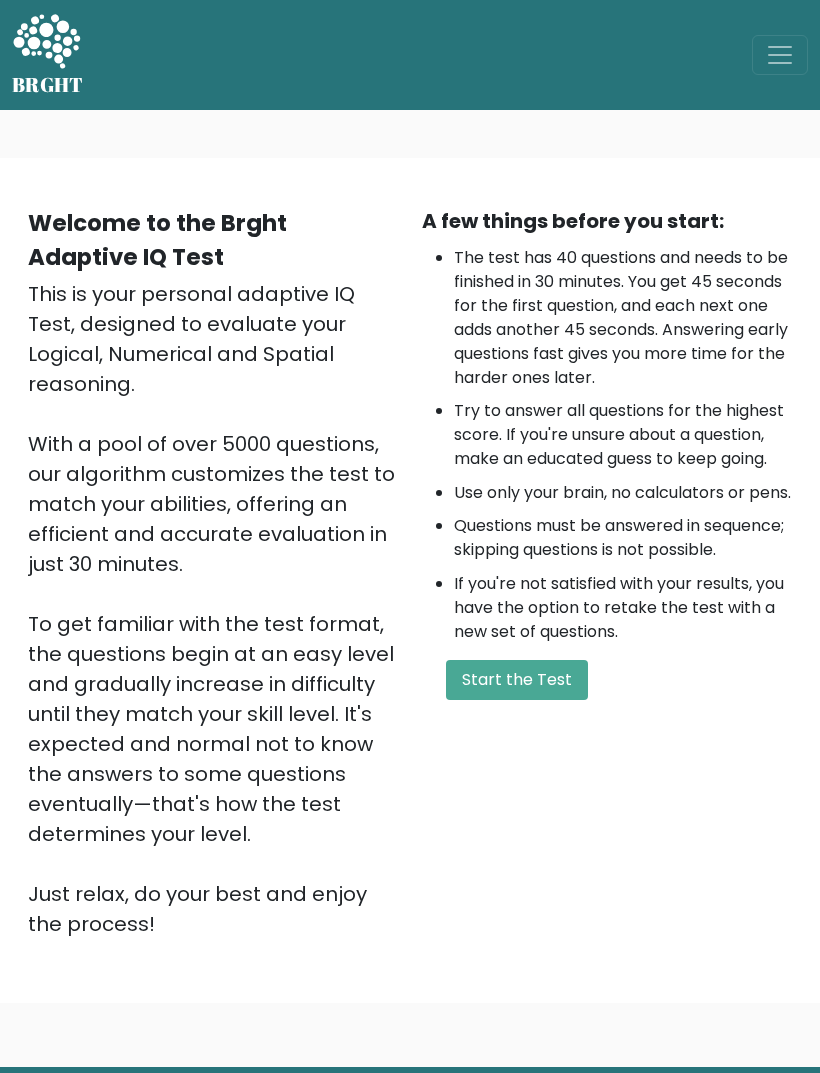 click on "Start the Test" at bounding box center [517, 680] 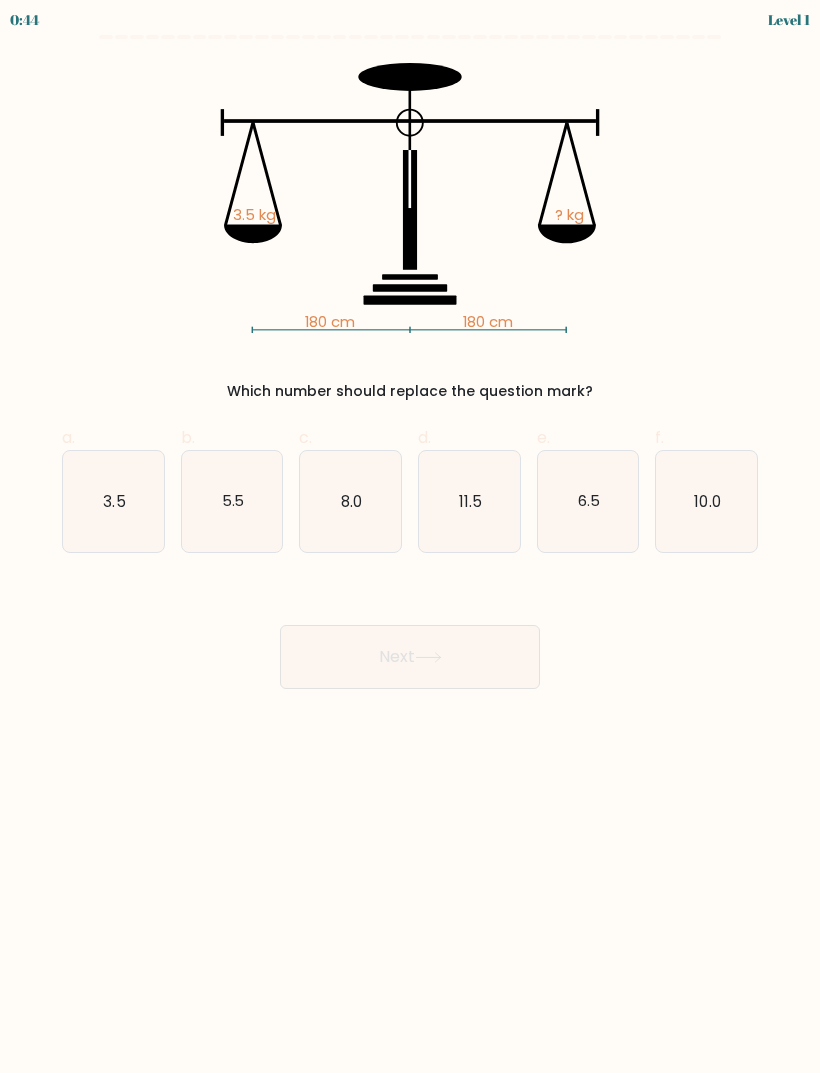 scroll, scrollTop: 0, scrollLeft: 0, axis: both 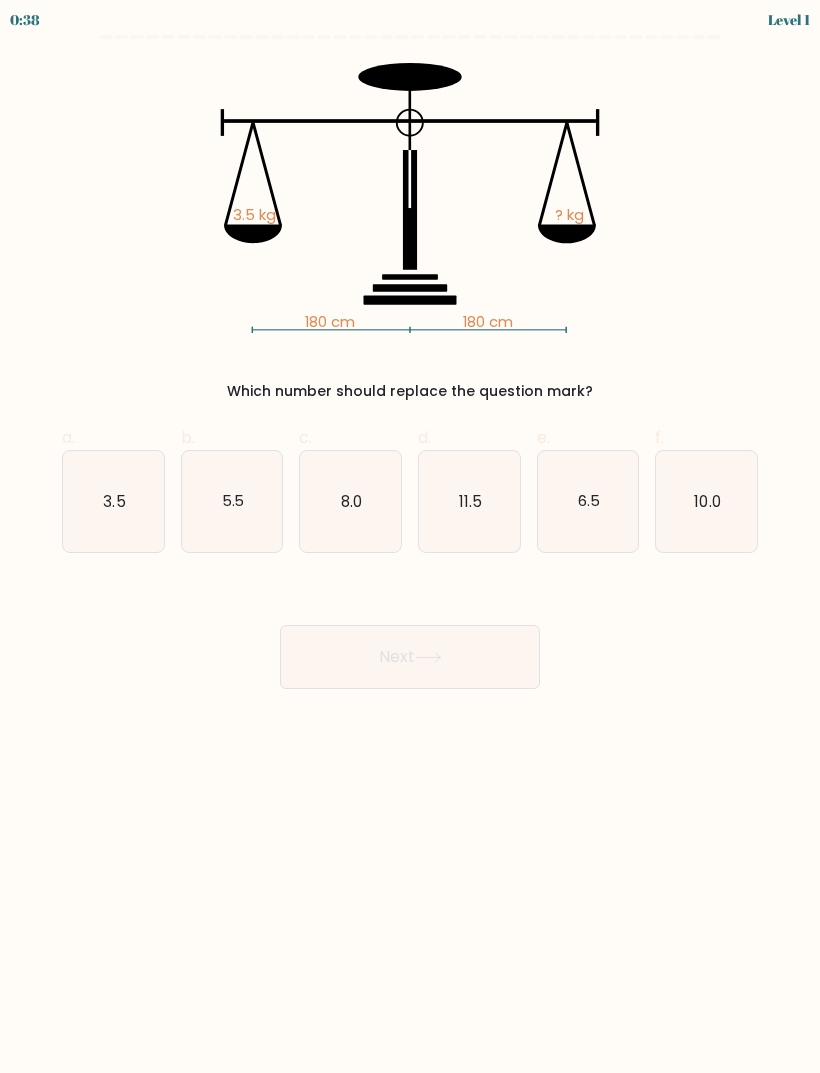 click on "3.5" 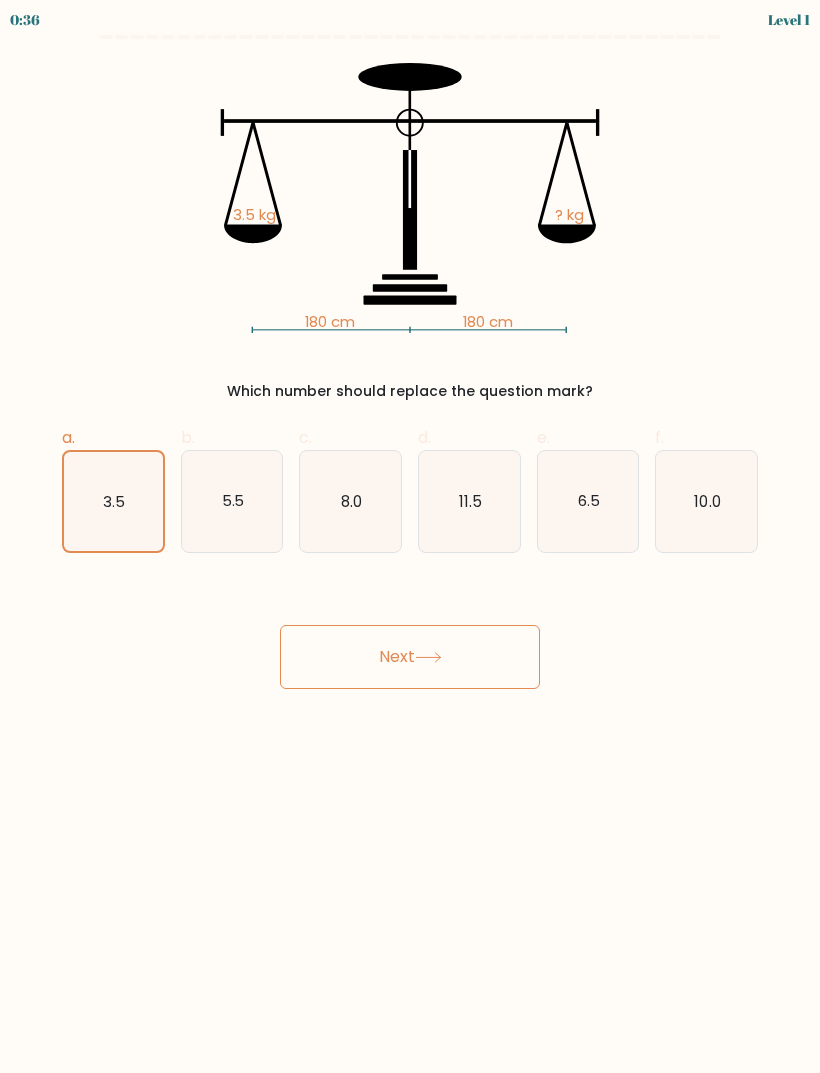 click on "Next" at bounding box center [410, 657] 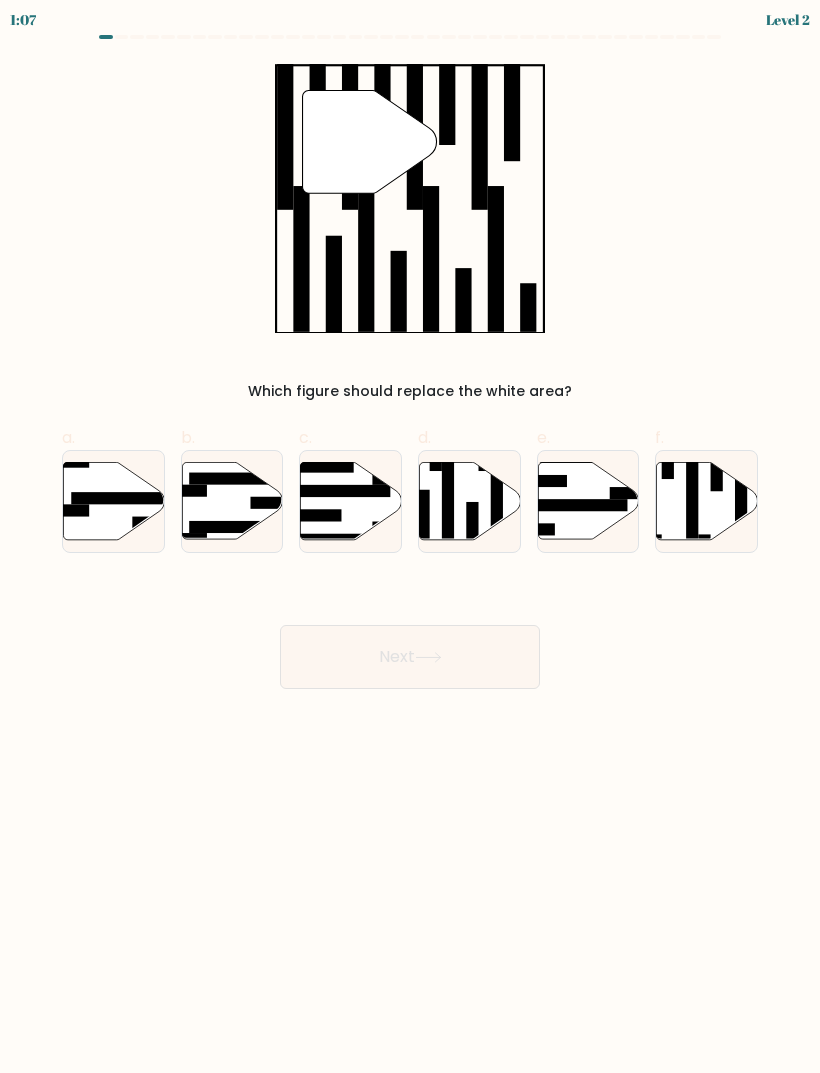 click 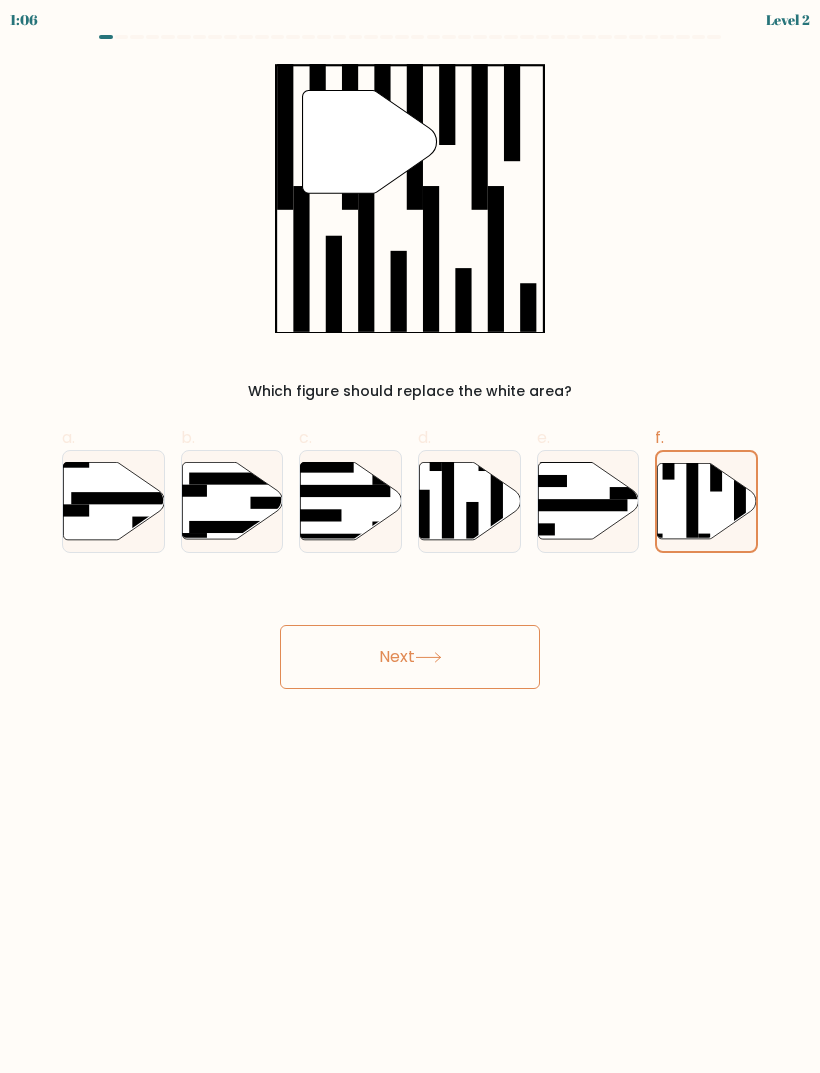click on "Next" at bounding box center (410, 657) 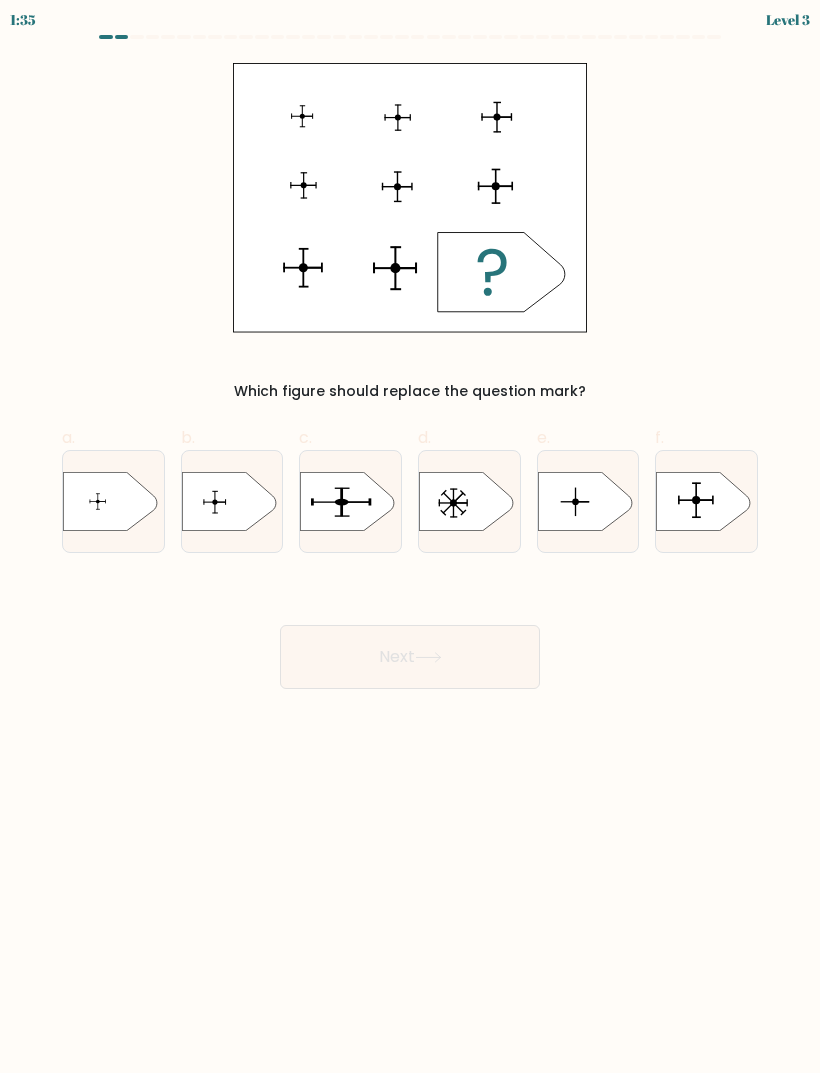 click 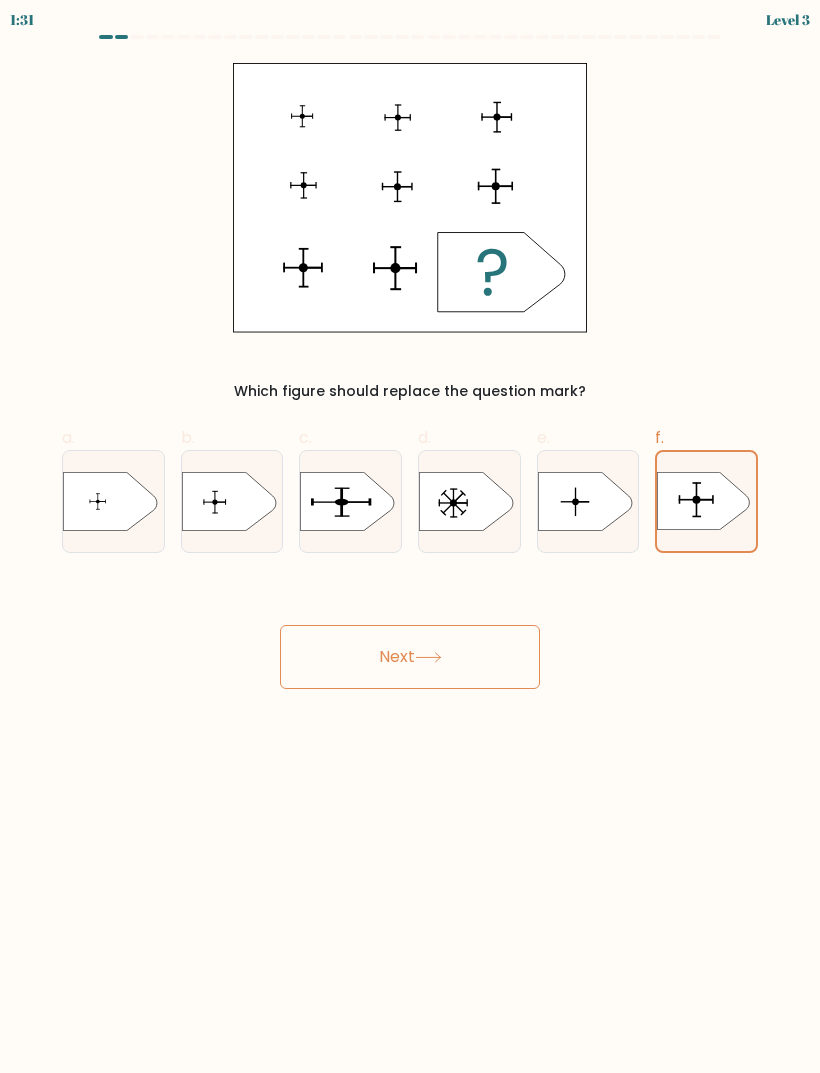 click on "Next" at bounding box center [410, 657] 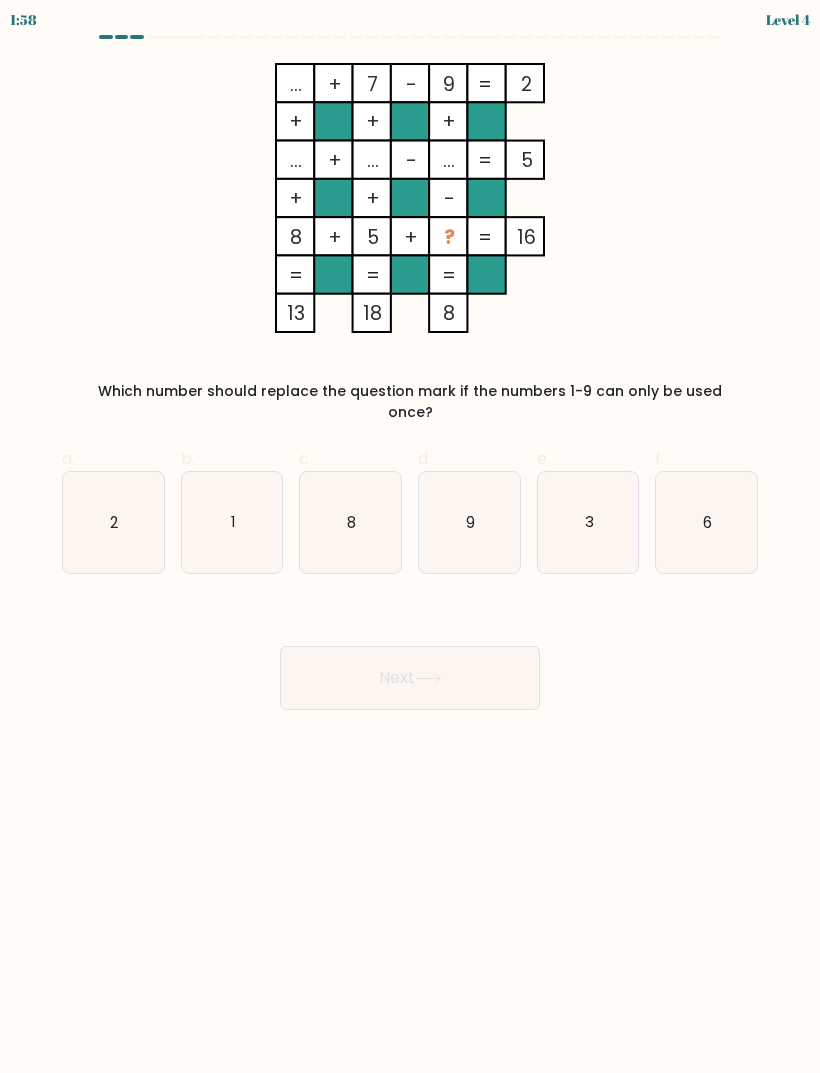 click on "3" 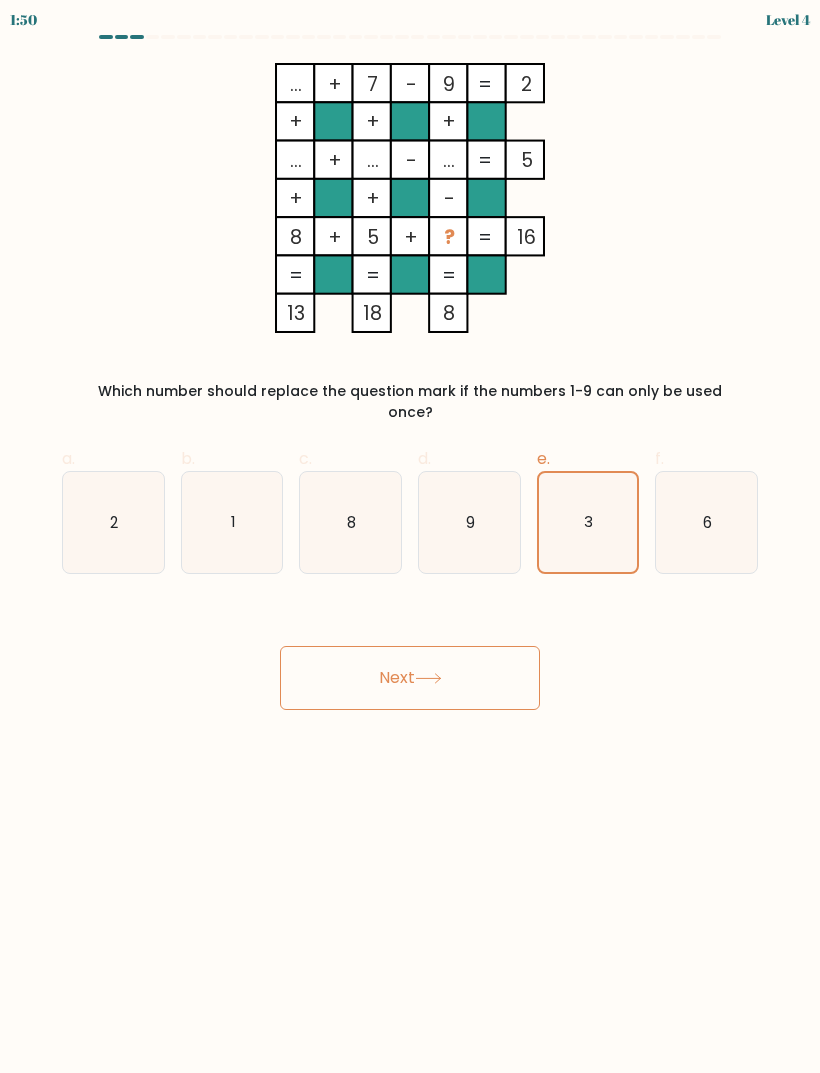 click on "Next" at bounding box center [410, 678] 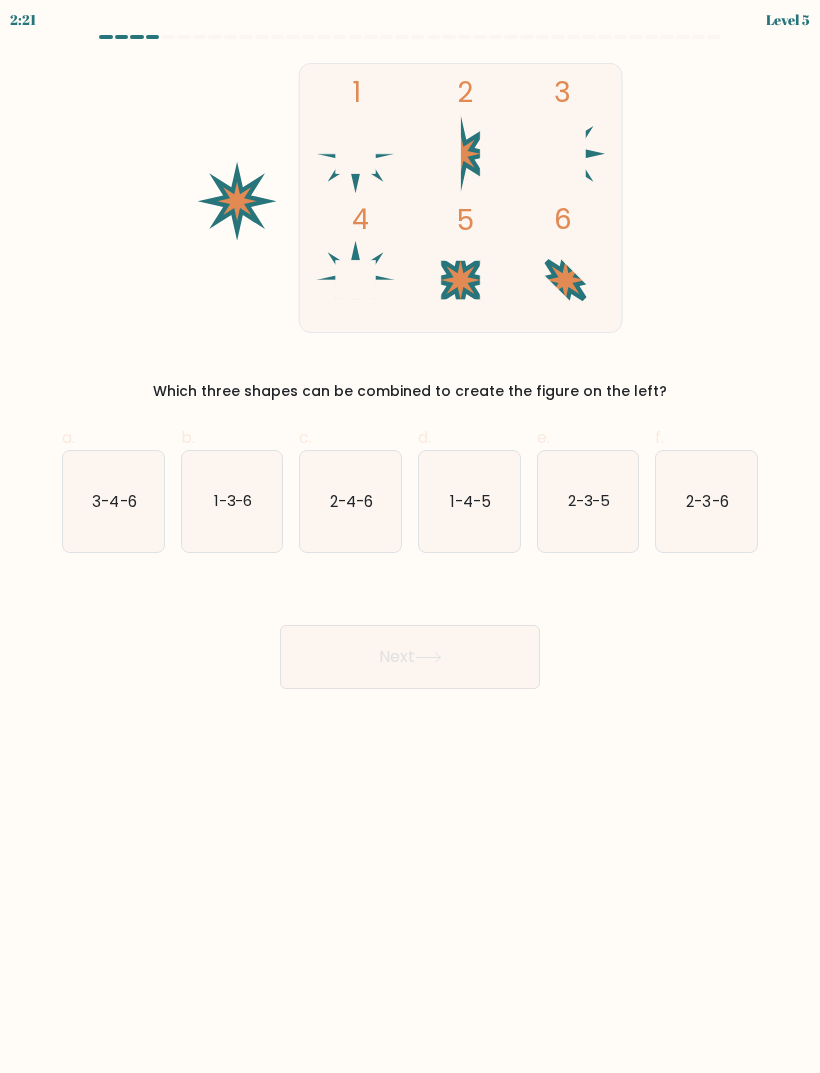 click on "1-4-5" 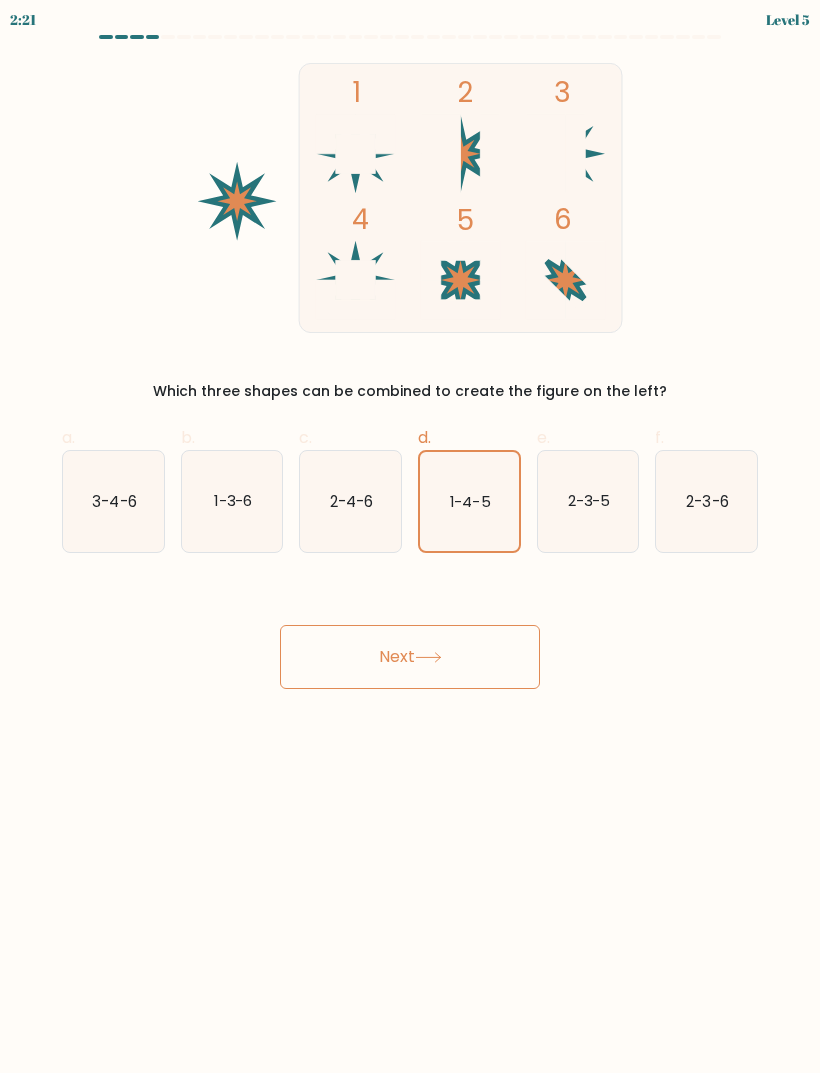 click on "Next" at bounding box center [410, 657] 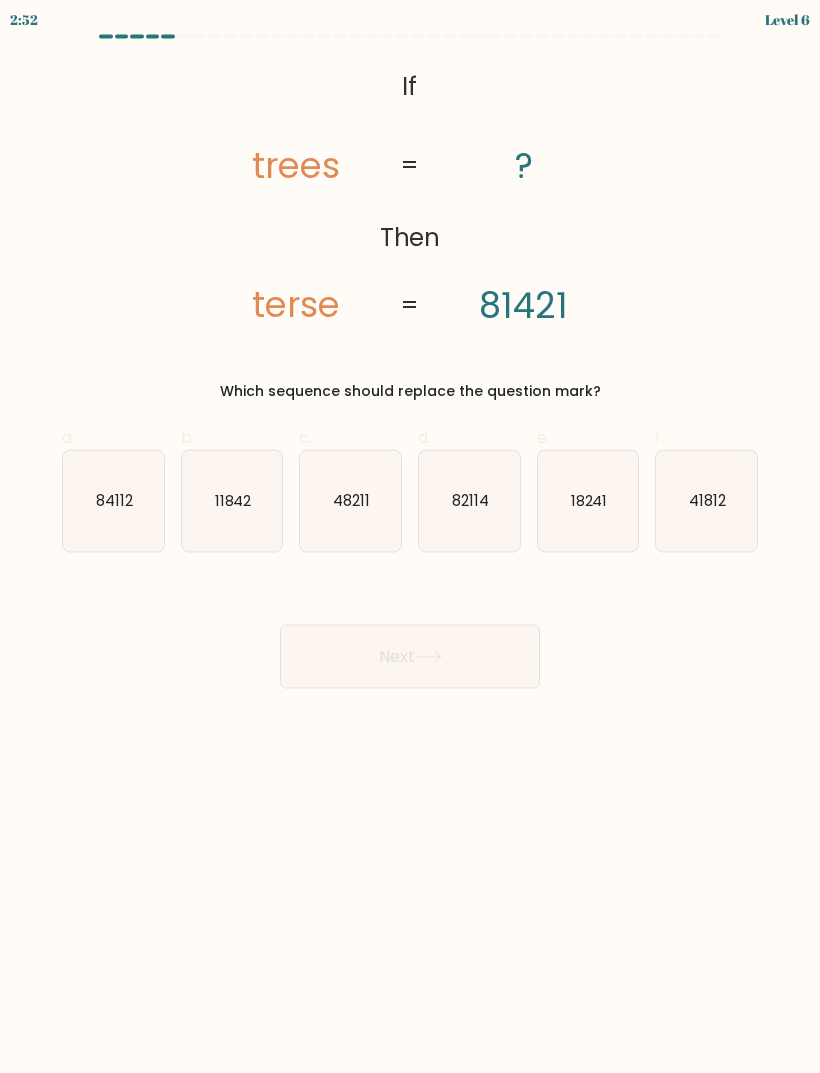 scroll, scrollTop: 12, scrollLeft: 0, axis: vertical 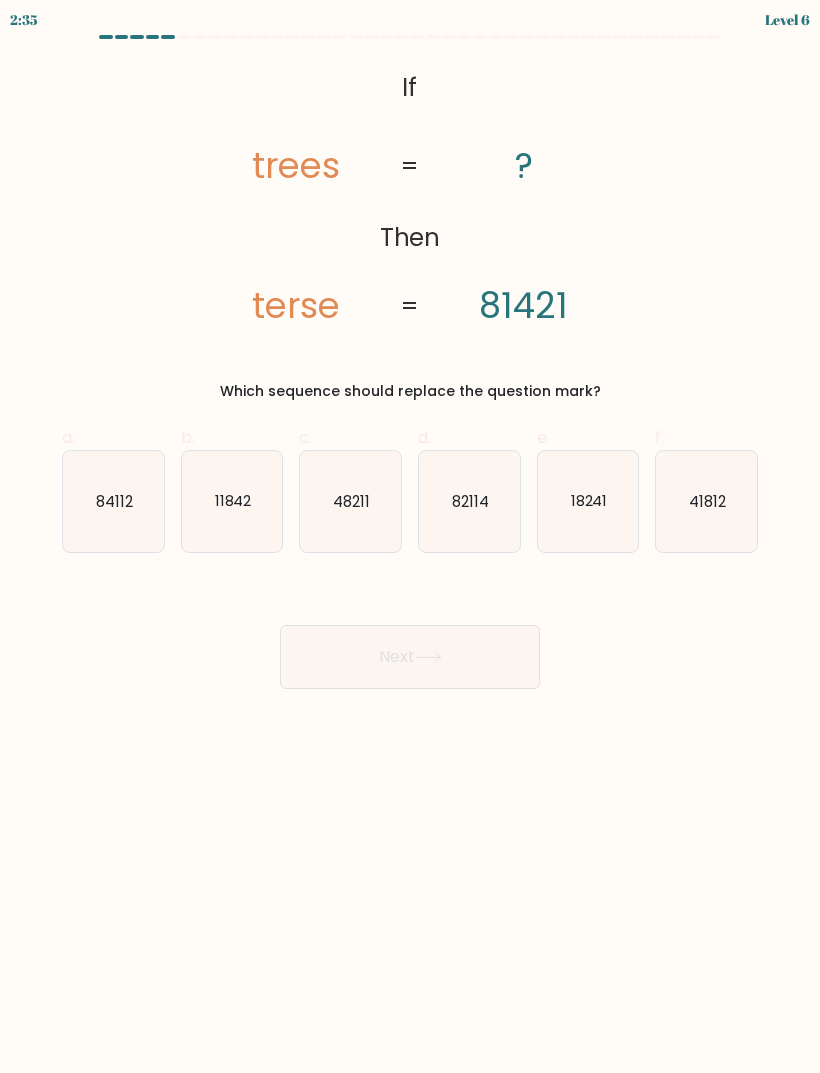 click on "84112" 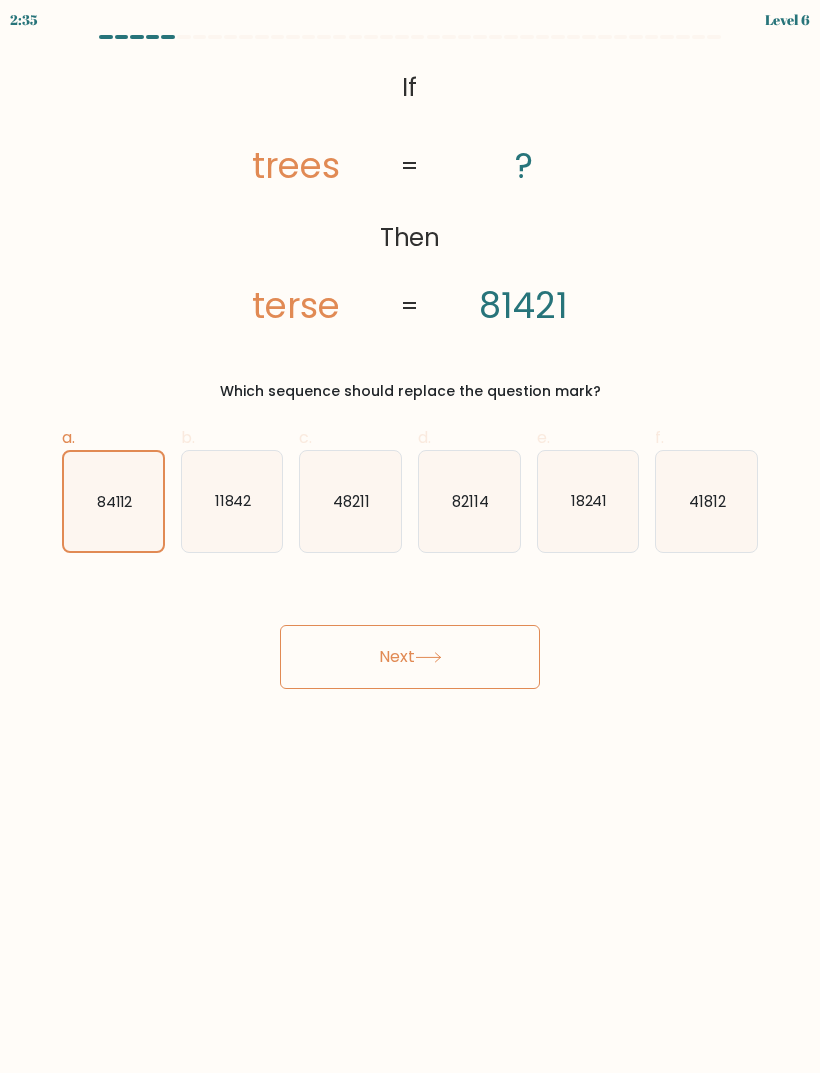 click on "Next" at bounding box center (410, 657) 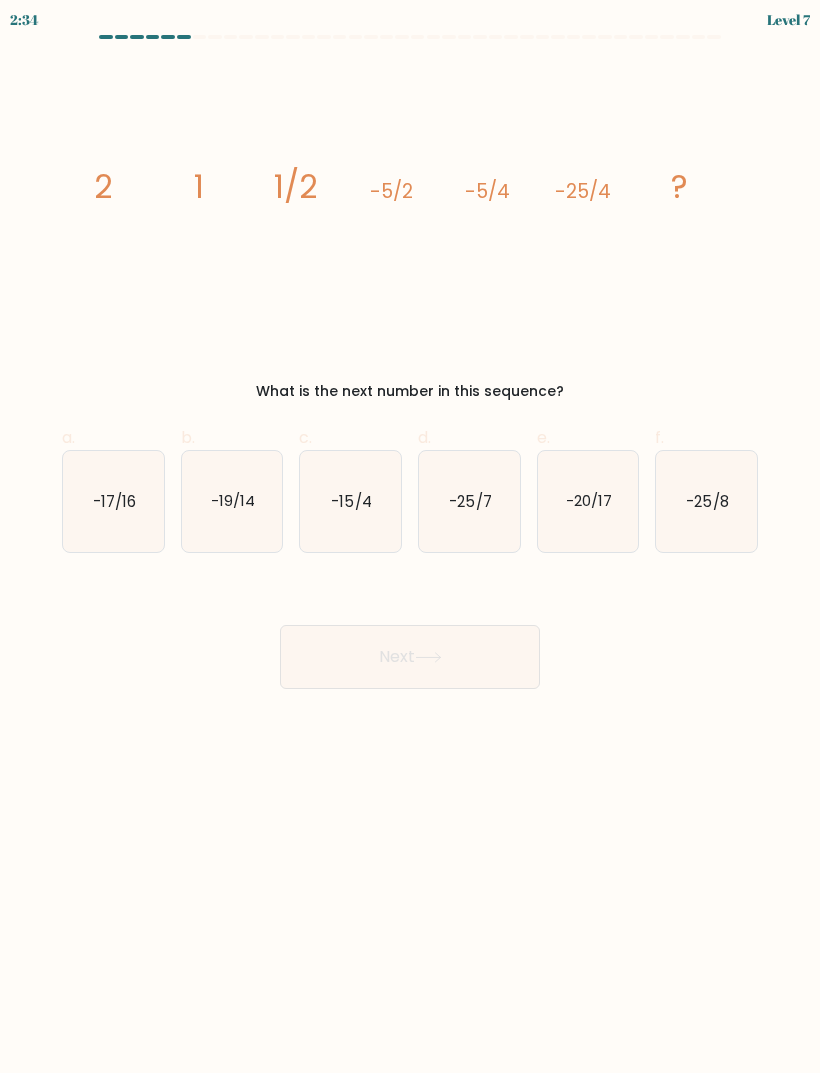 click on "-17/16" 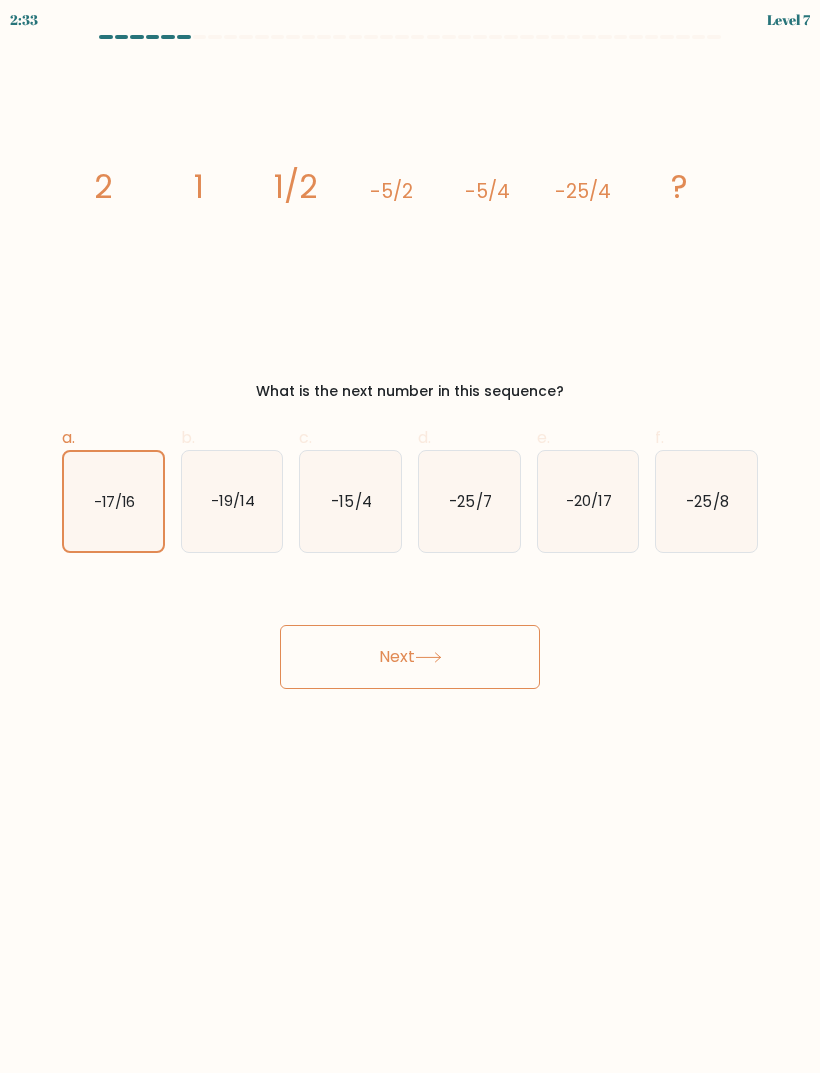 click on "Next" at bounding box center (410, 657) 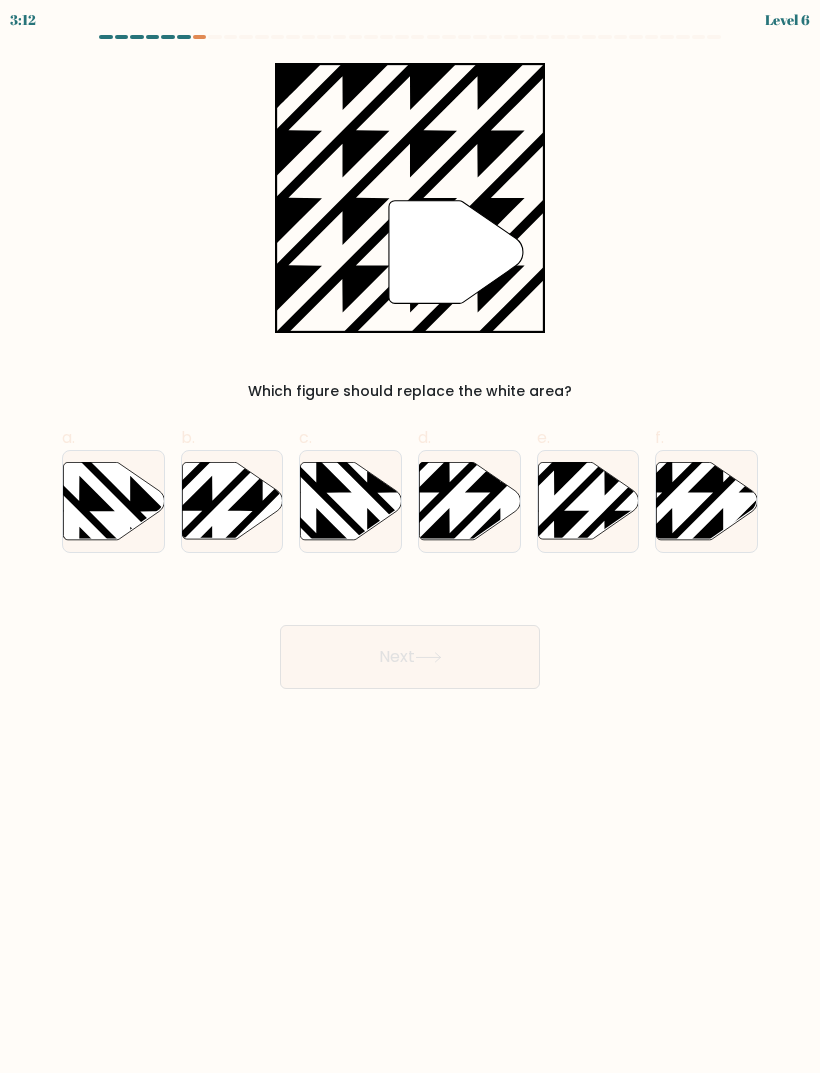 click 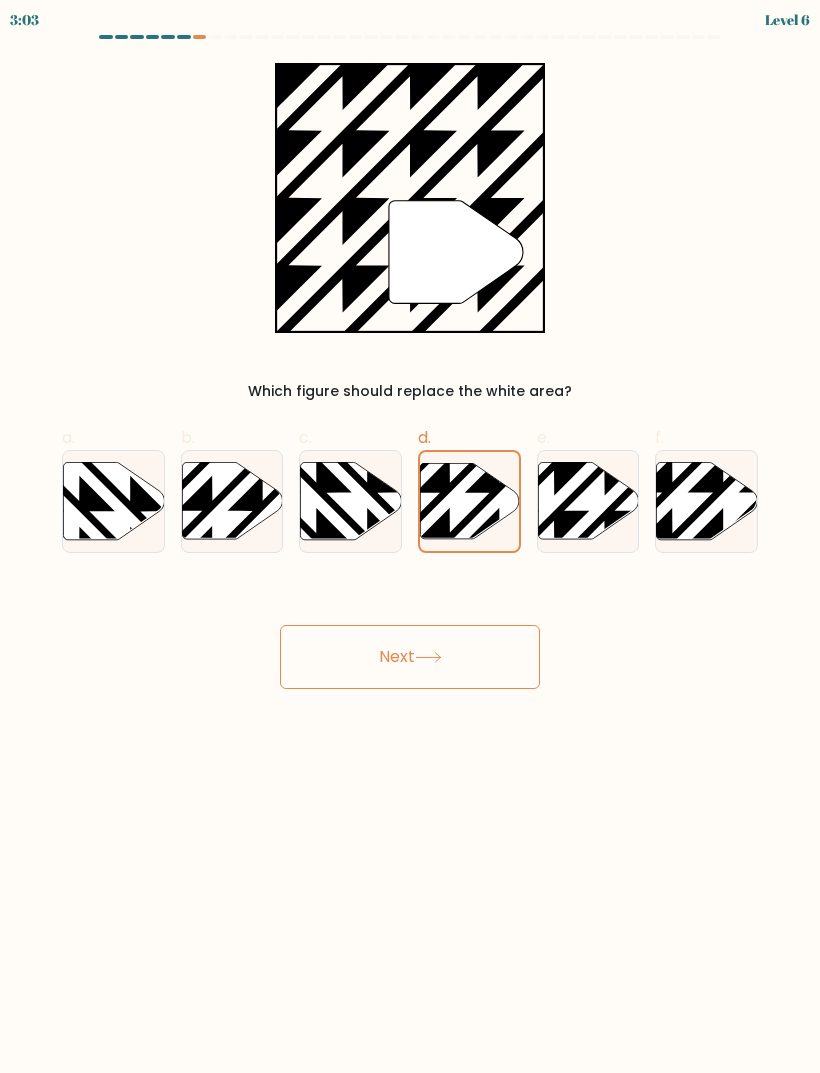 click 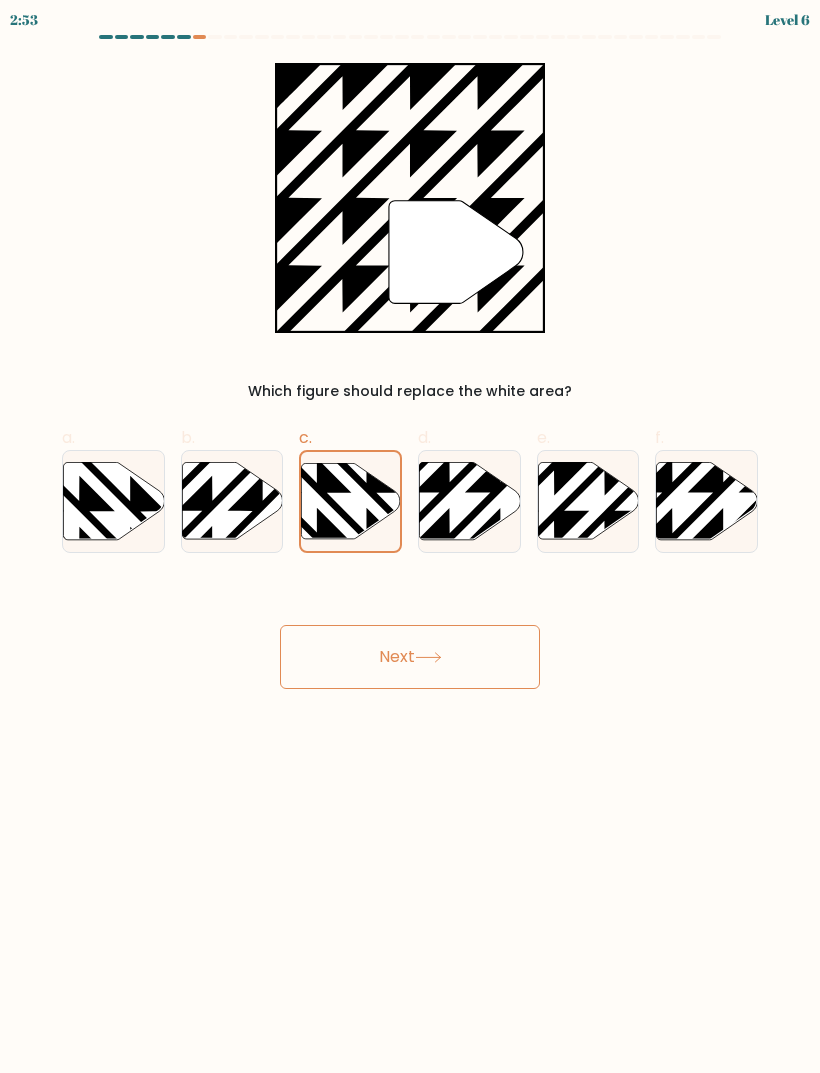 click 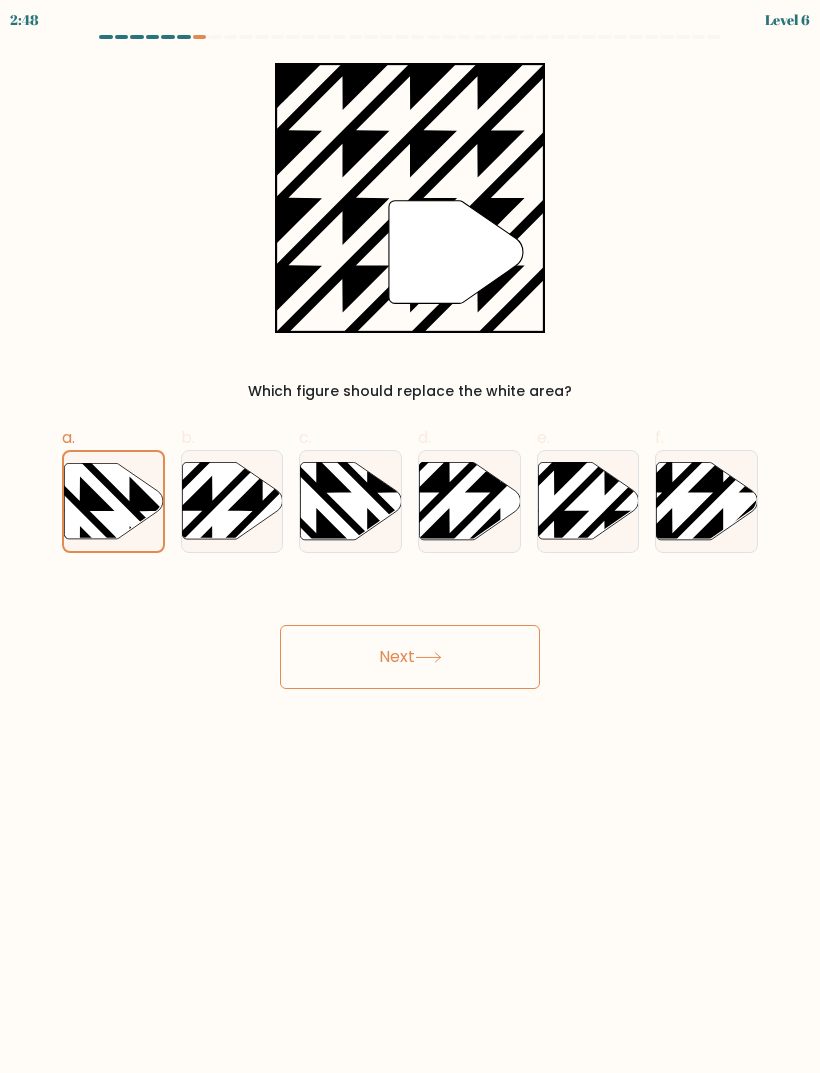 click 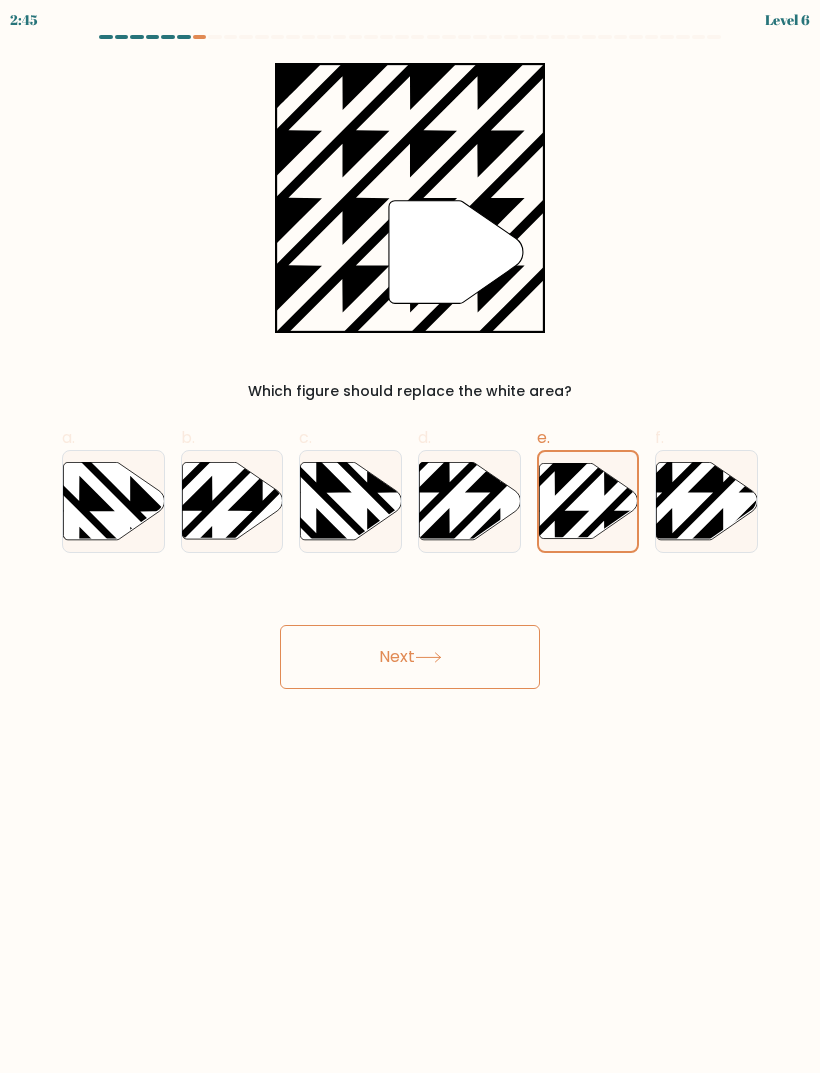 click on "Next" at bounding box center [410, 657] 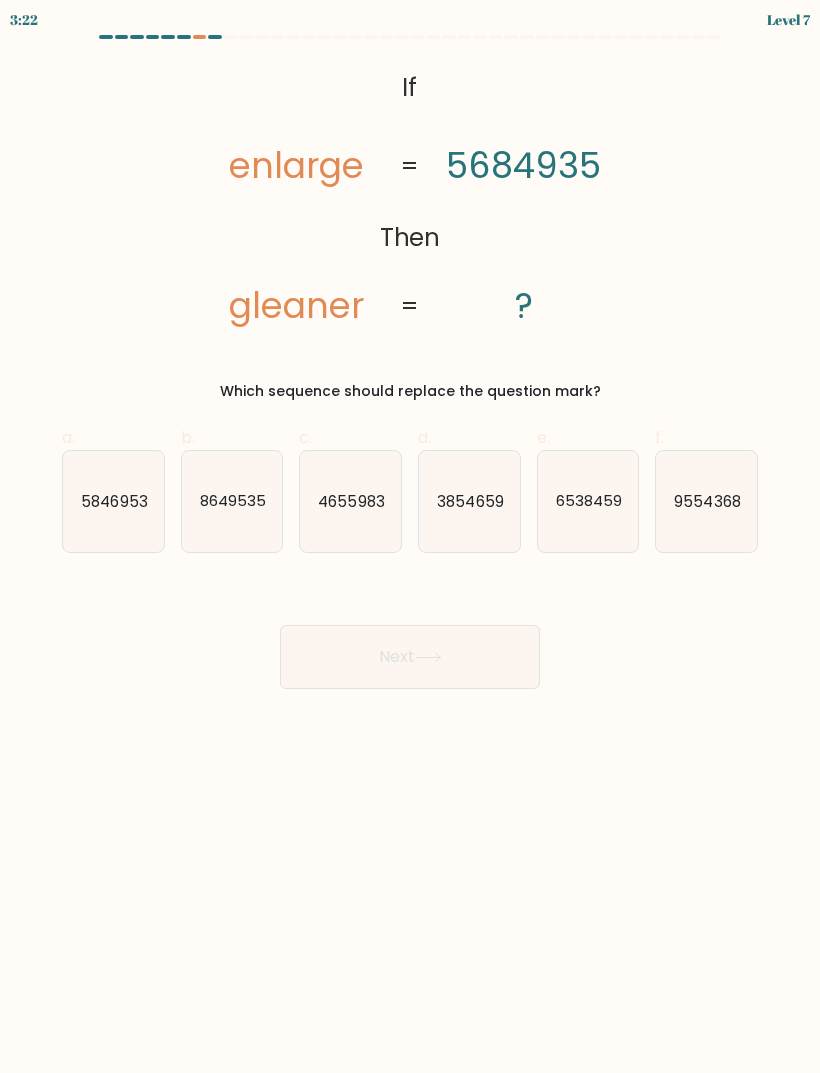 click on "d.
3854659" at bounding box center [469, 489] 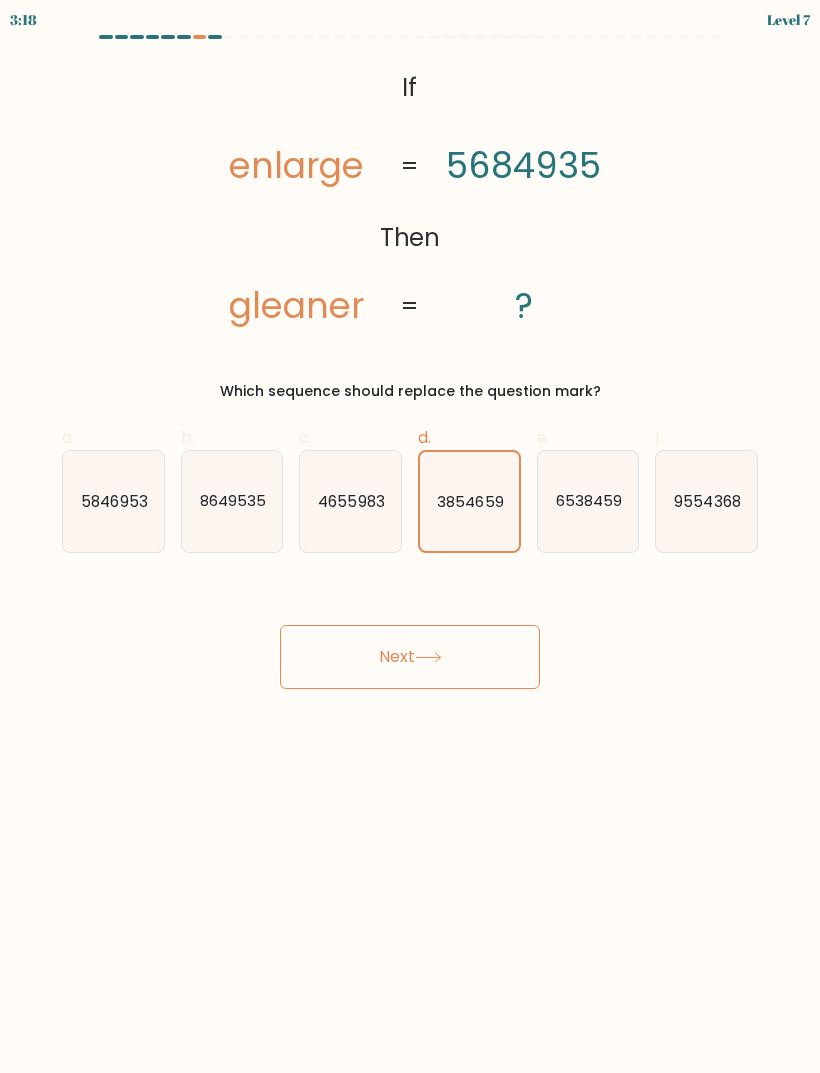 click on "Next" at bounding box center (410, 633) 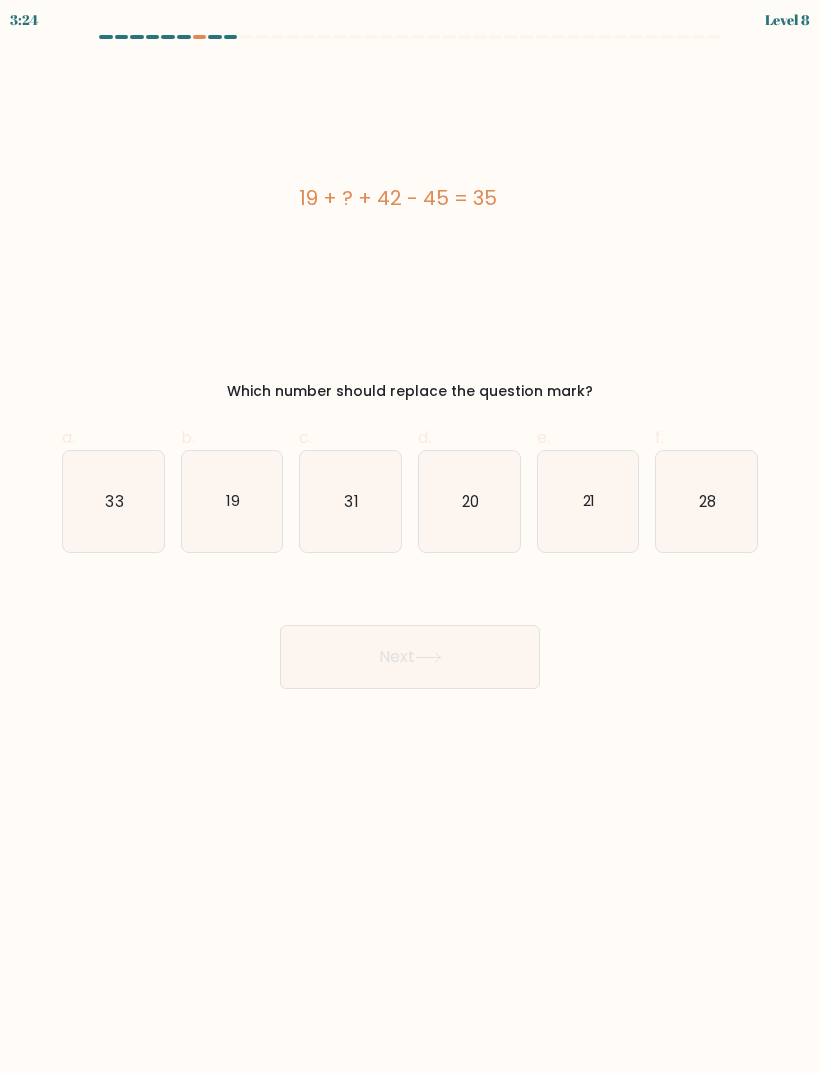 click on "19" 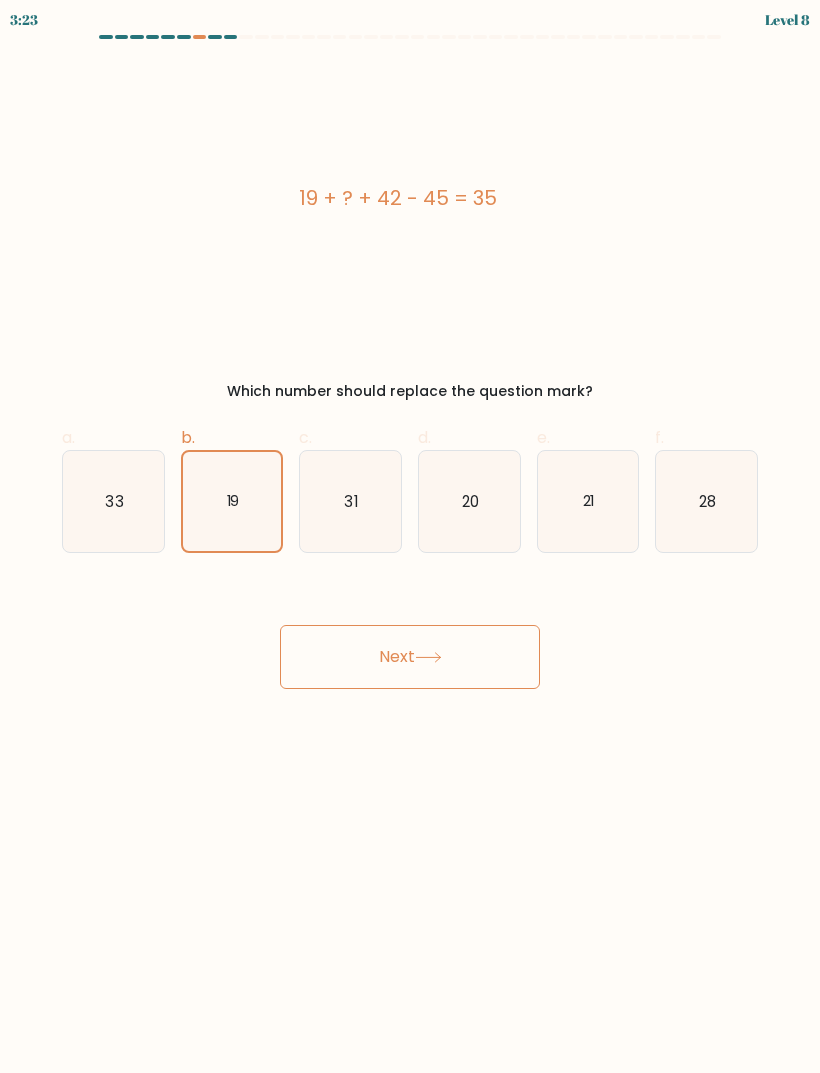 click on "Next" at bounding box center (410, 657) 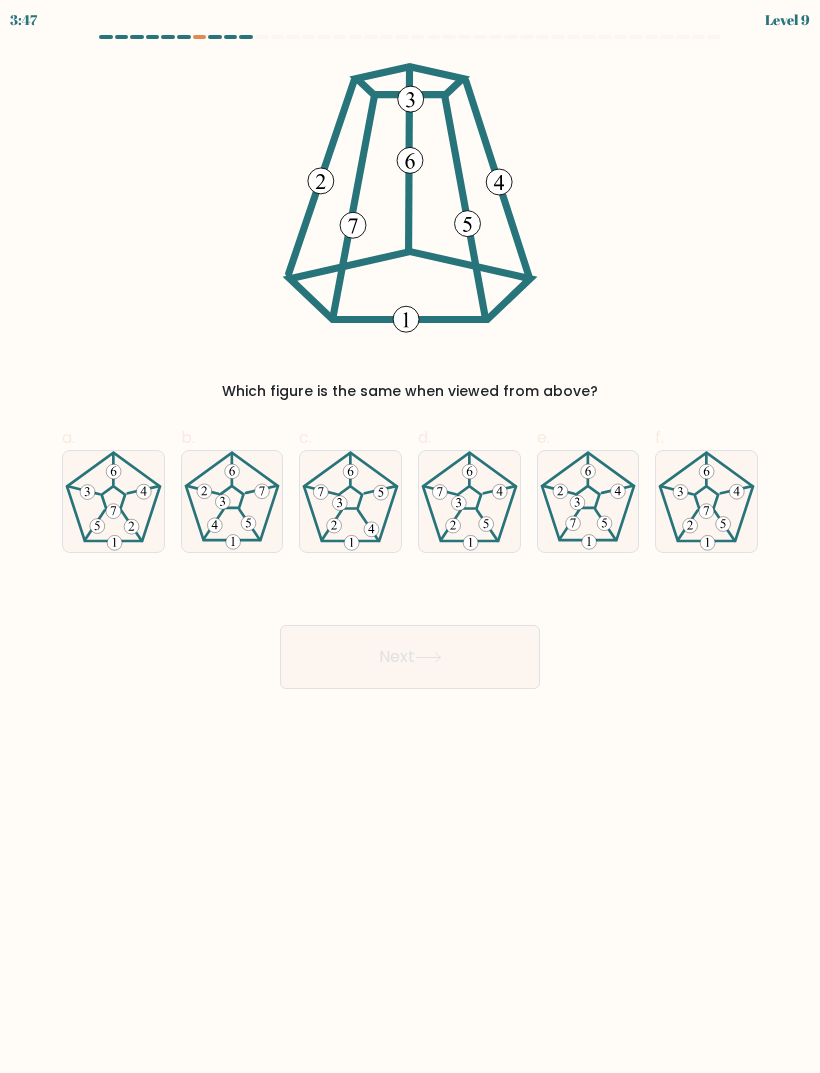 click 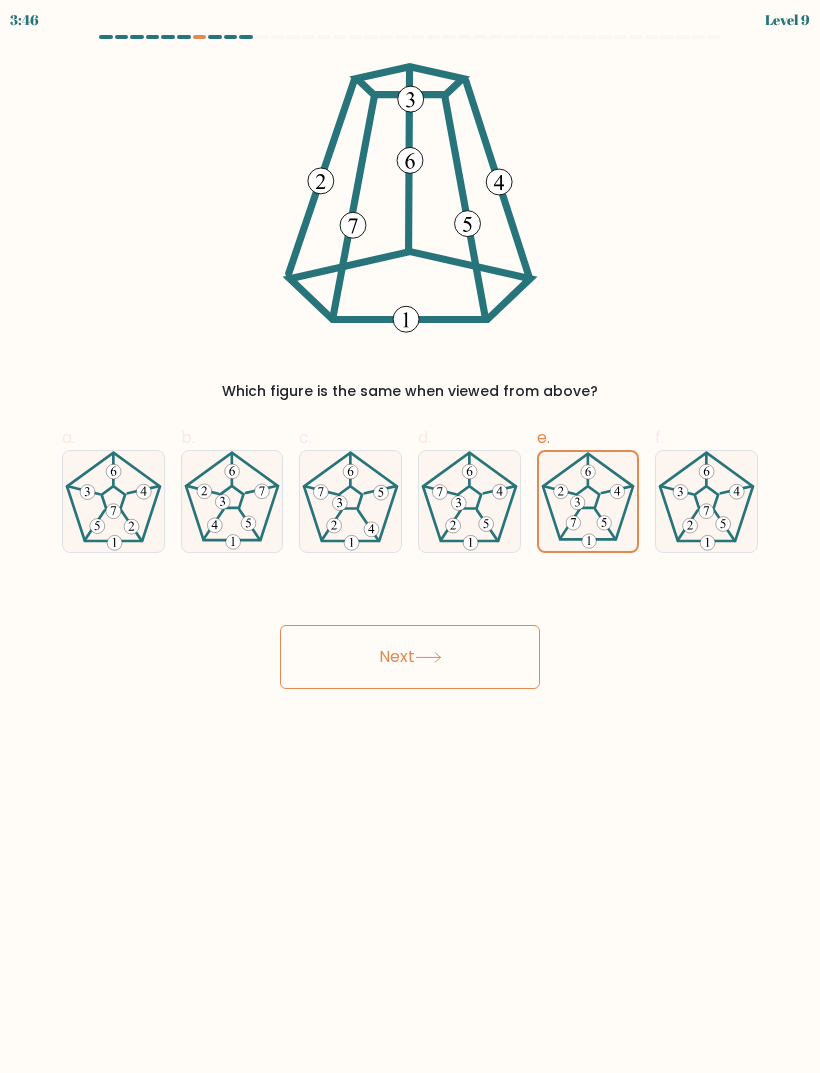 click on "Next" at bounding box center [410, 657] 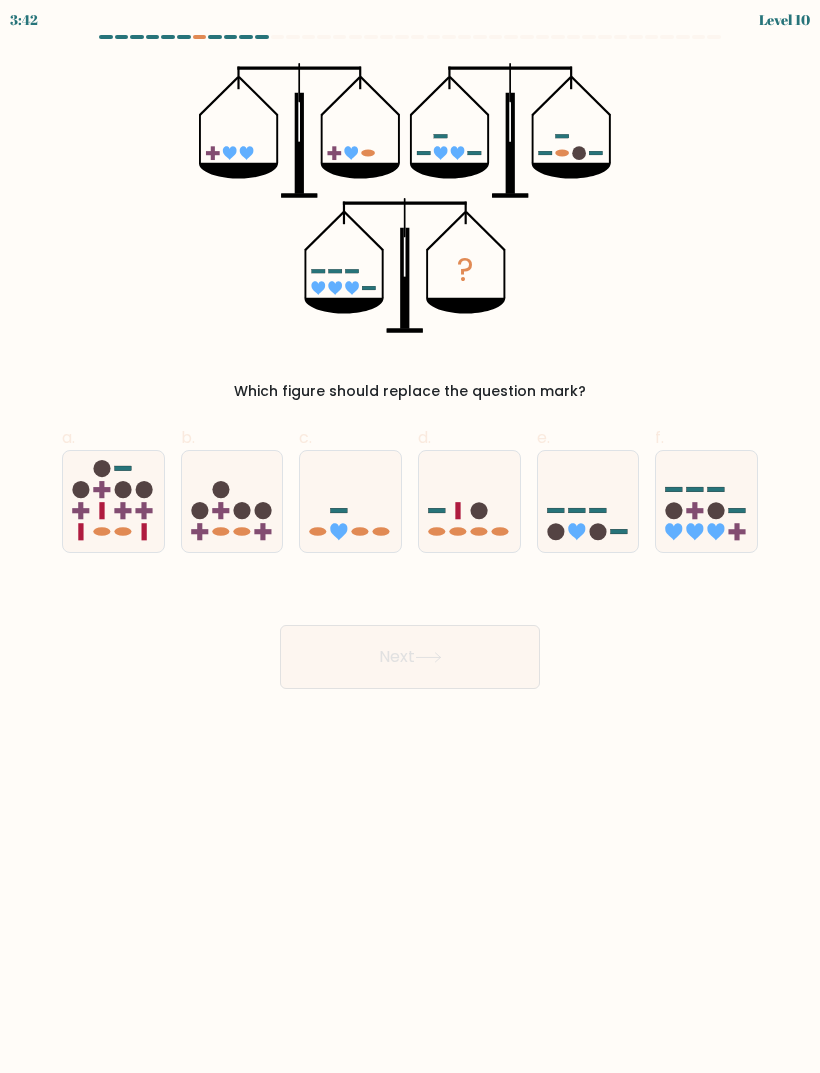 click 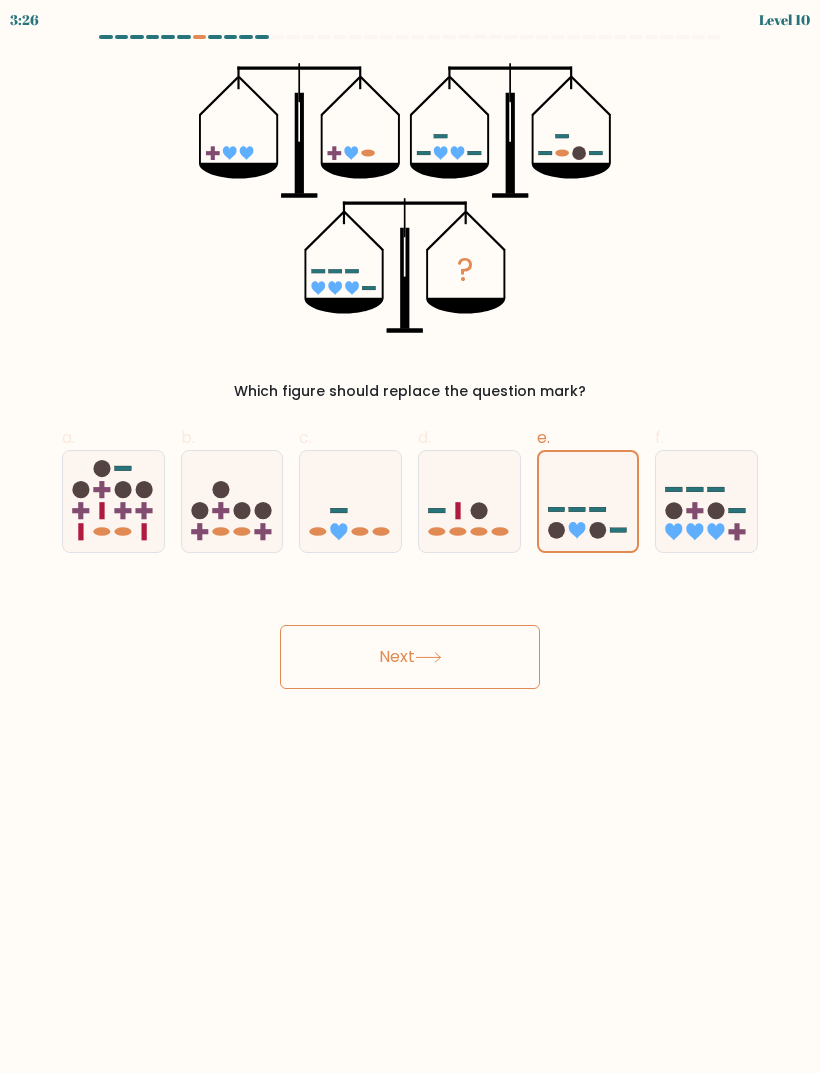 click 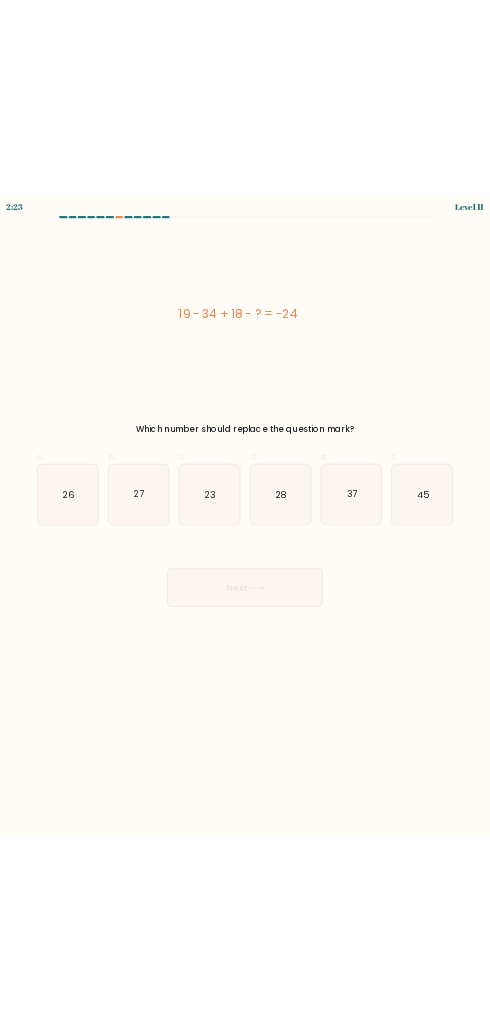 scroll, scrollTop: 0, scrollLeft: 0, axis: both 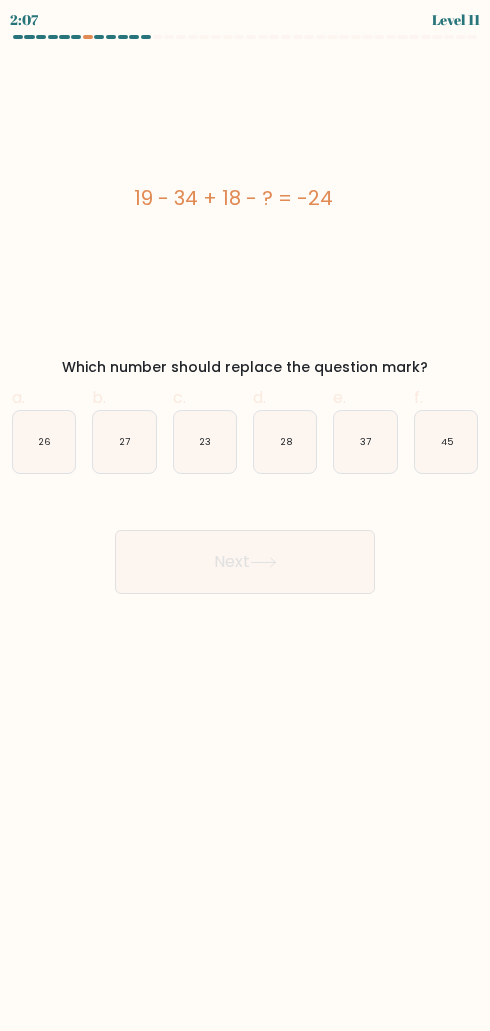 click on "27" 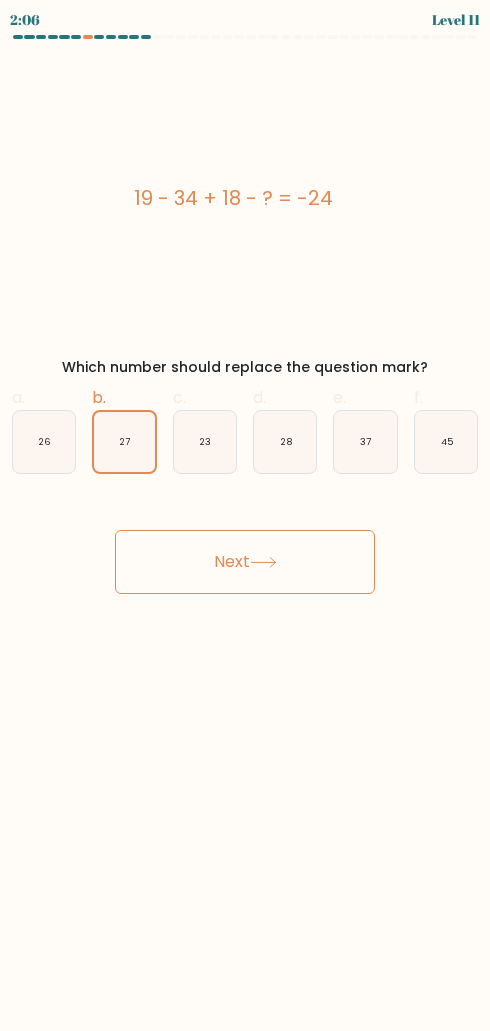 click on "Next" at bounding box center [245, 562] 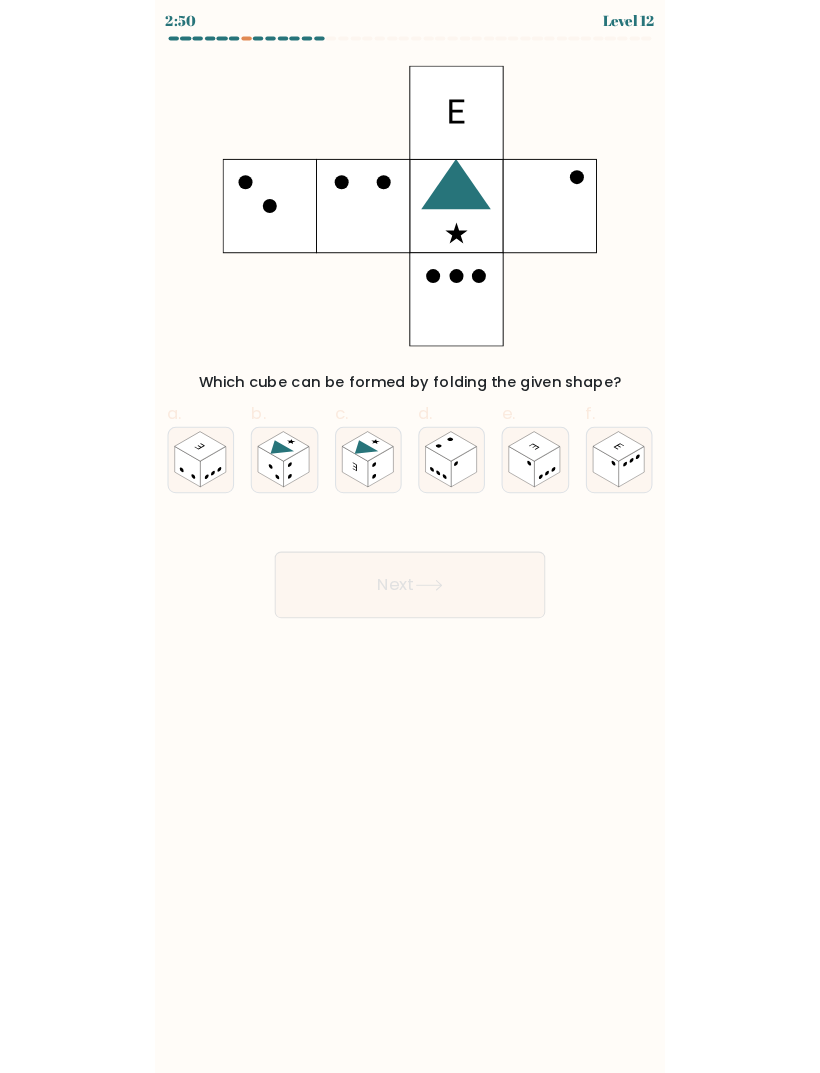 scroll, scrollTop: 12, scrollLeft: 0, axis: vertical 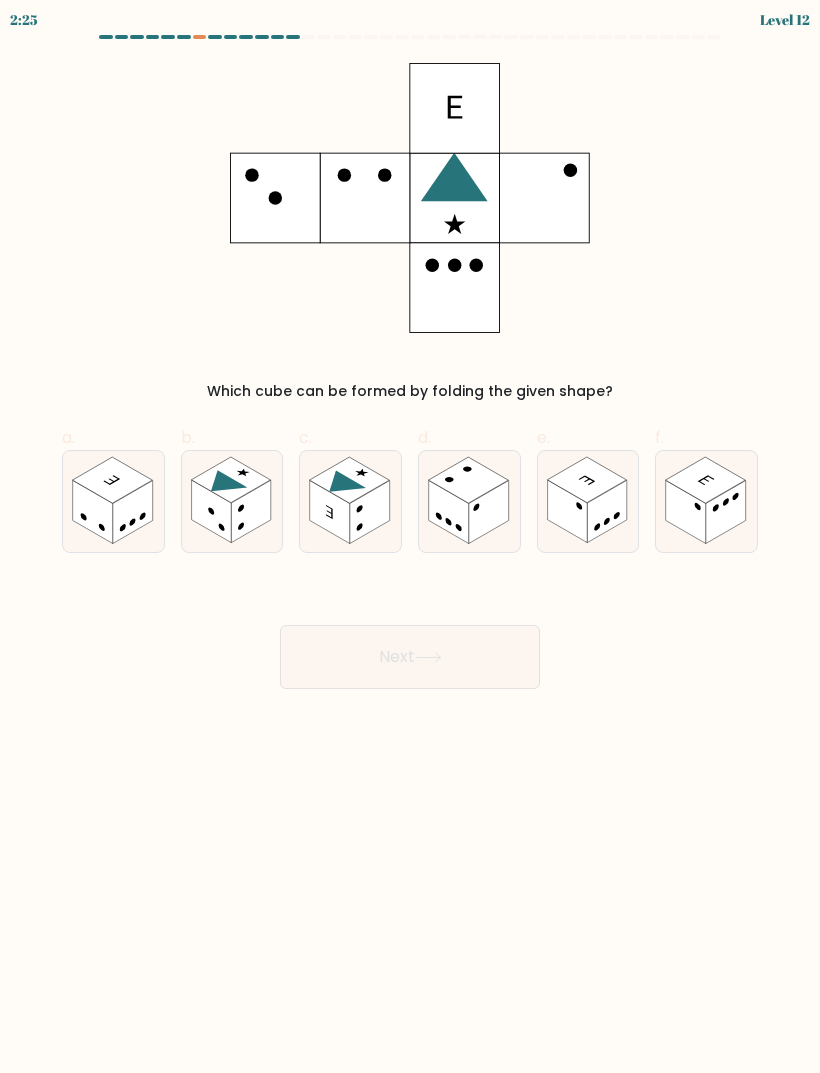 click 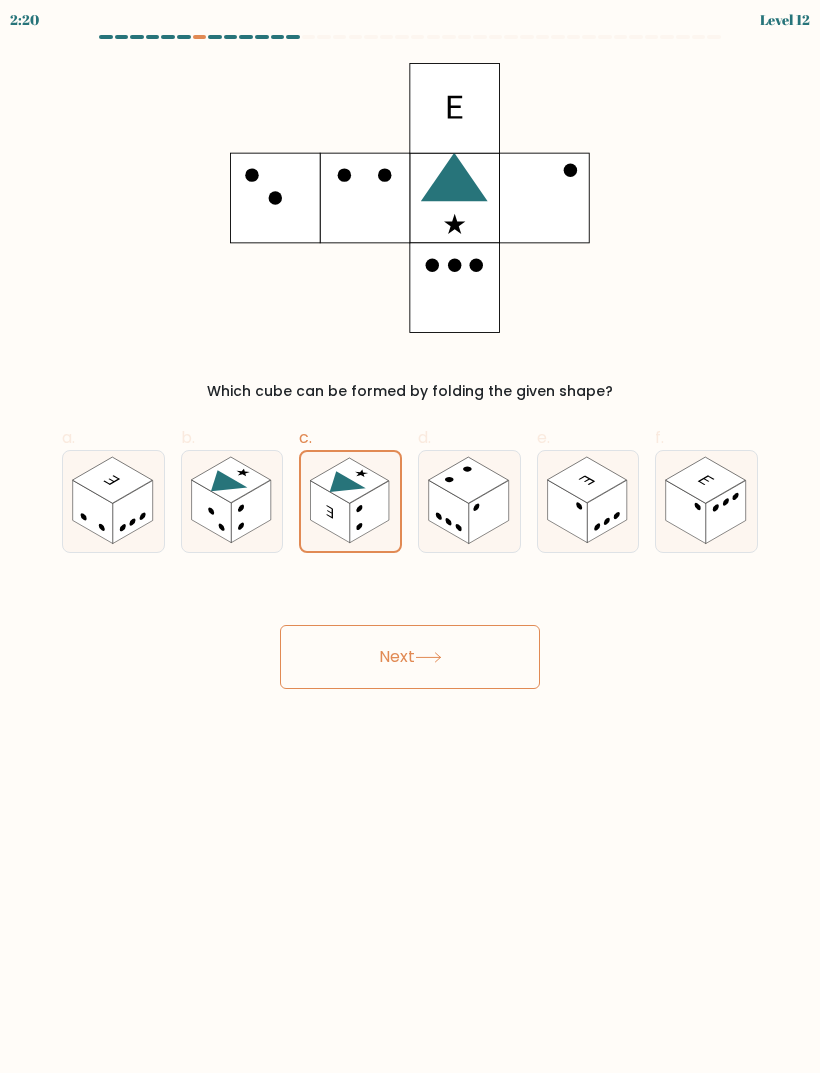click 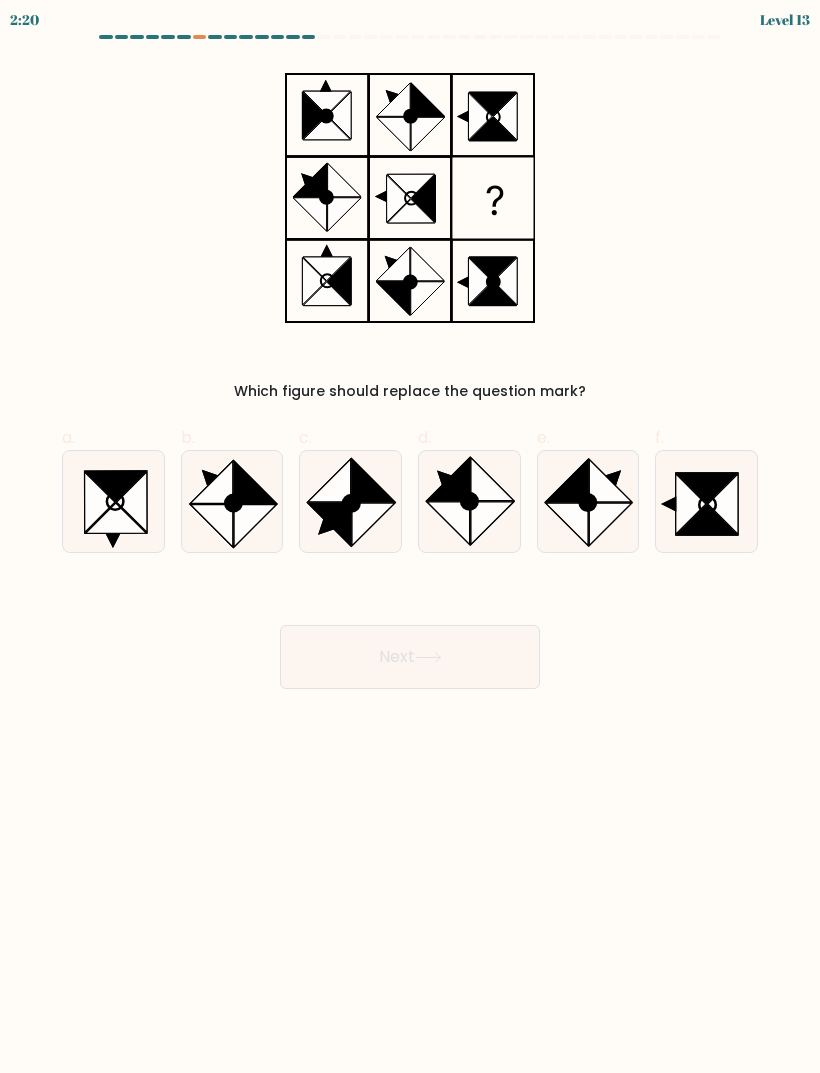 click 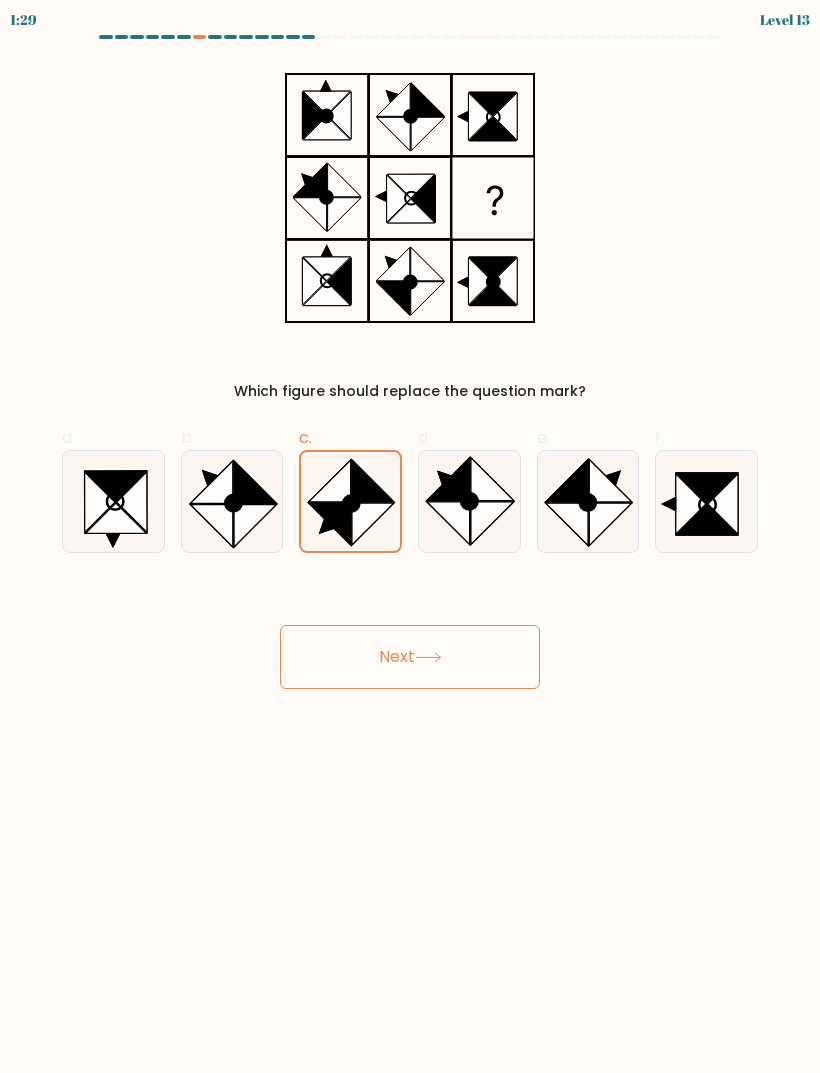 click 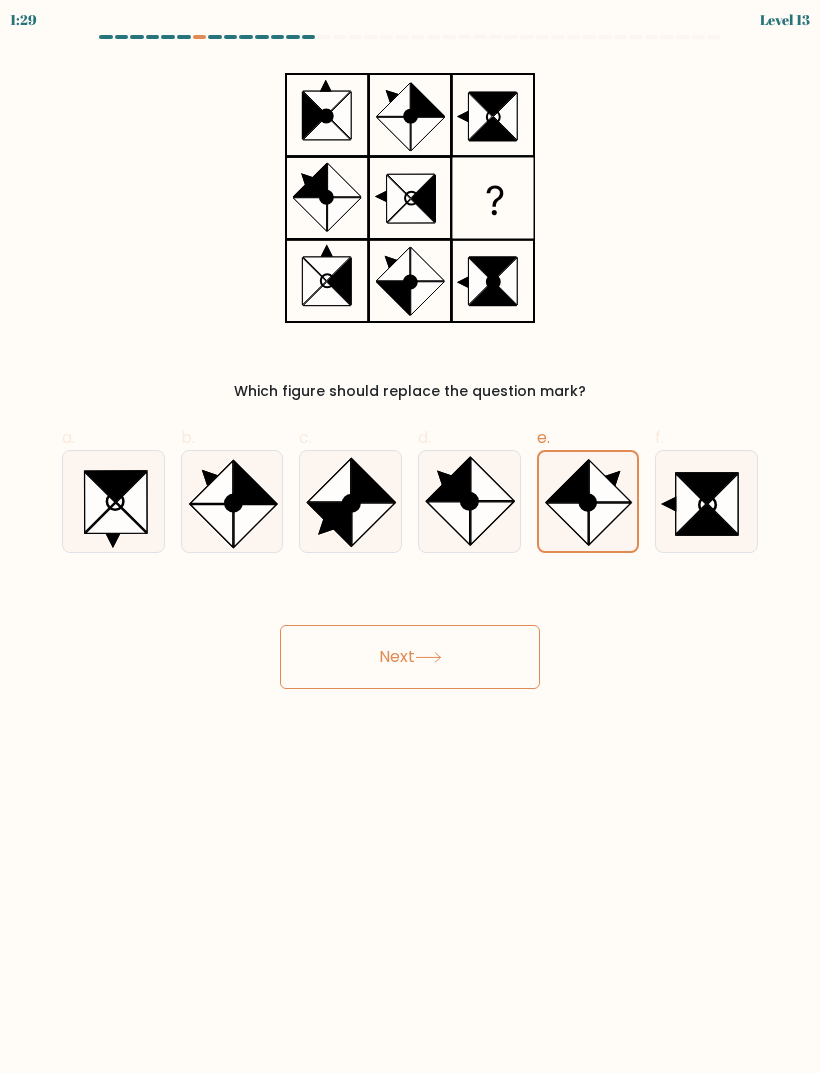 click 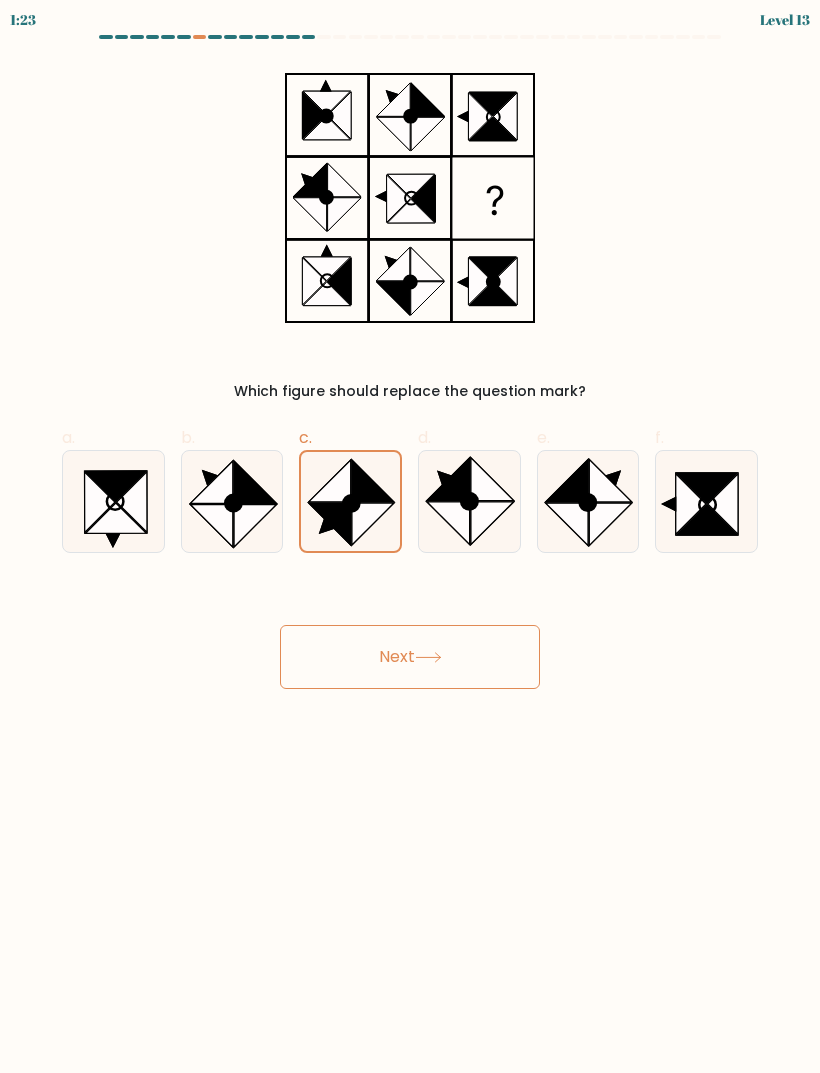 click on "Next" at bounding box center [410, 657] 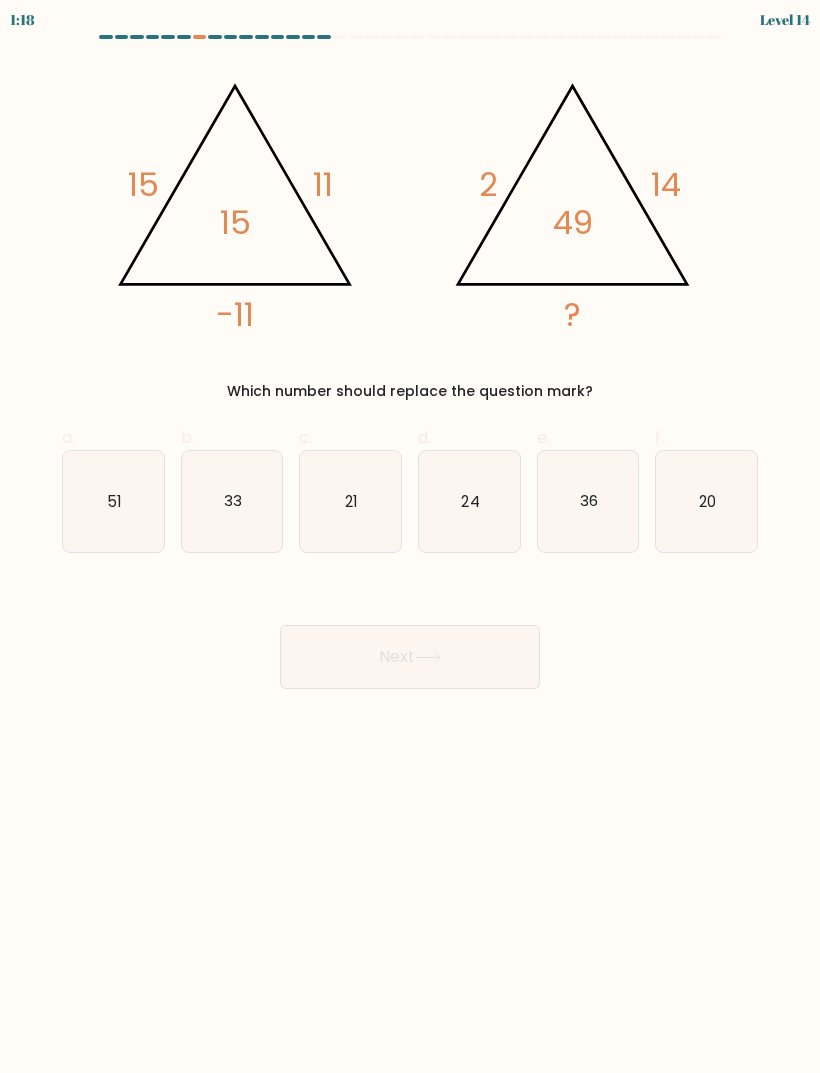 click on "b.
33" at bounding box center (232, 489) 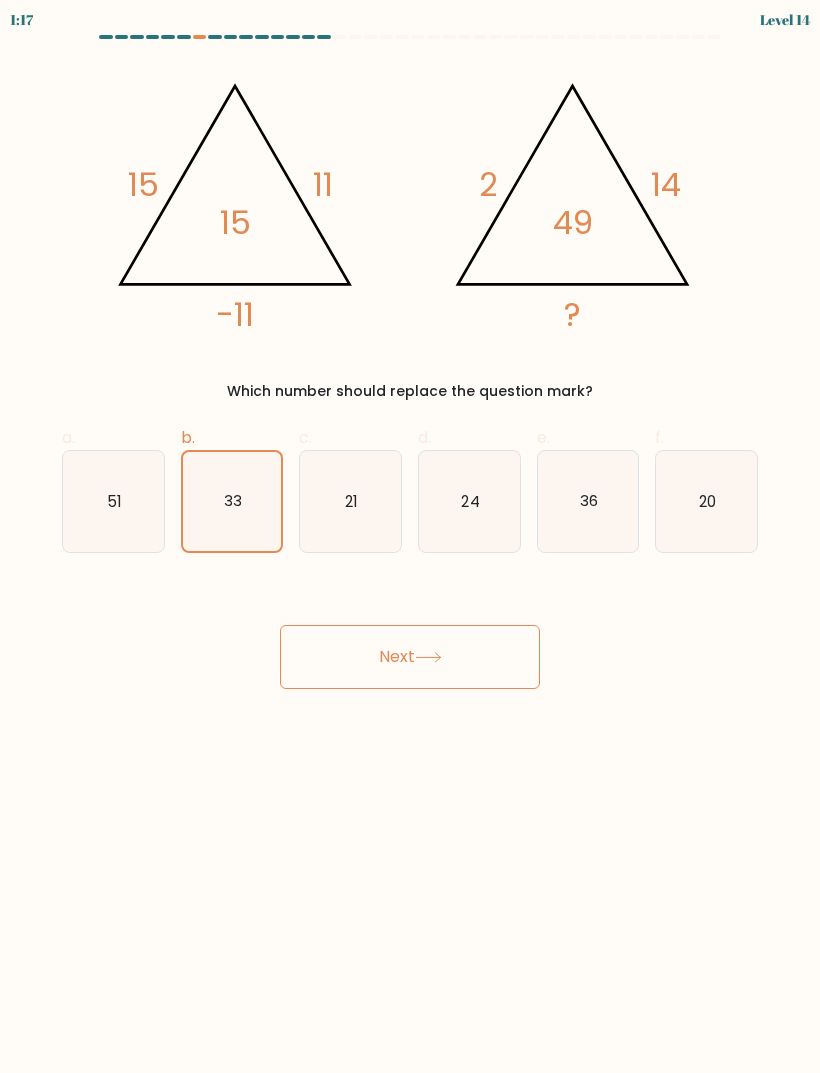 click on "Next" at bounding box center [410, 657] 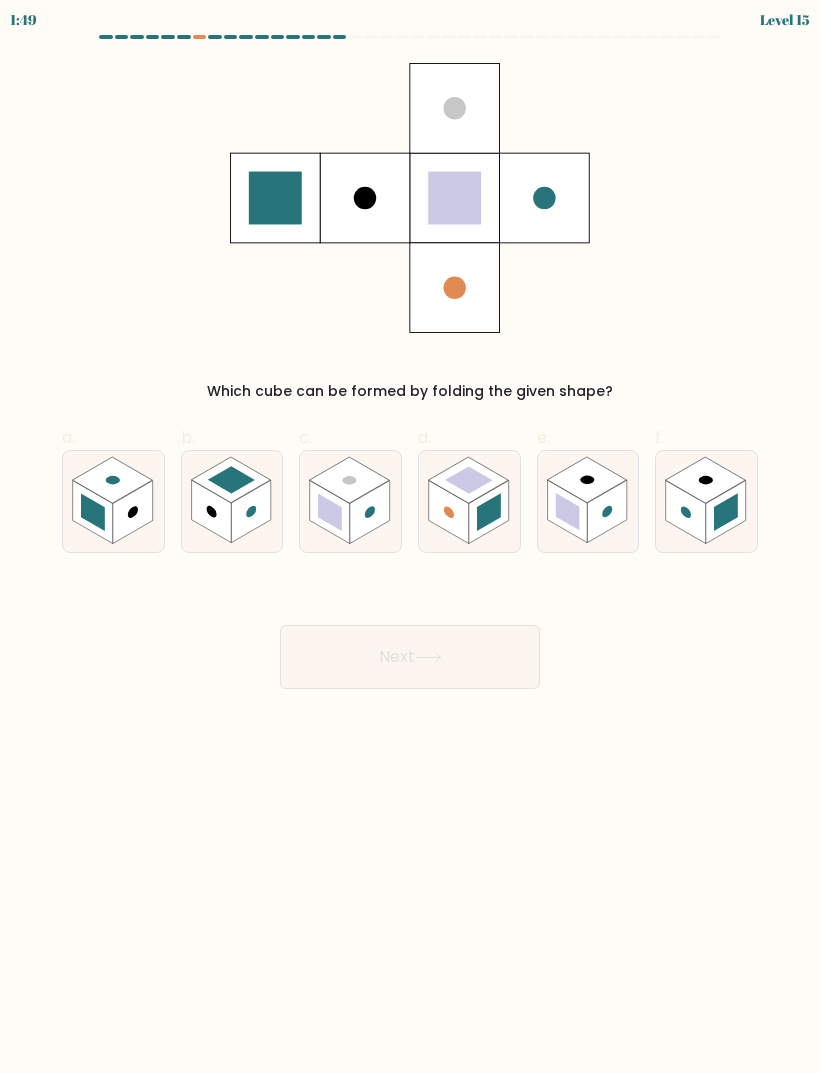 click 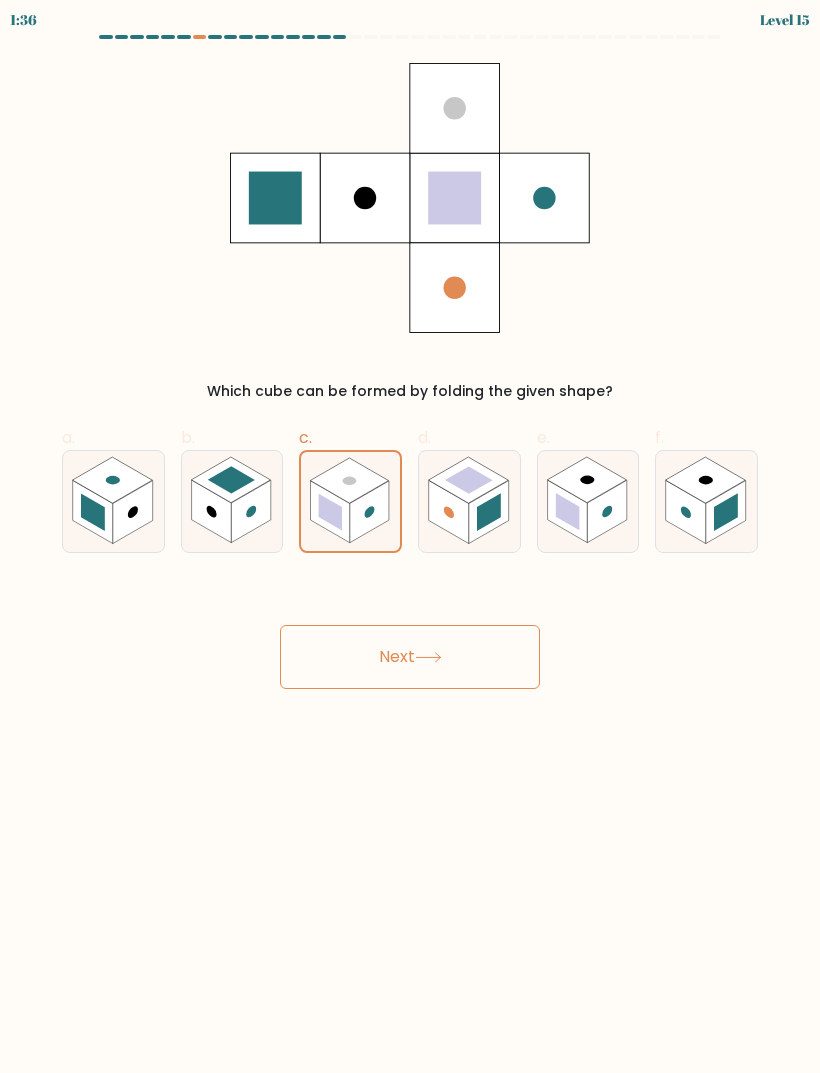 click 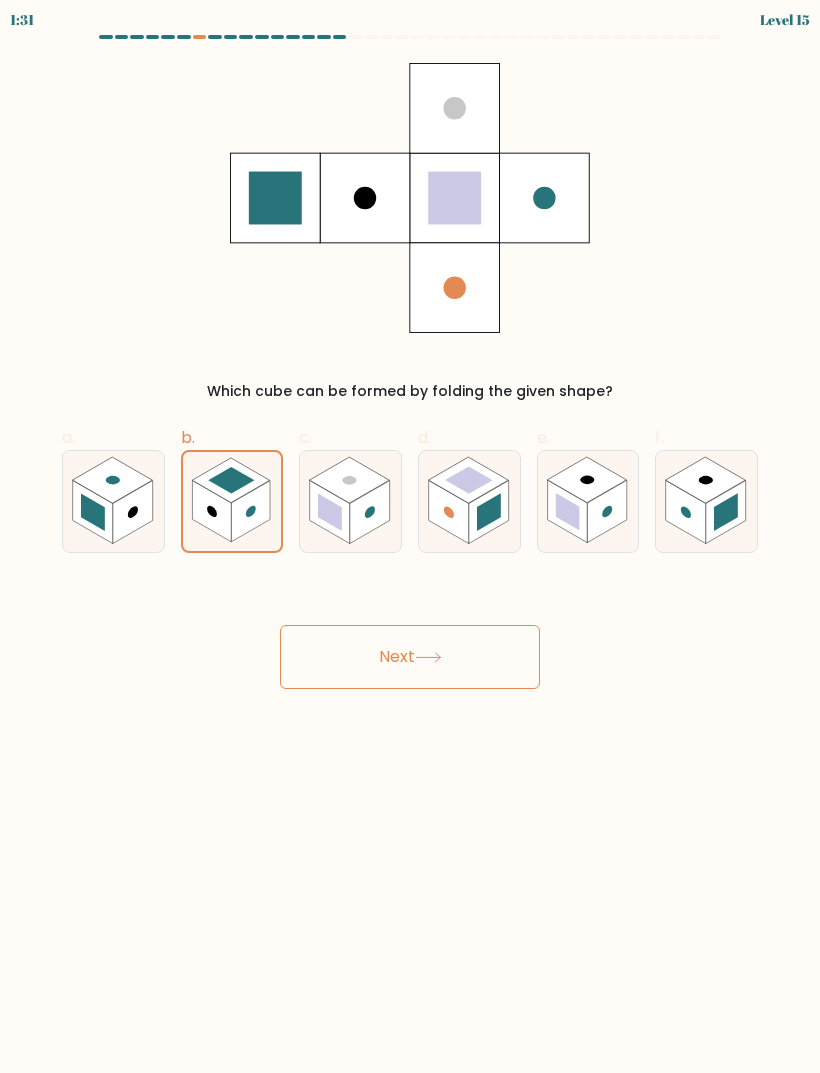 click 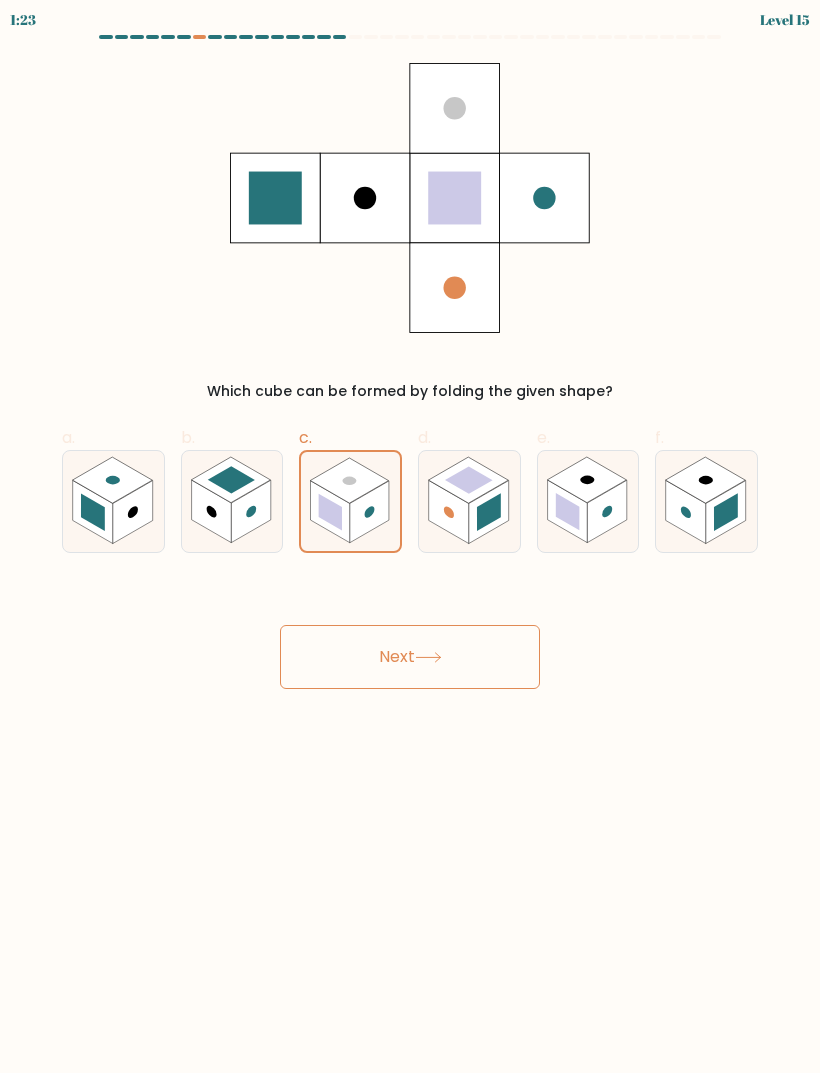 click 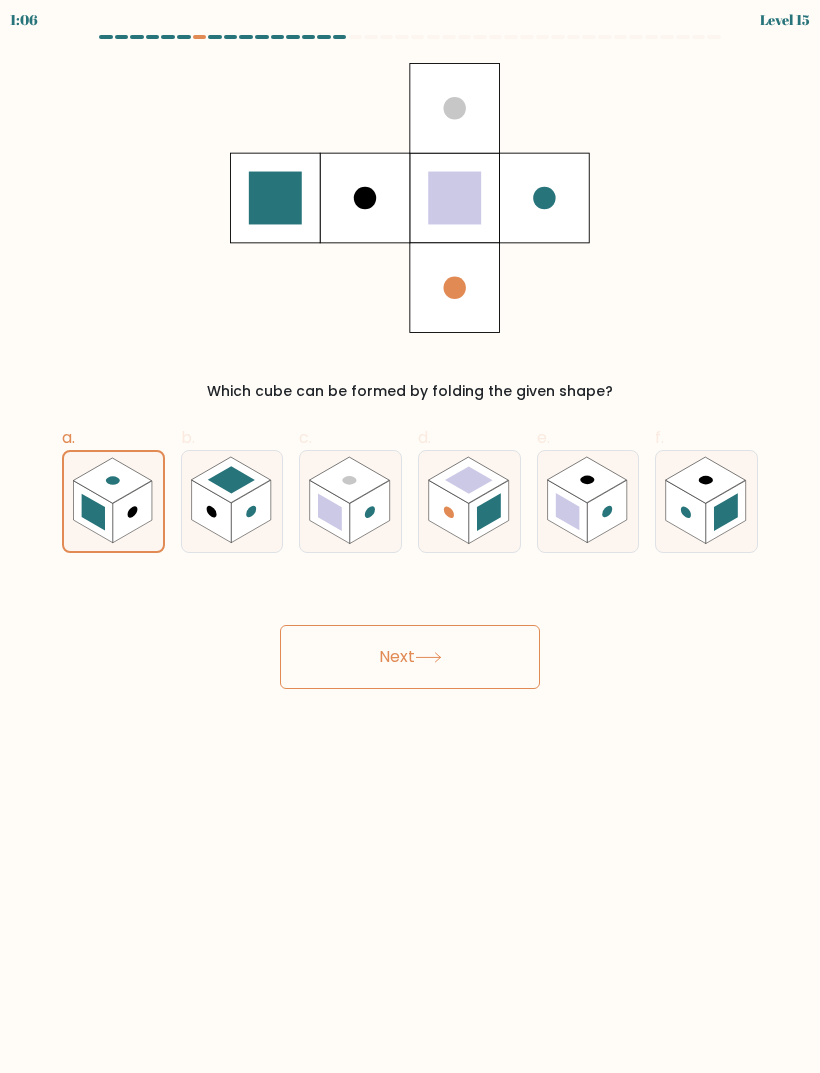 click 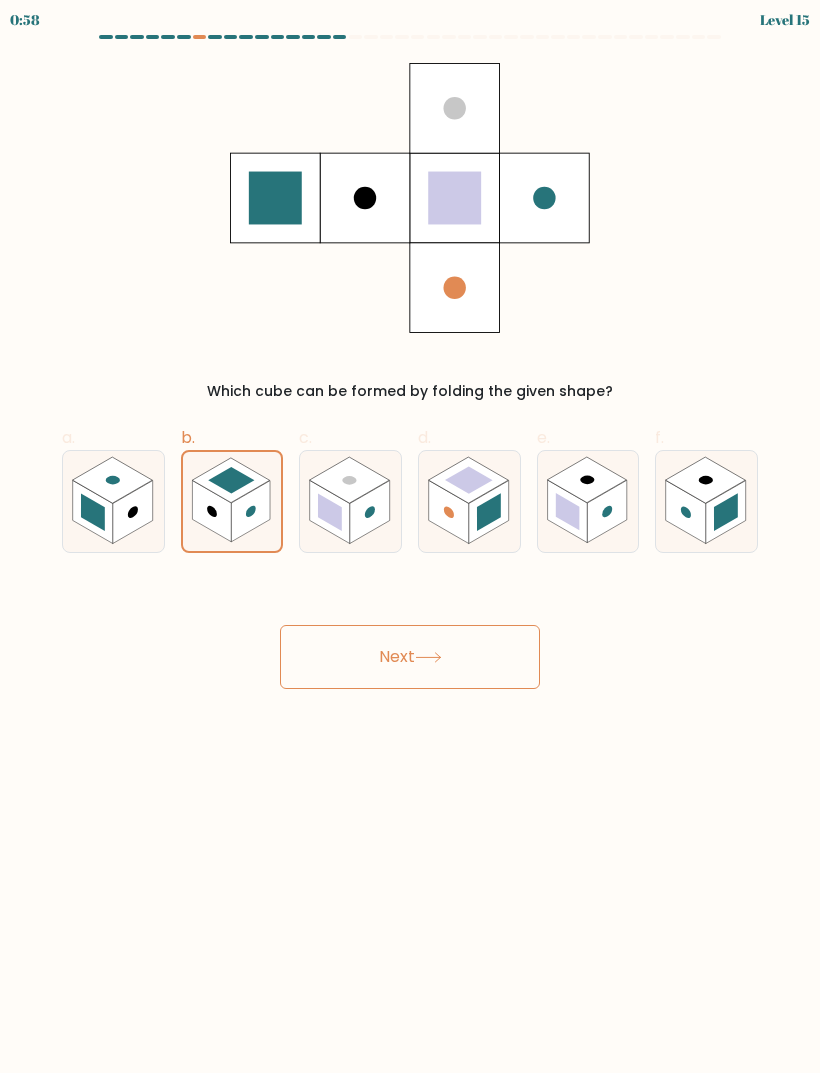 click 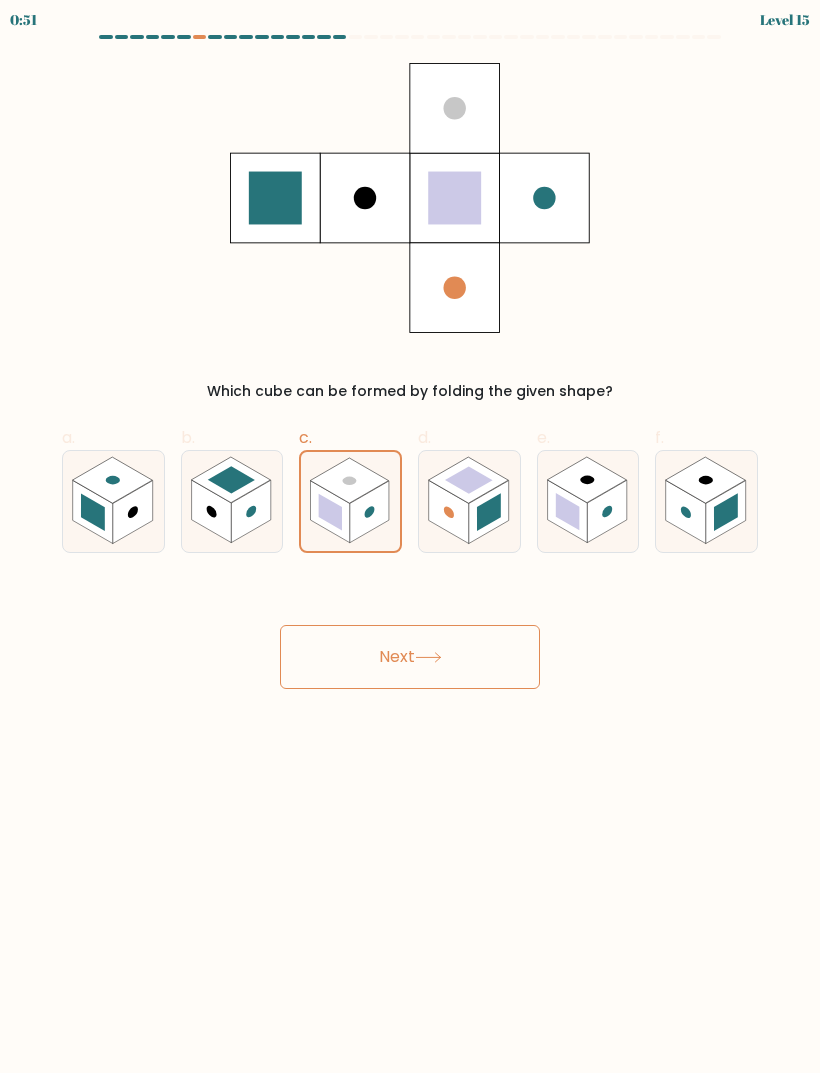 click 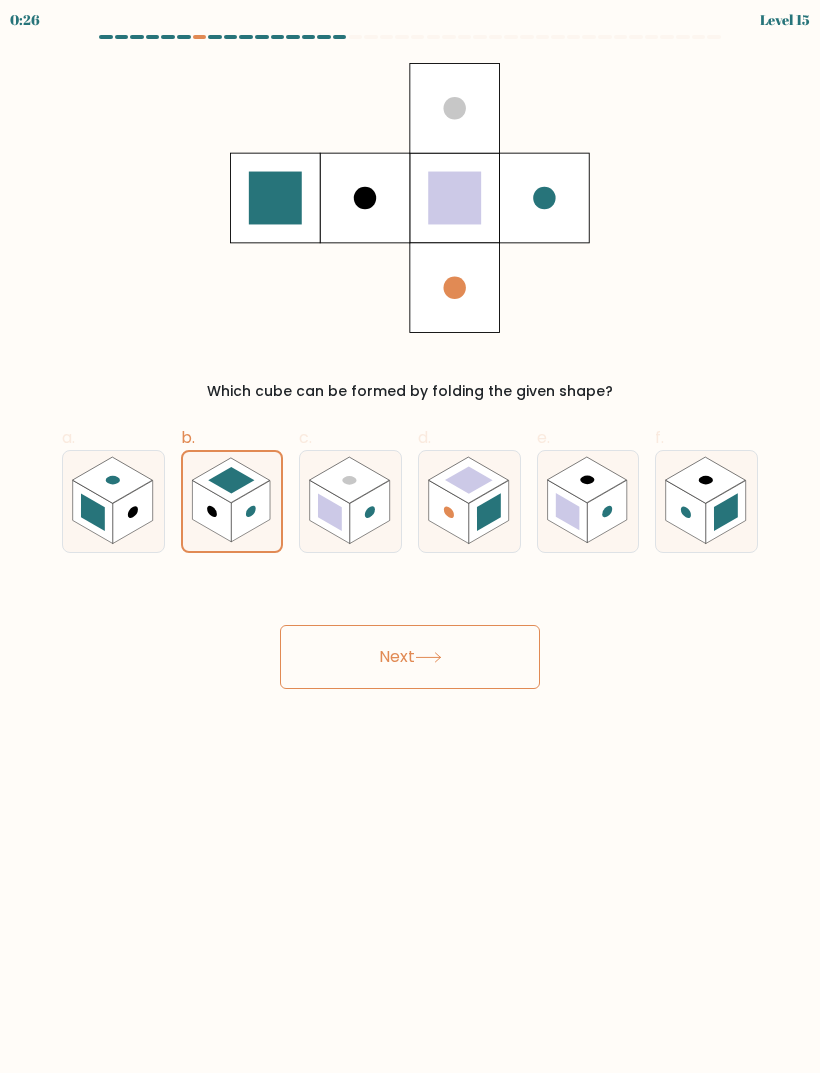 click 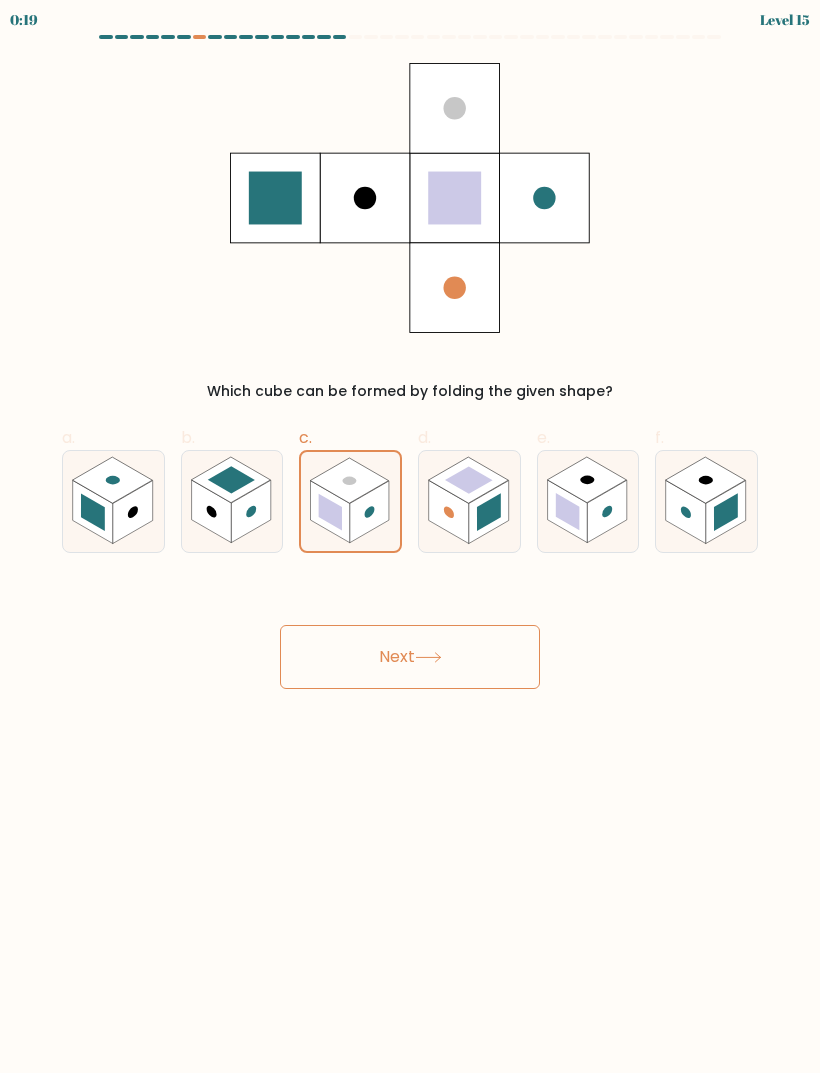 click on "Next" at bounding box center (410, 657) 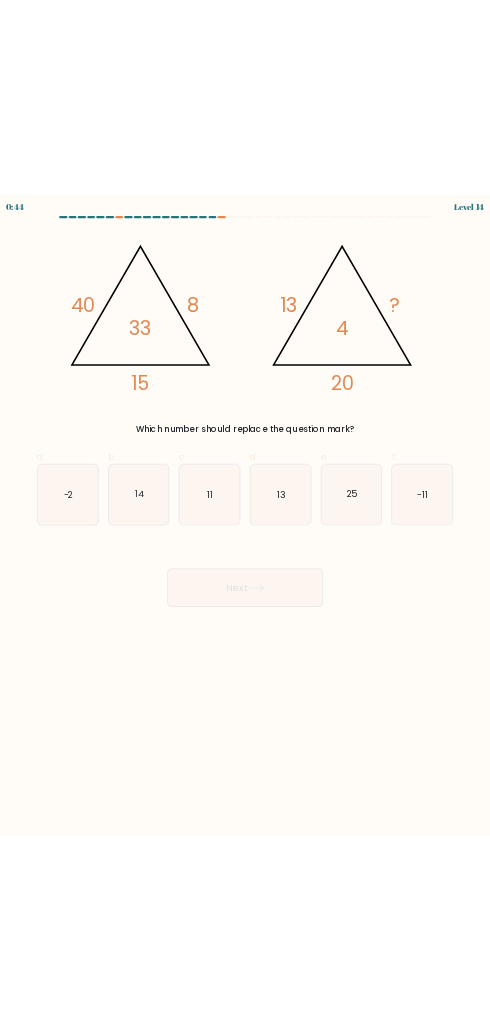 scroll, scrollTop: 0, scrollLeft: 0, axis: both 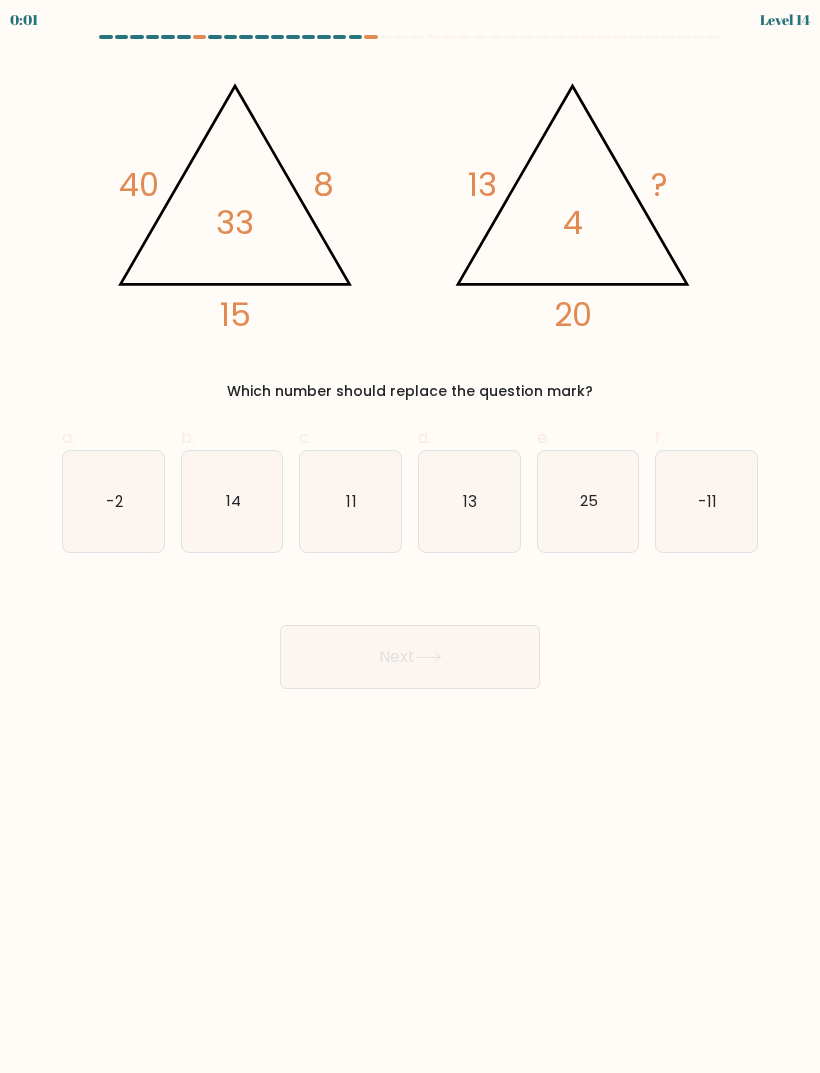 click on "11" 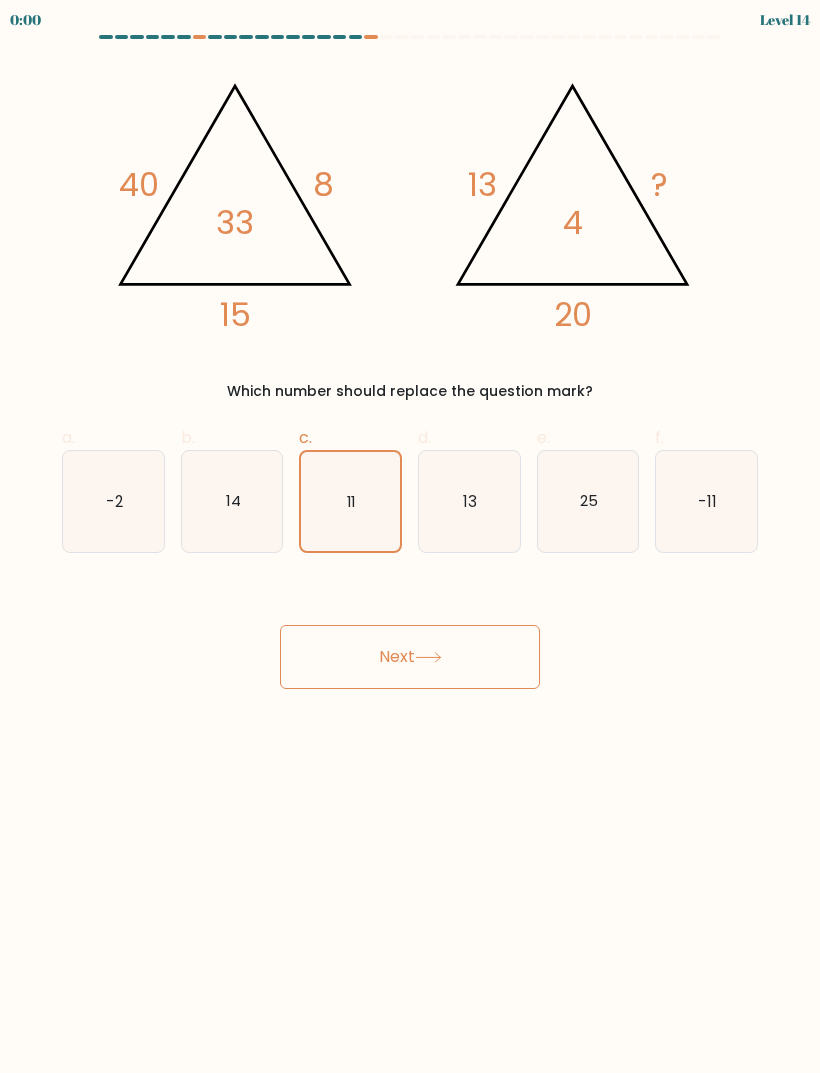 click on "Next" at bounding box center [410, 657] 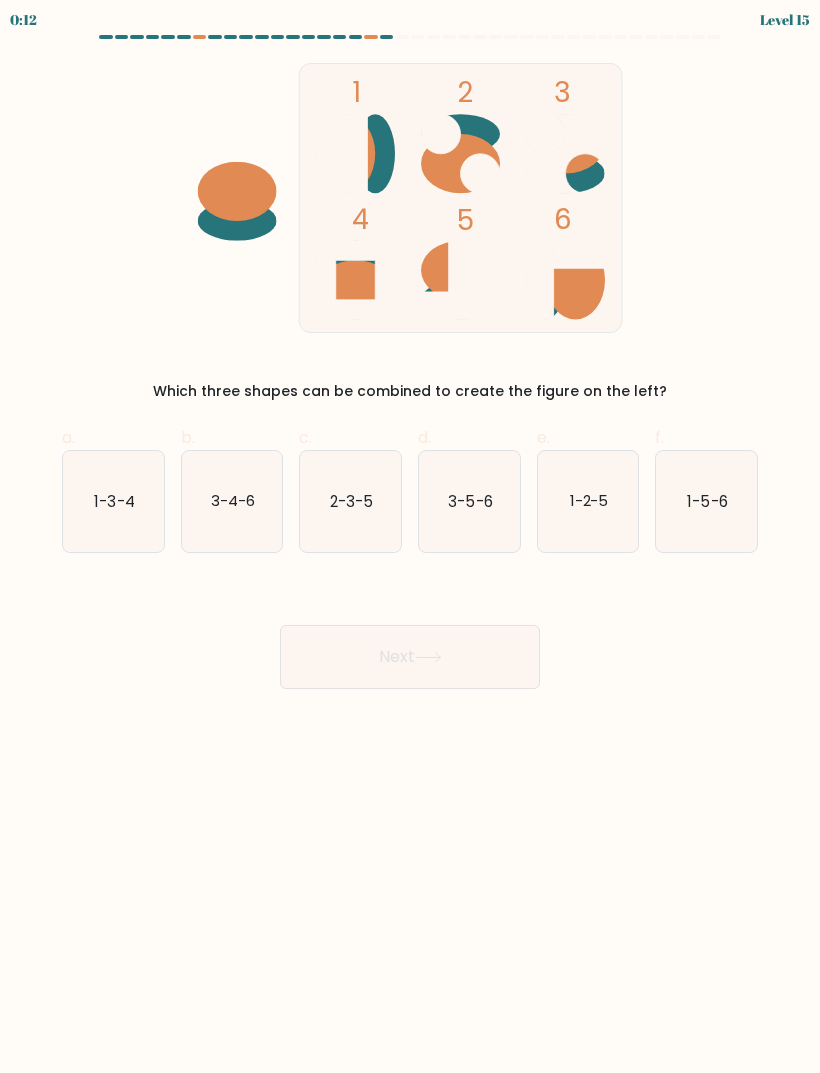 click on "1-3-4" 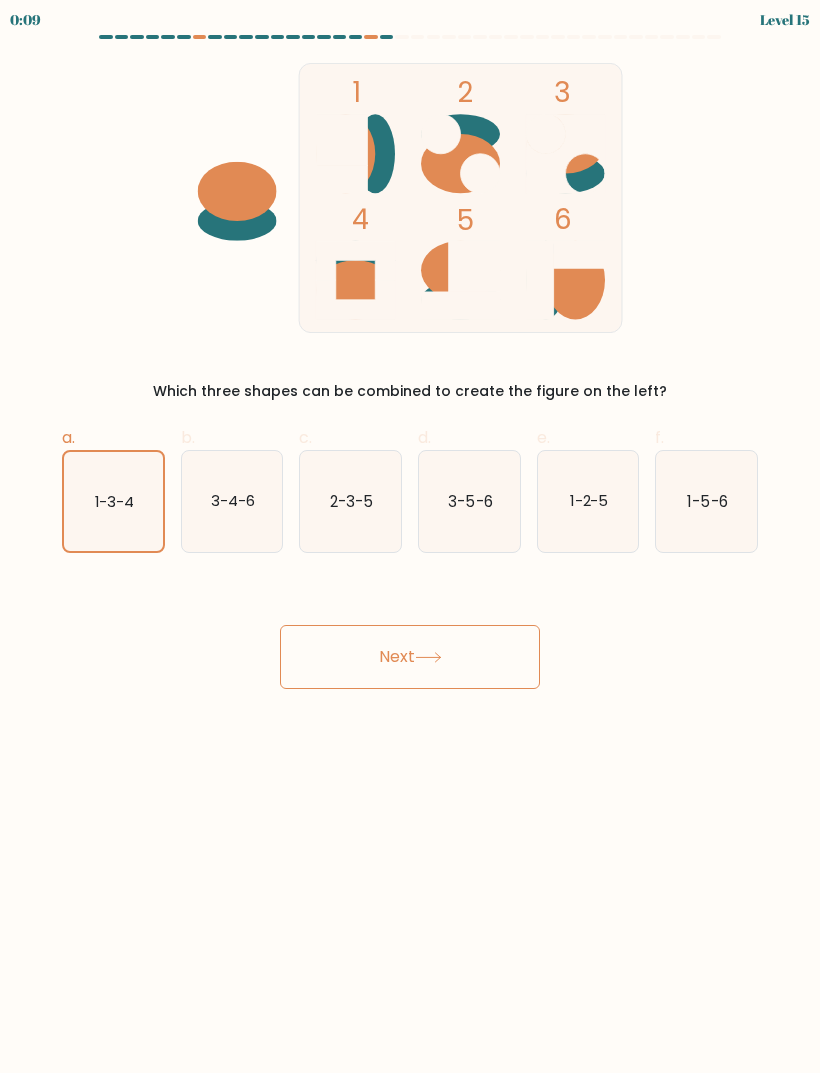 click on "3-4-6" 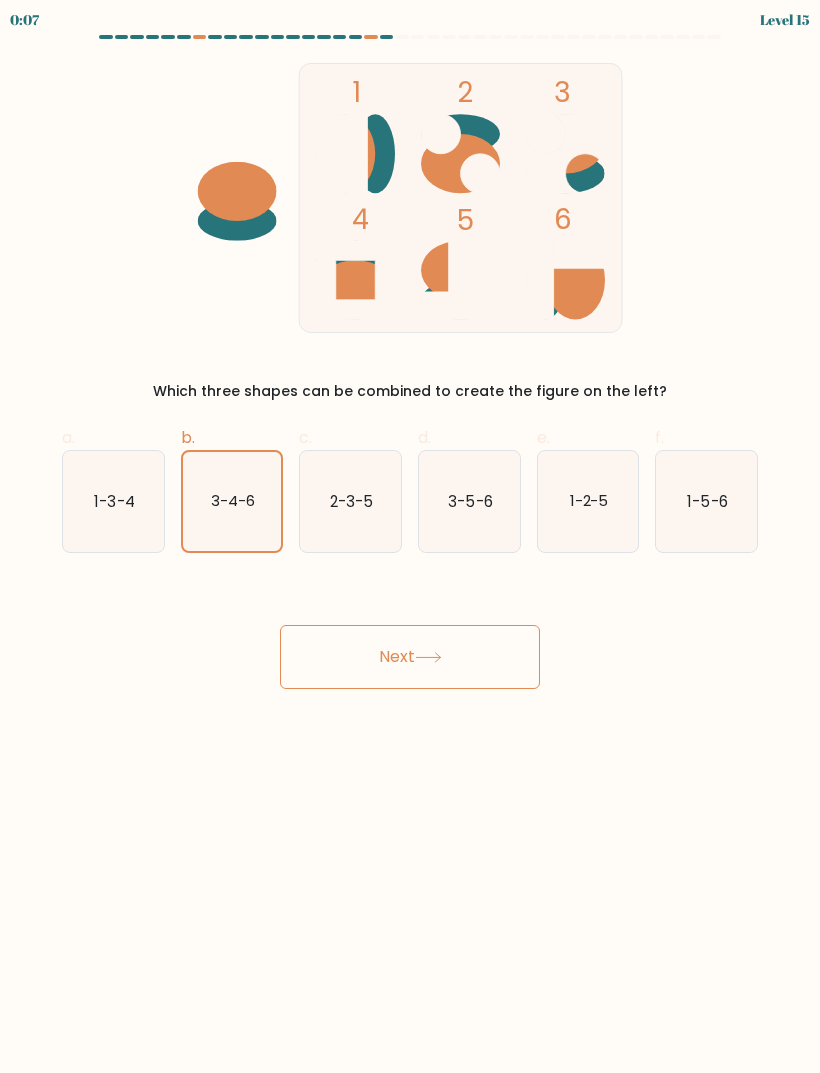click on "2-3-5" 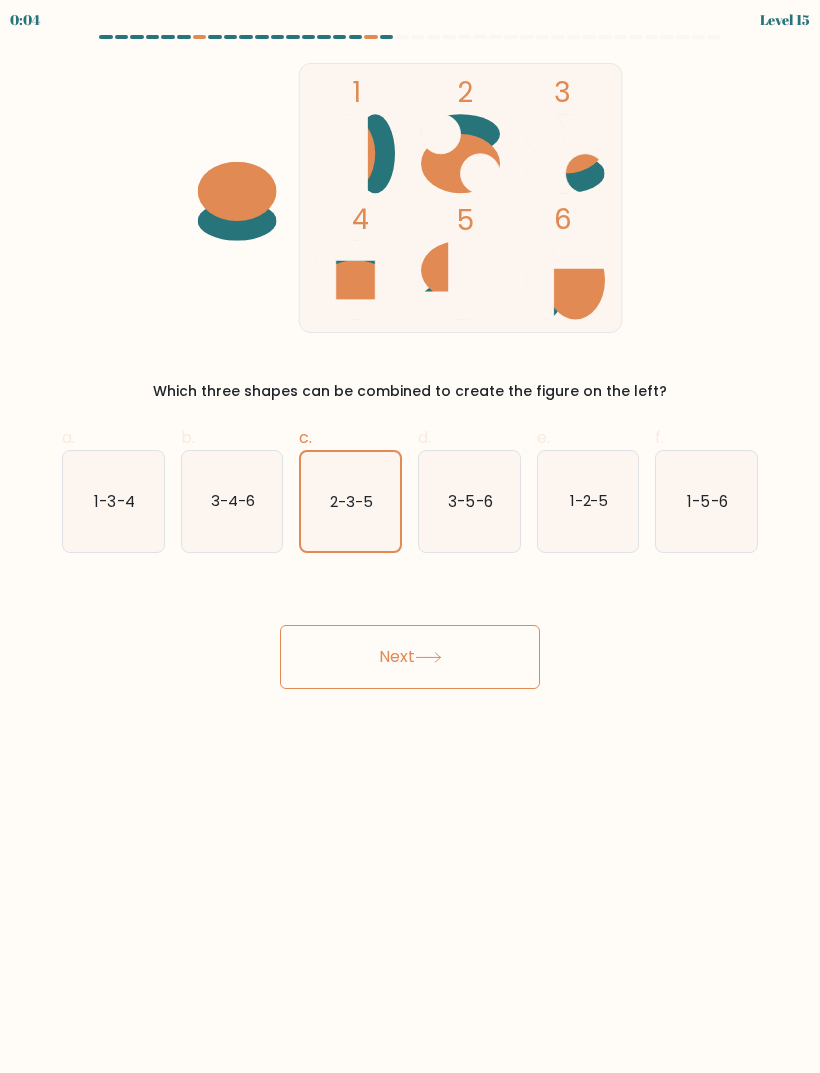 click on "Next" at bounding box center [410, 657] 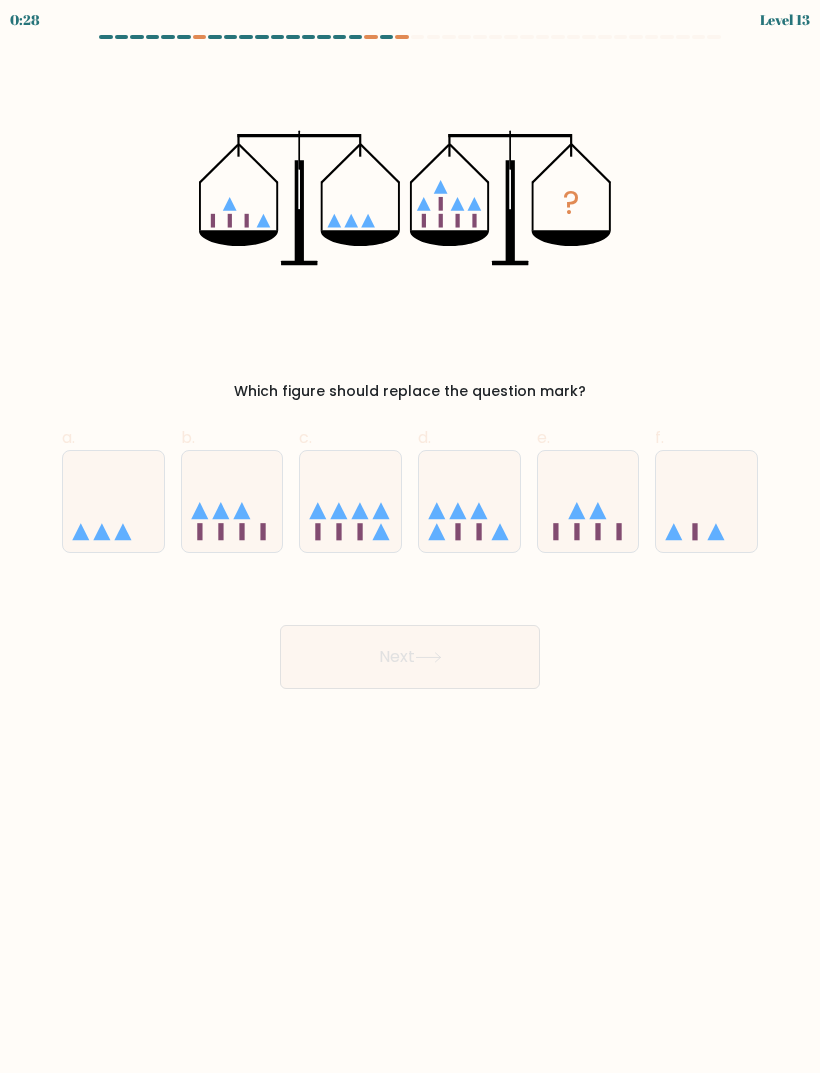 click 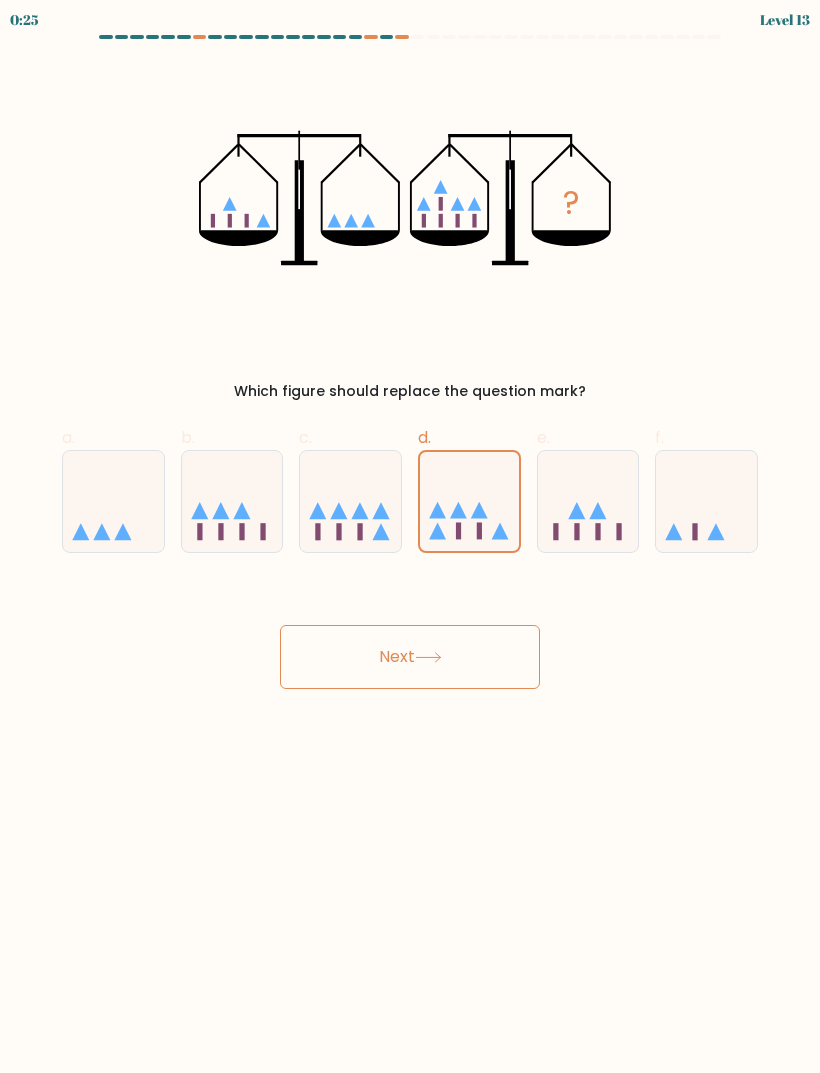 click 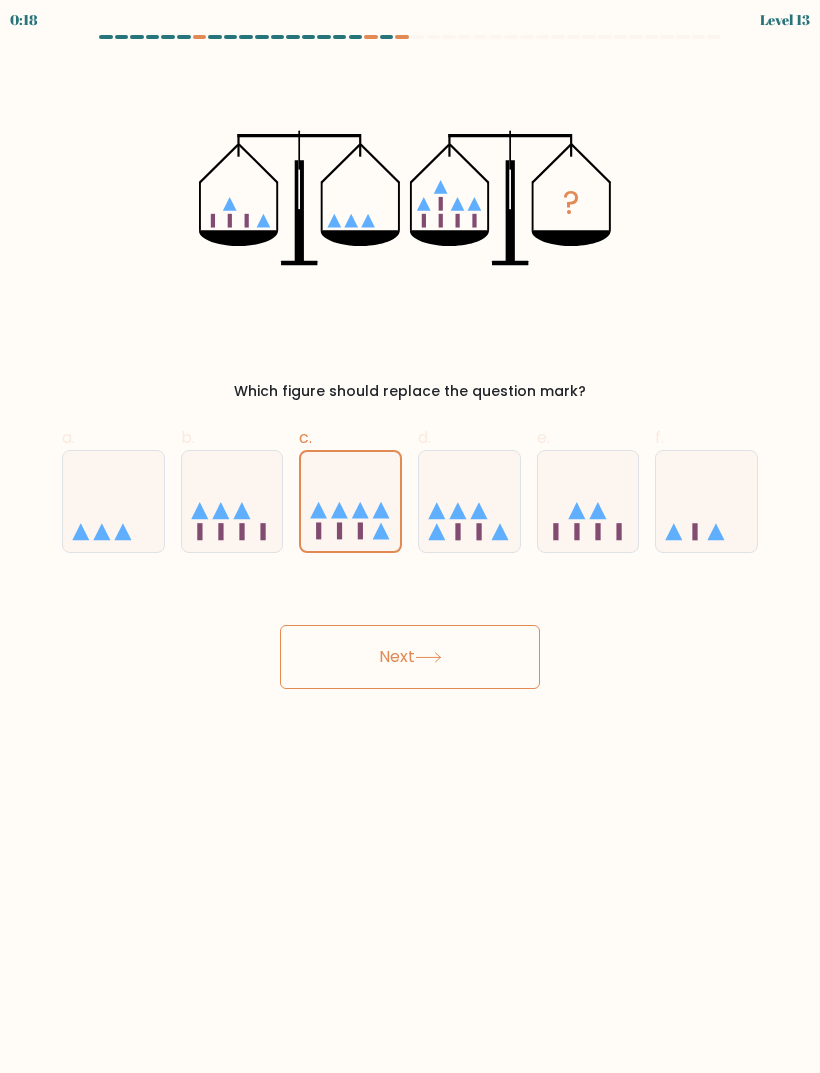 click on "Next" at bounding box center [410, 657] 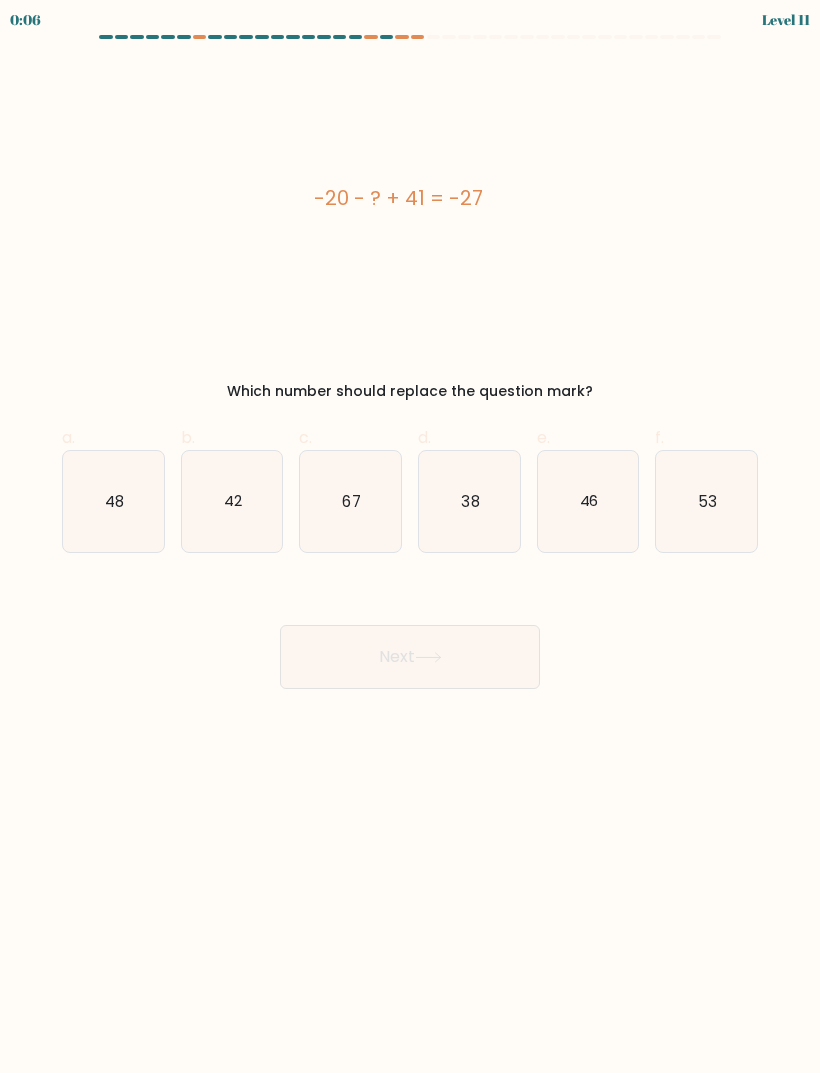 click on "53" 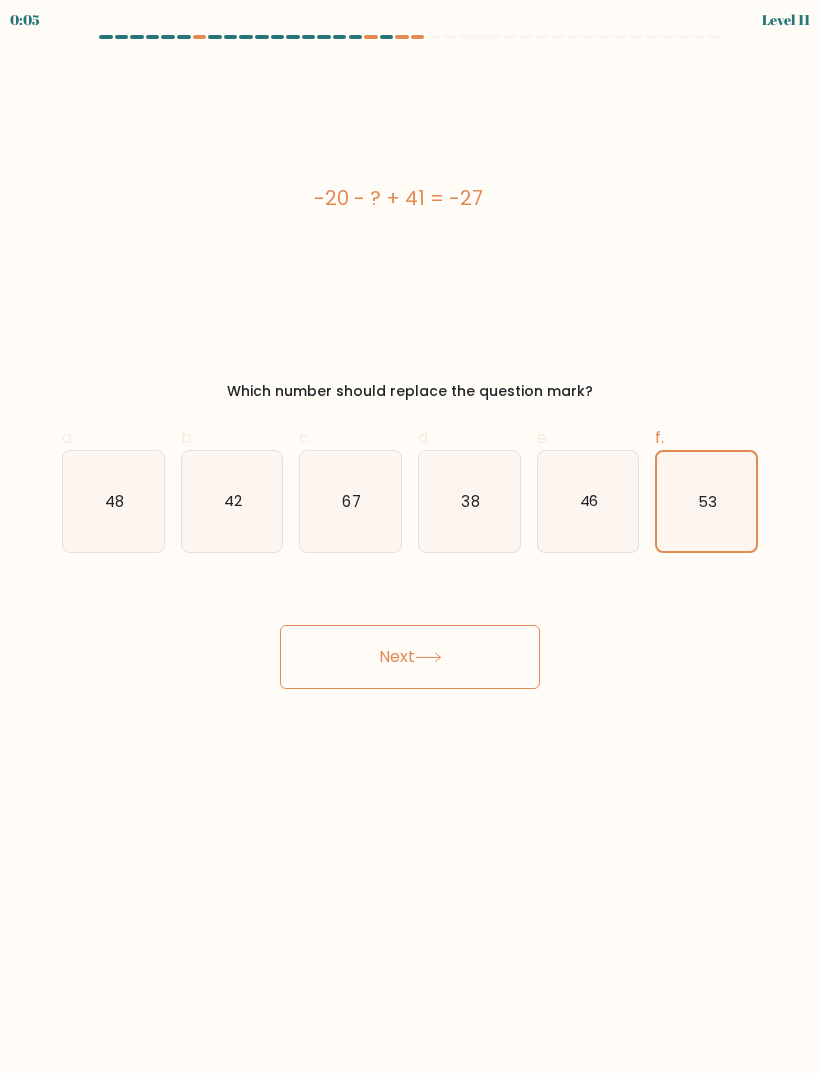 click on "Next" at bounding box center [410, 657] 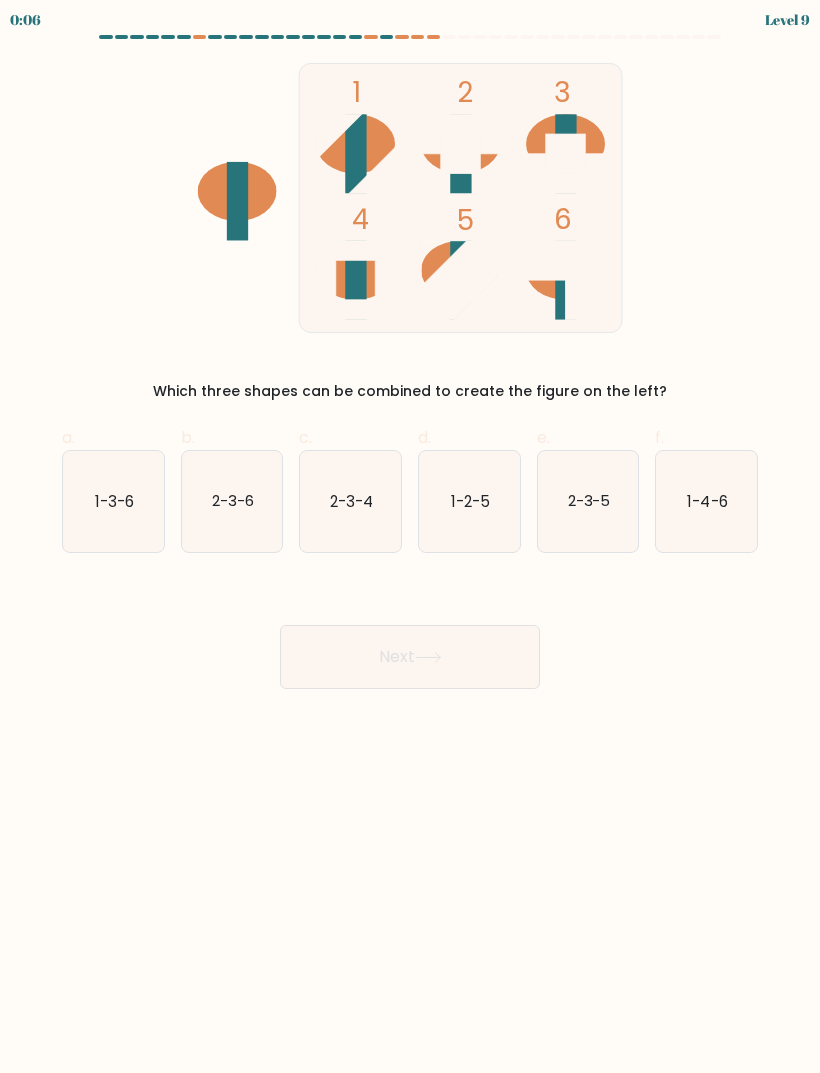click on "2-3-4" 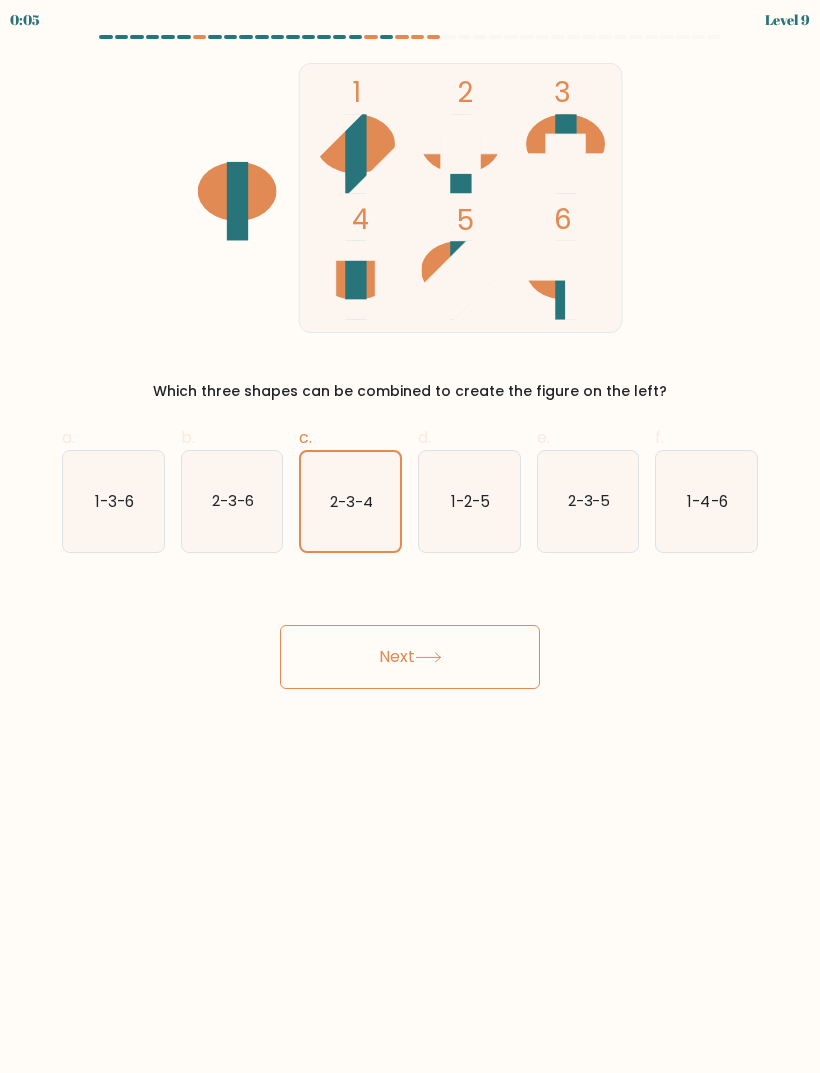 click on "Next" at bounding box center (410, 657) 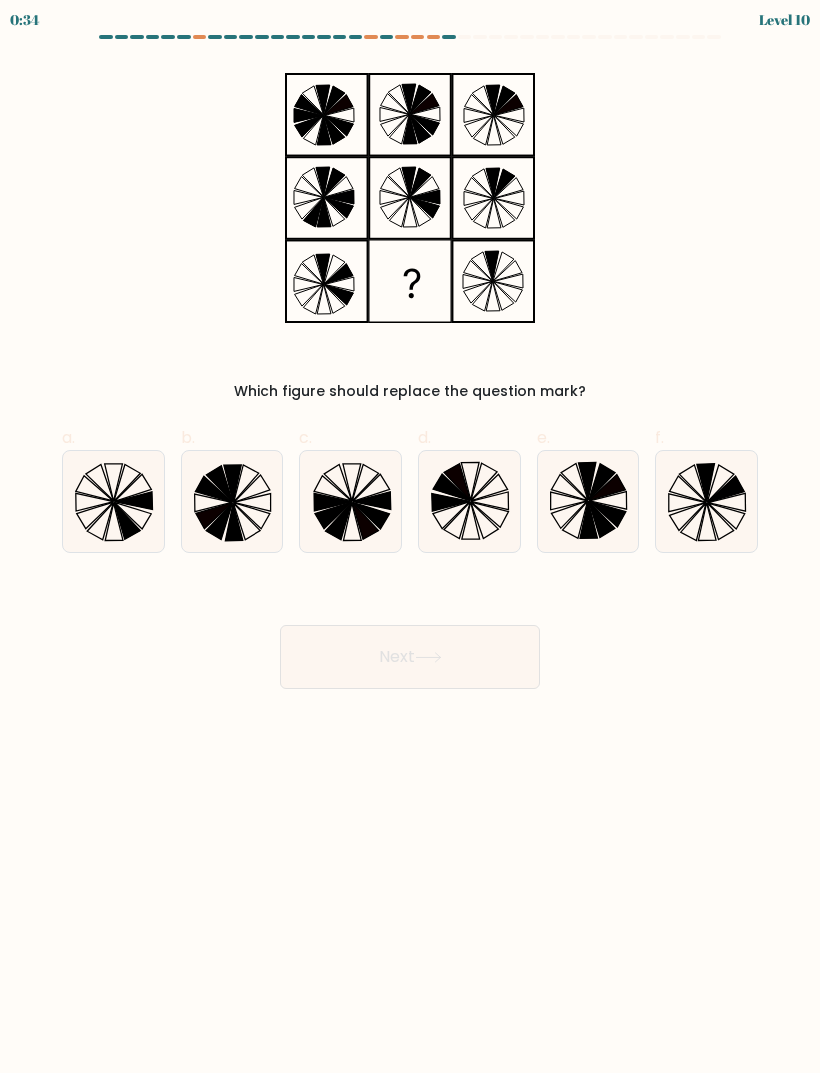 click 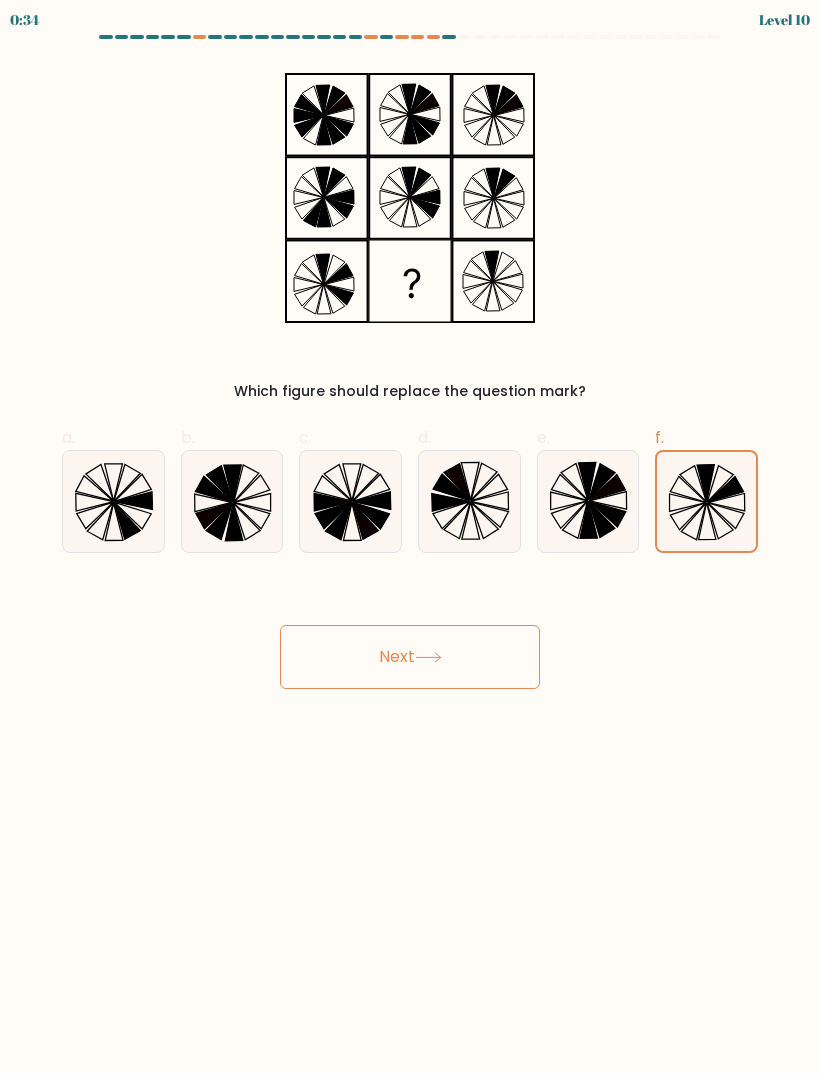 click on "Next" at bounding box center (410, 657) 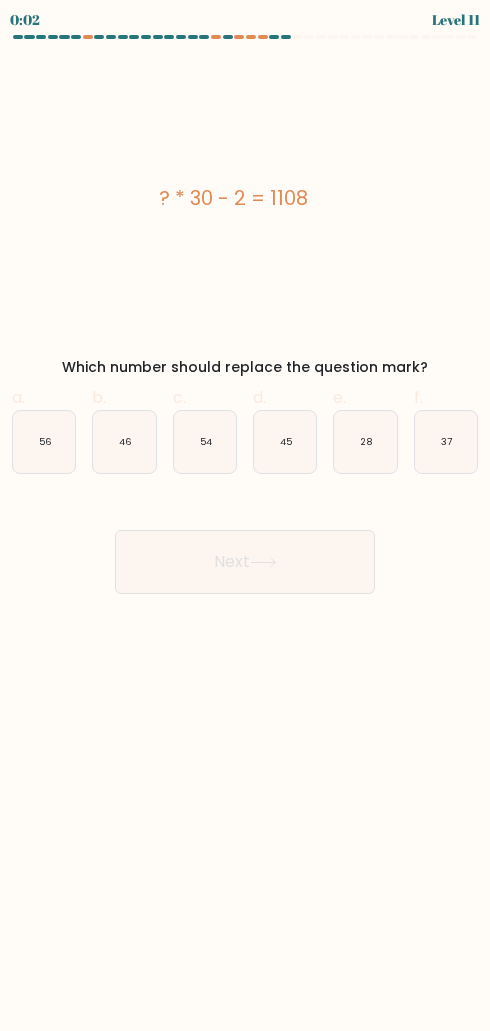 click on "37" 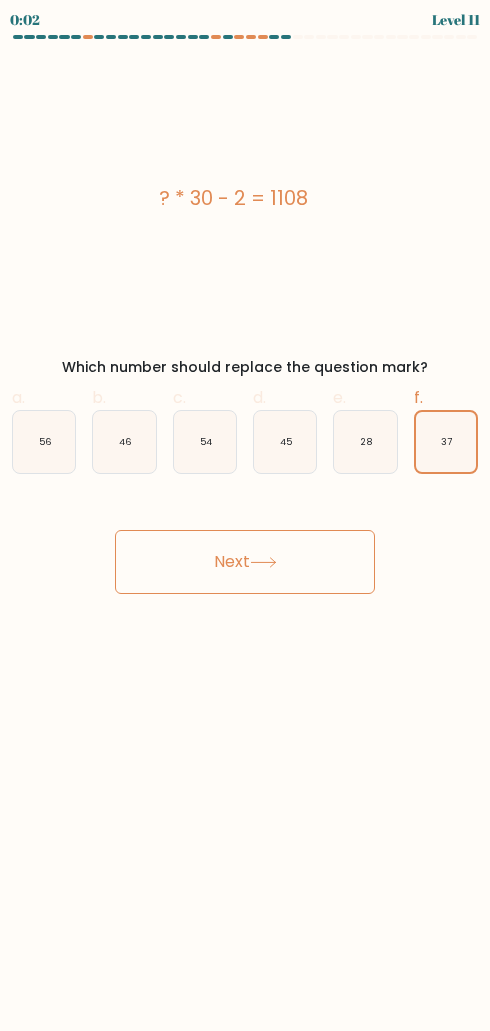 click on "Next" at bounding box center [245, 562] 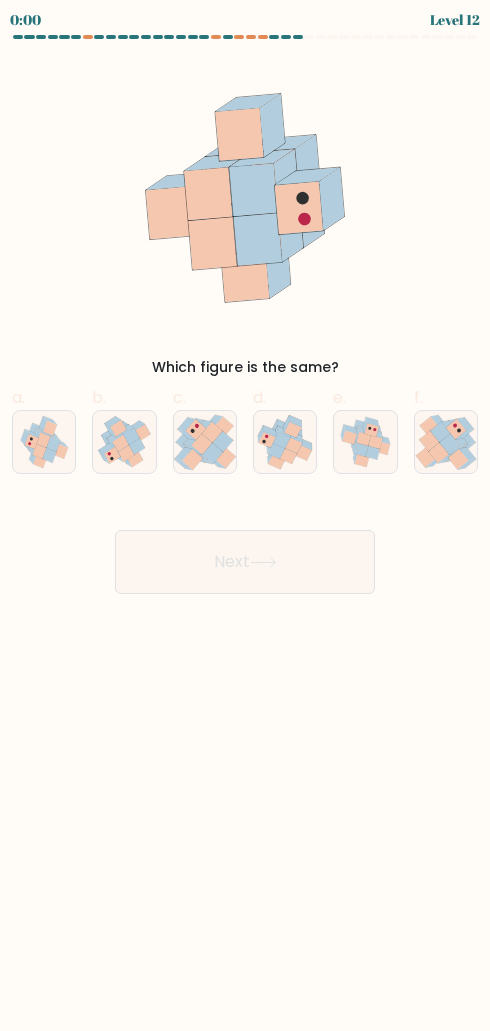 click on "Next" at bounding box center [245, 562] 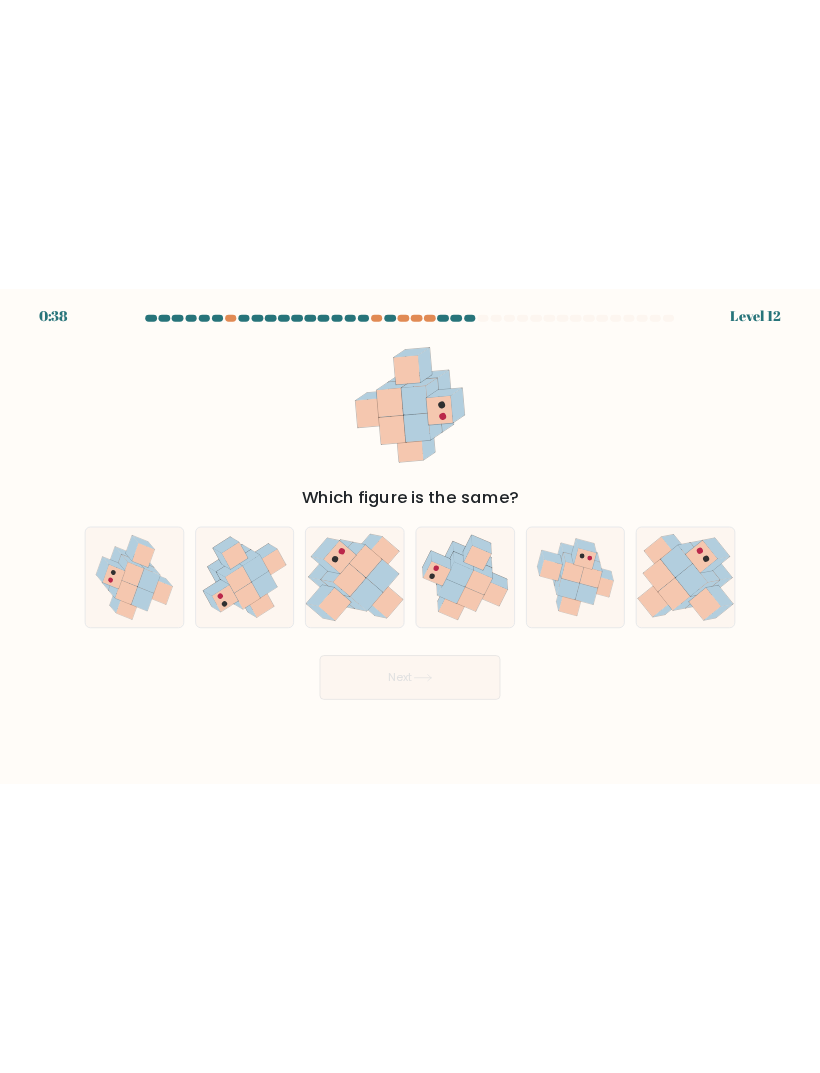 scroll, scrollTop: 12, scrollLeft: 0, axis: vertical 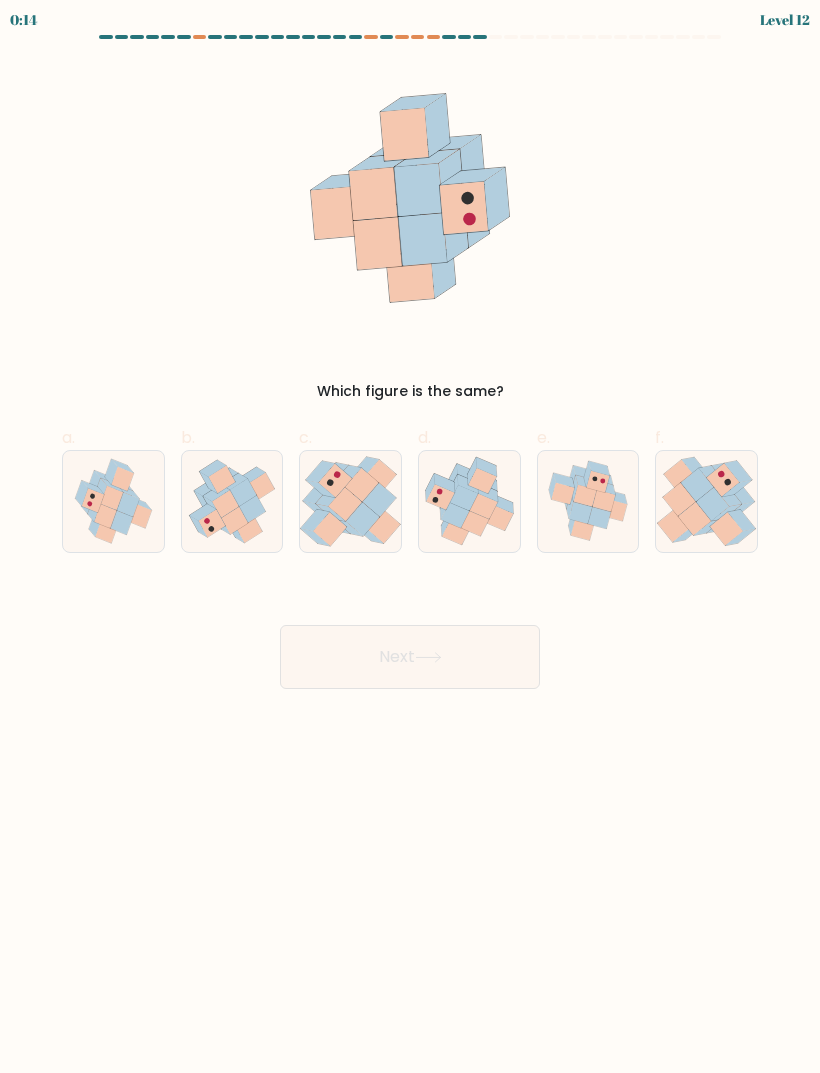 click 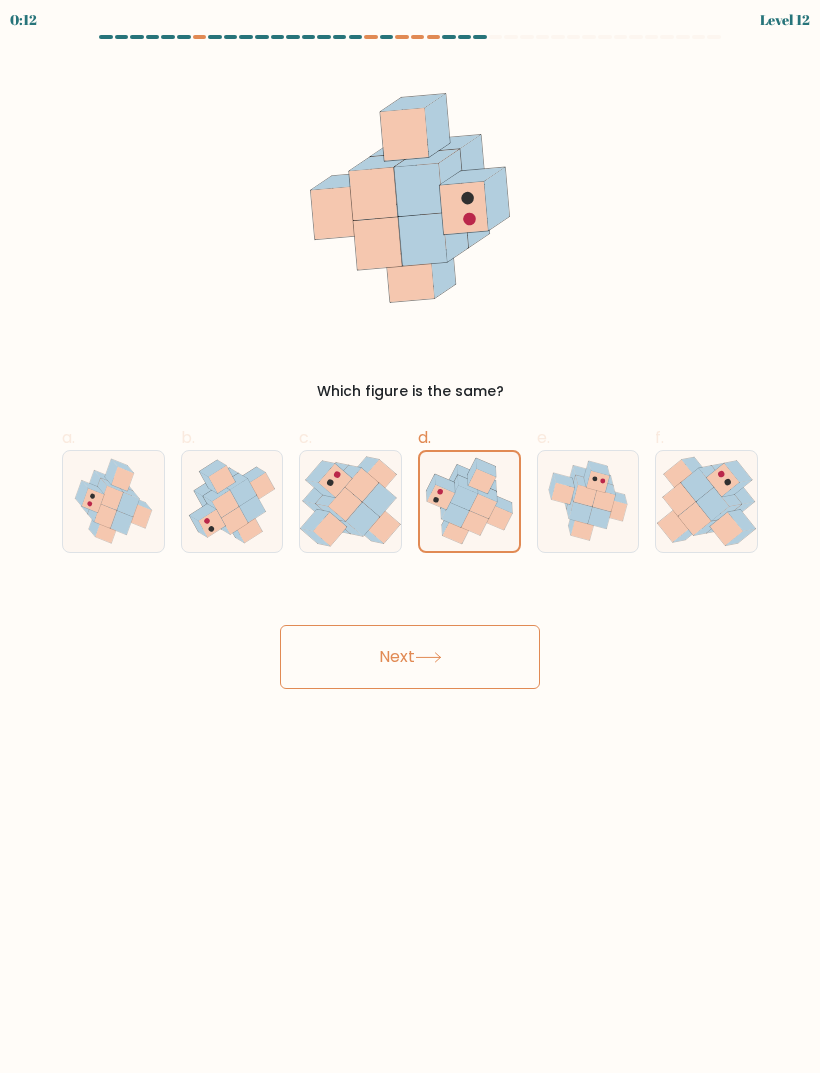 click on "Next" at bounding box center (410, 657) 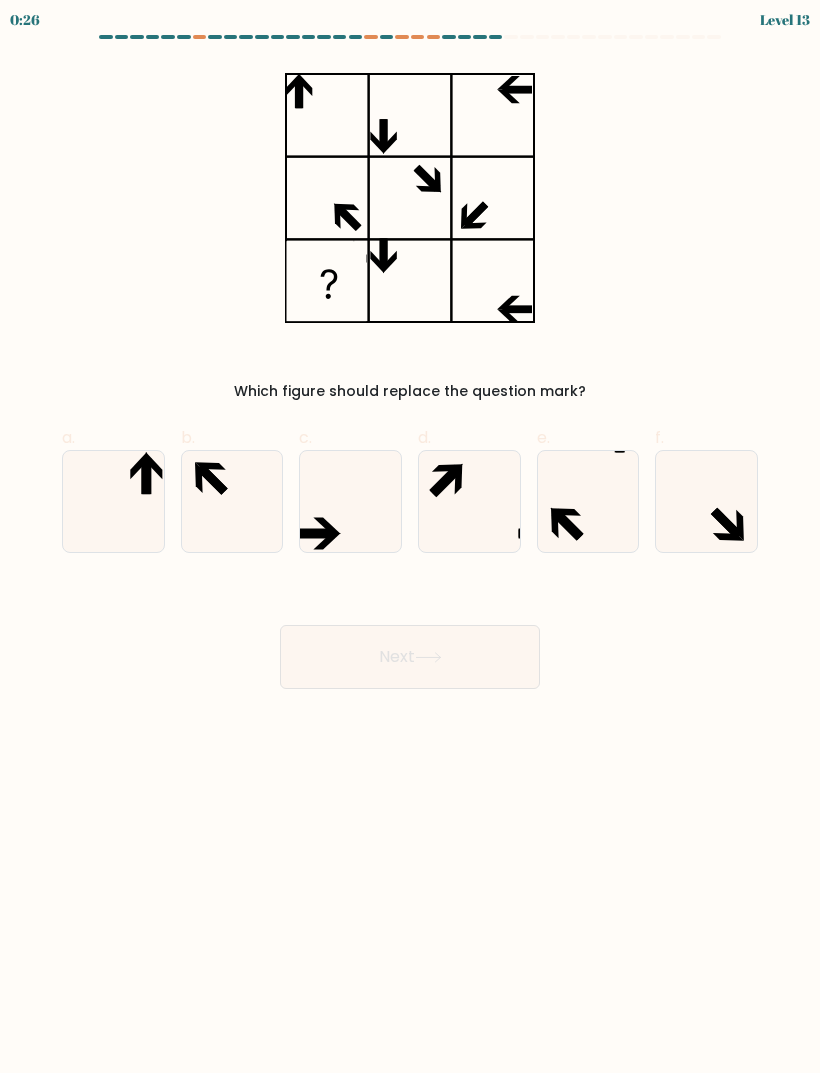click 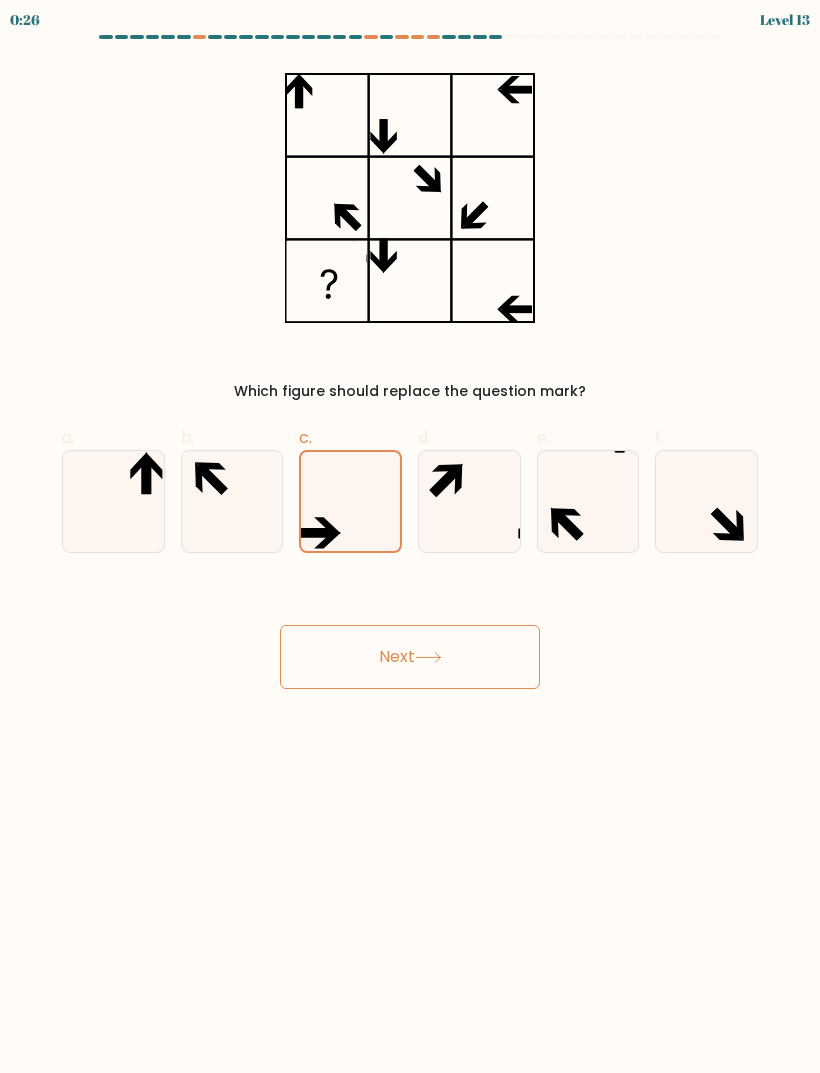 click on "Next" at bounding box center [410, 657] 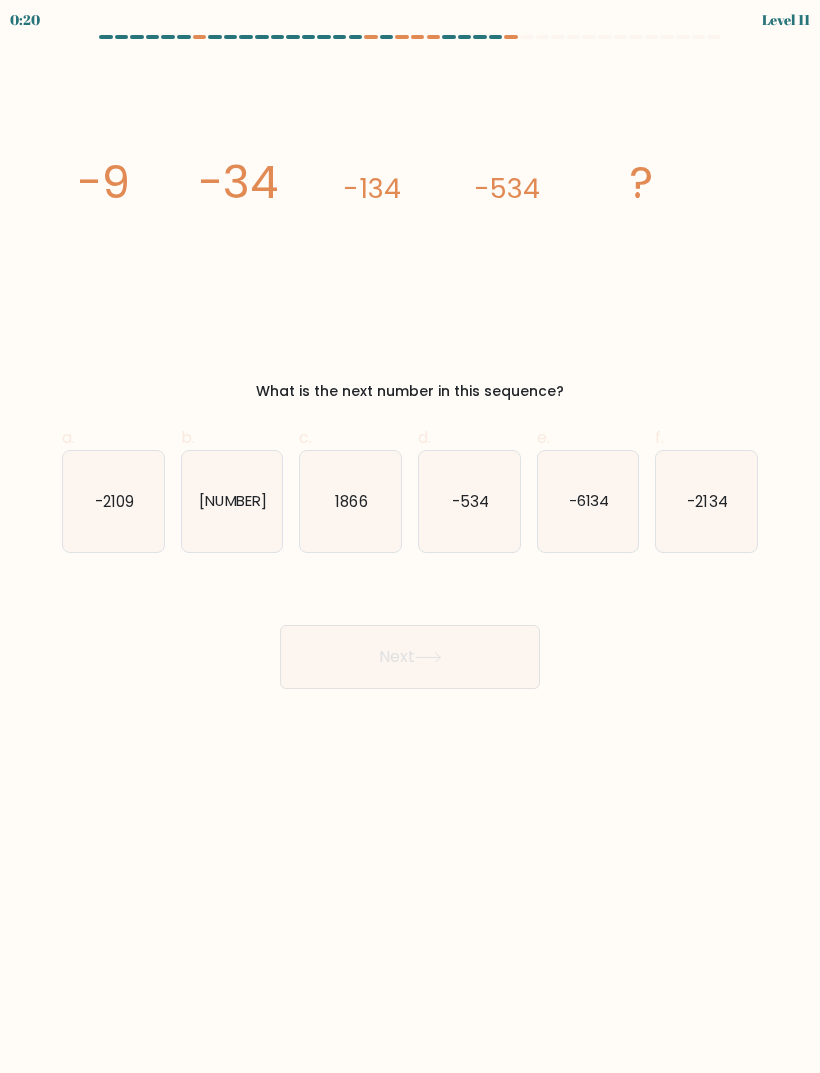 click on "-2134" 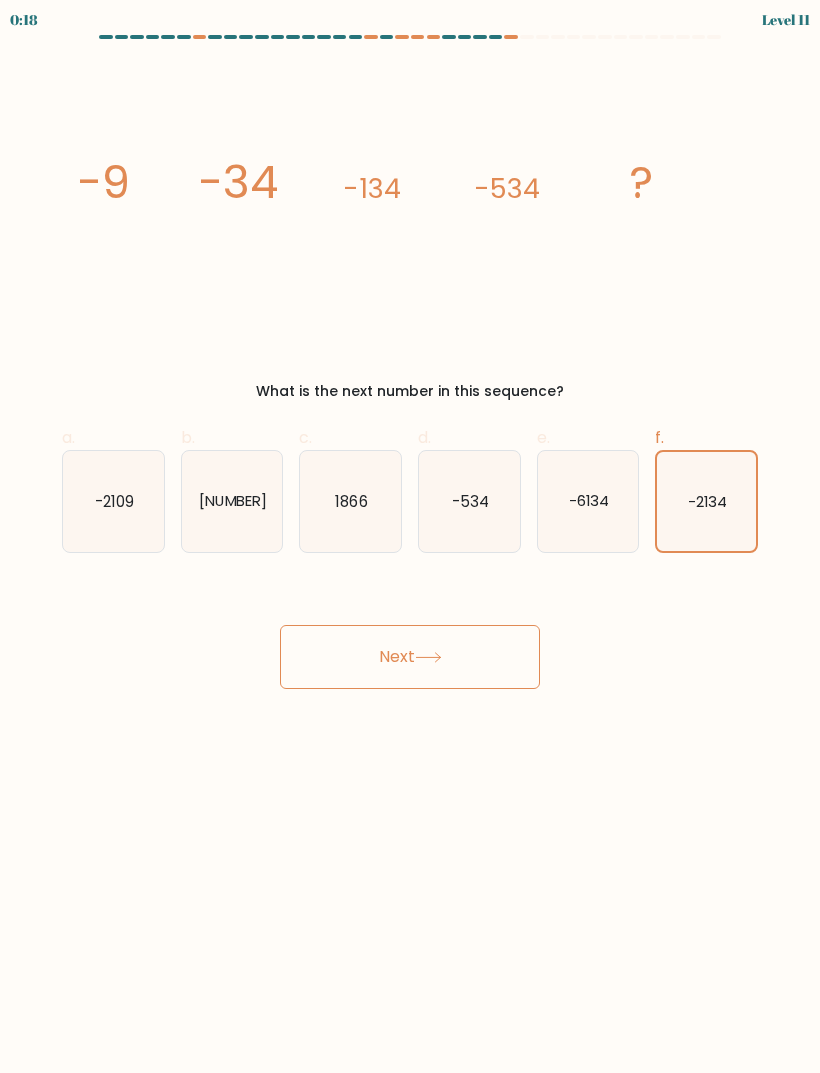 click on "Next" at bounding box center (410, 657) 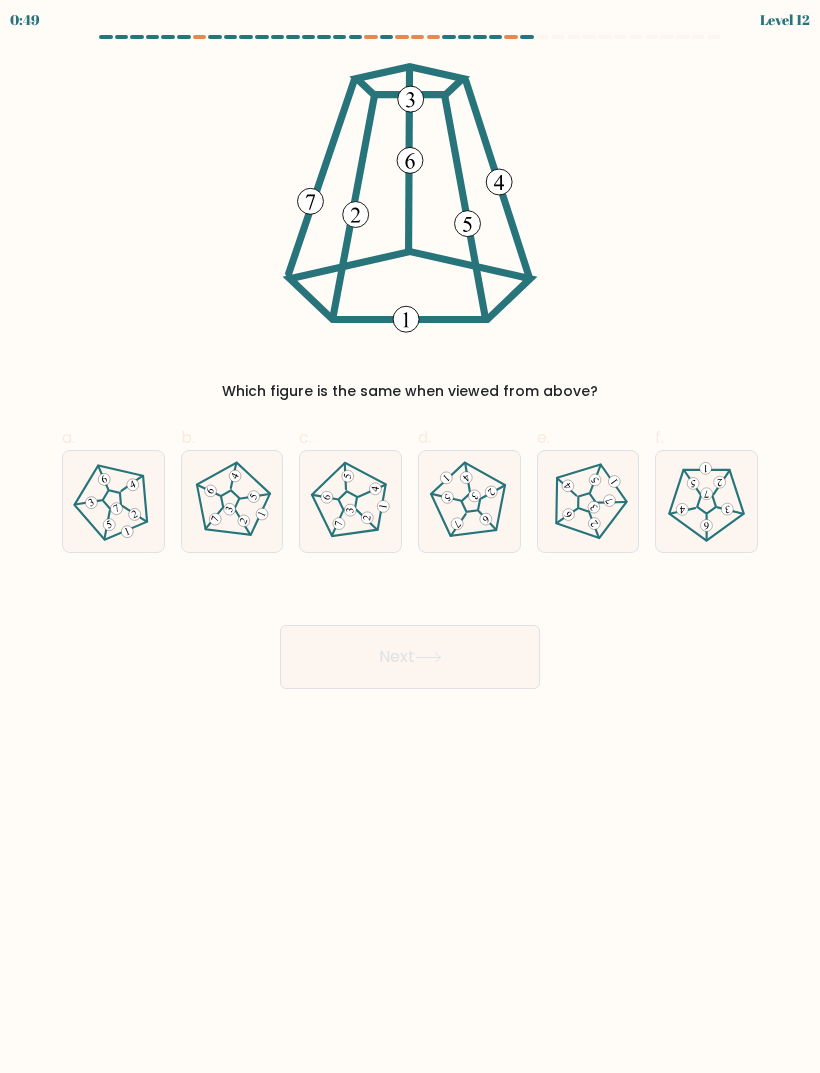 click 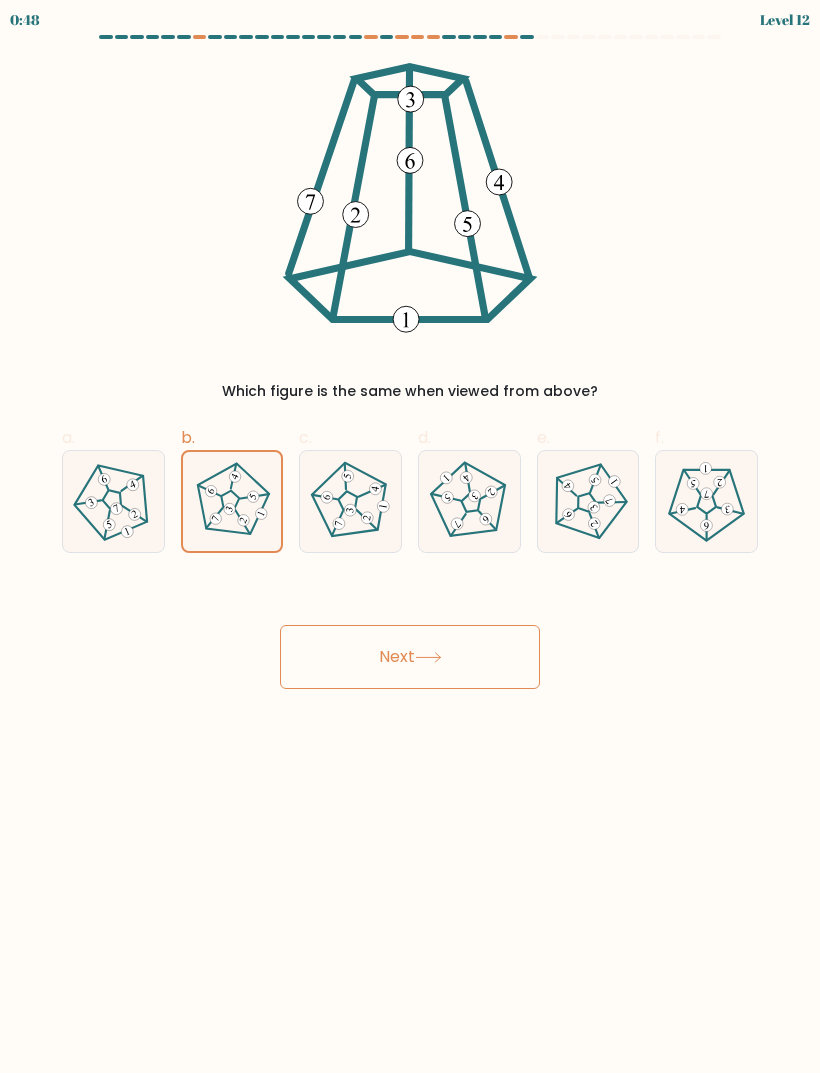 click on "Next" at bounding box center [410, 657] 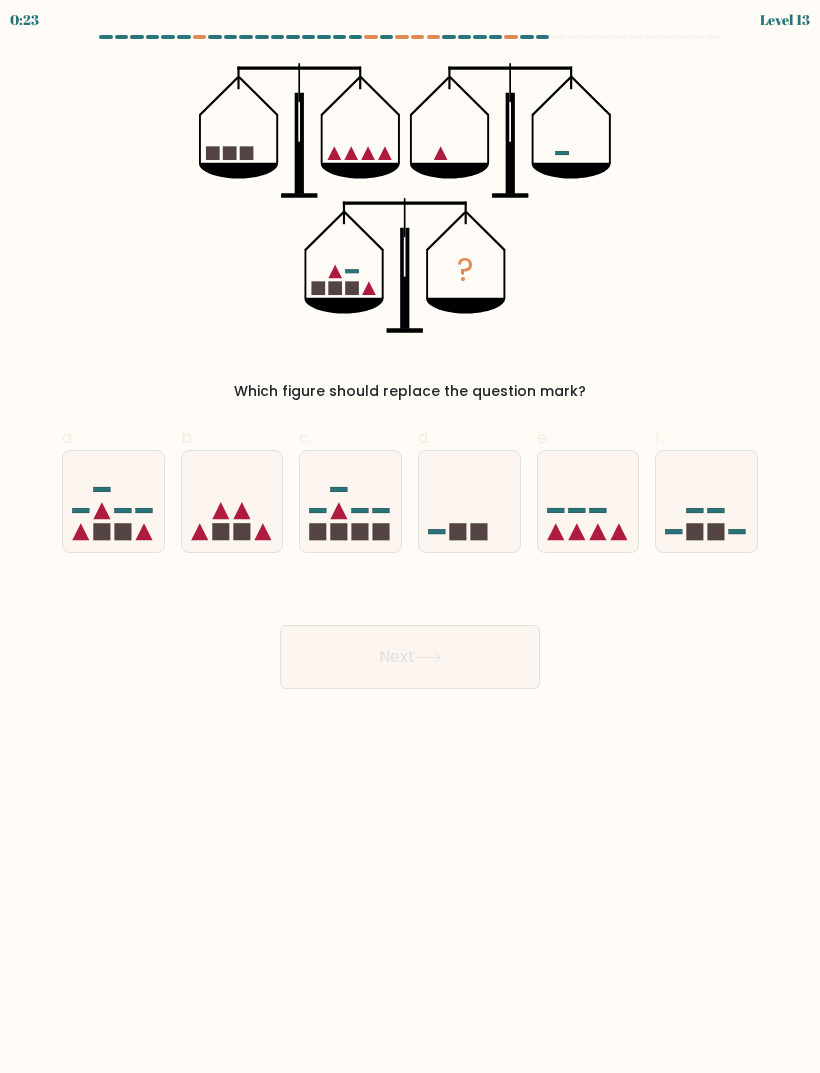 click 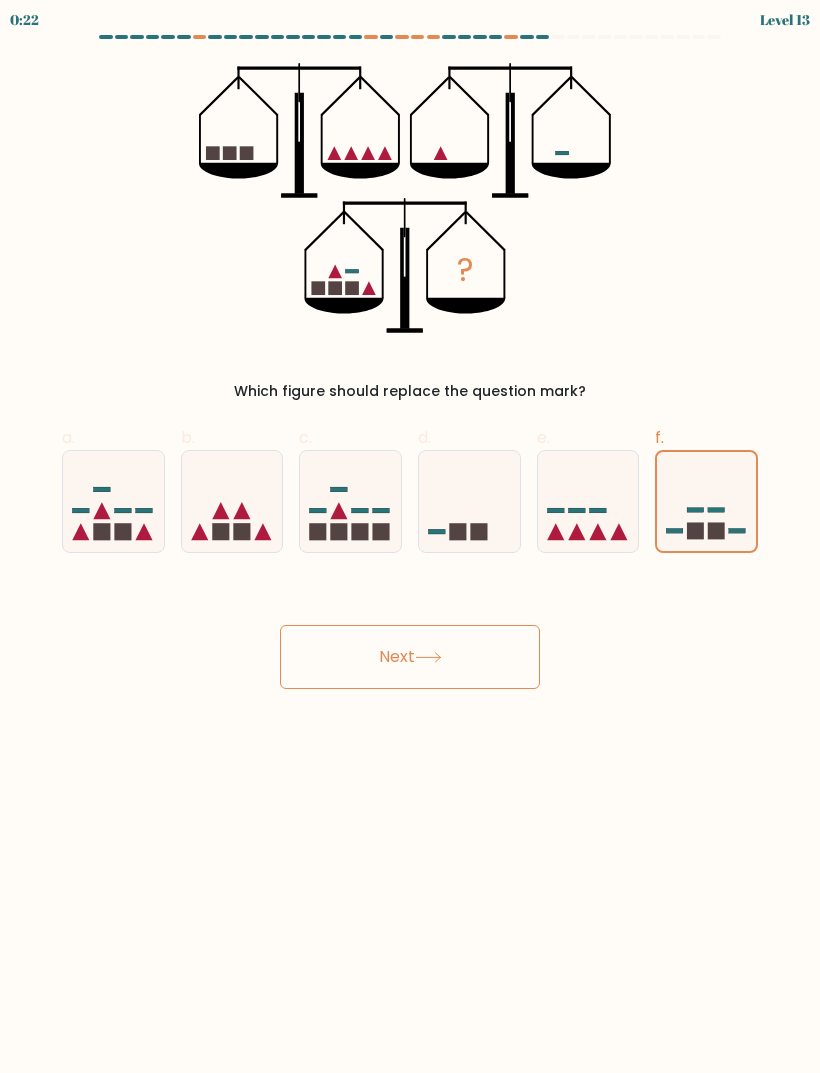 click on "Next" at bounding box center [410, 657] 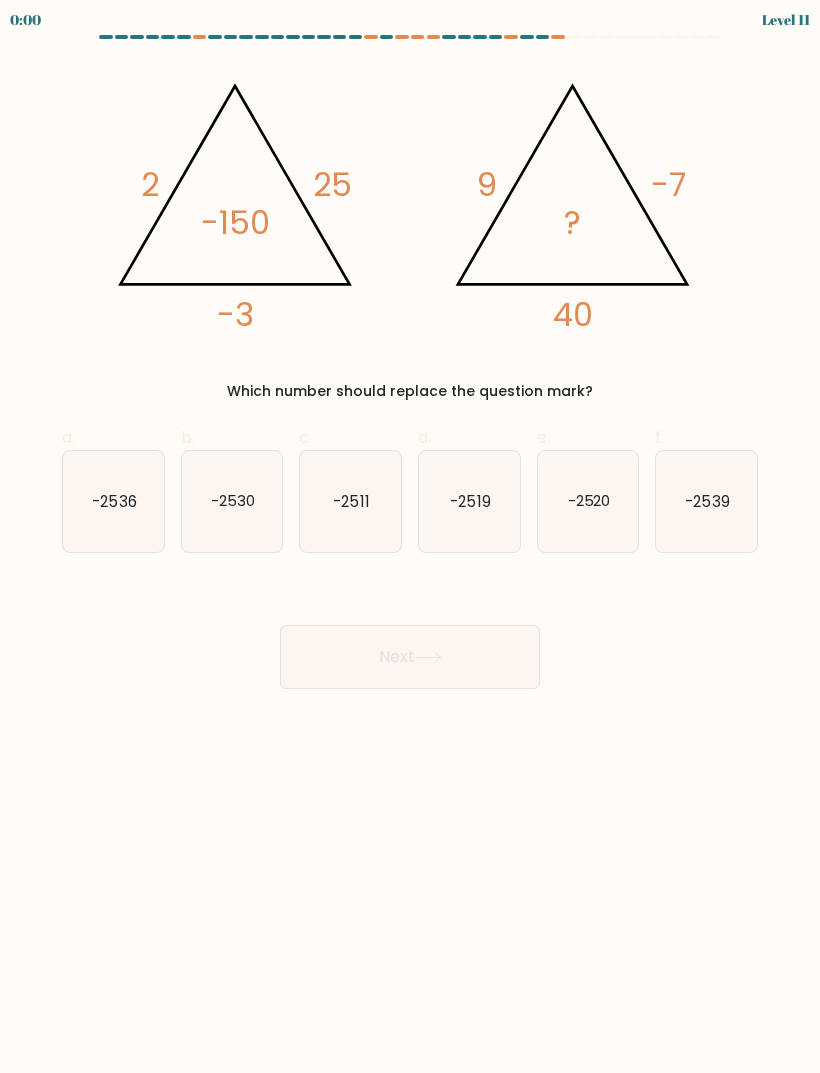 click on "-2520" 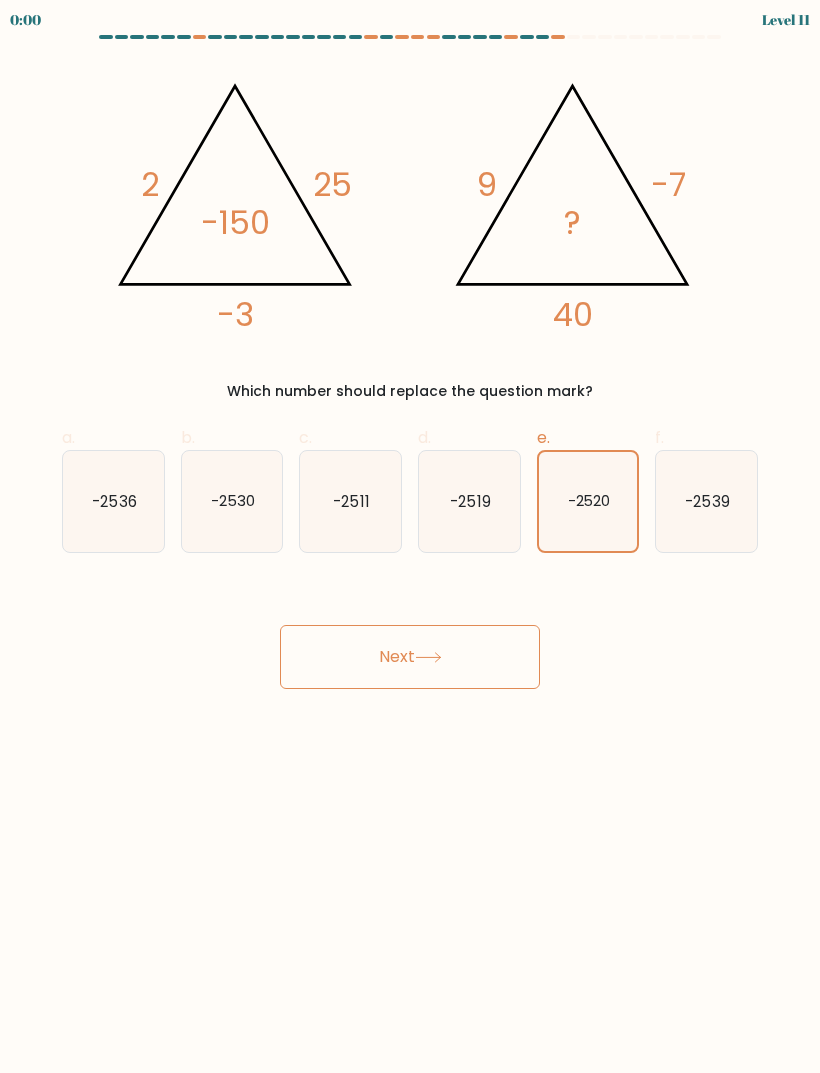 click on "Next" at bounding box center [410, 657] 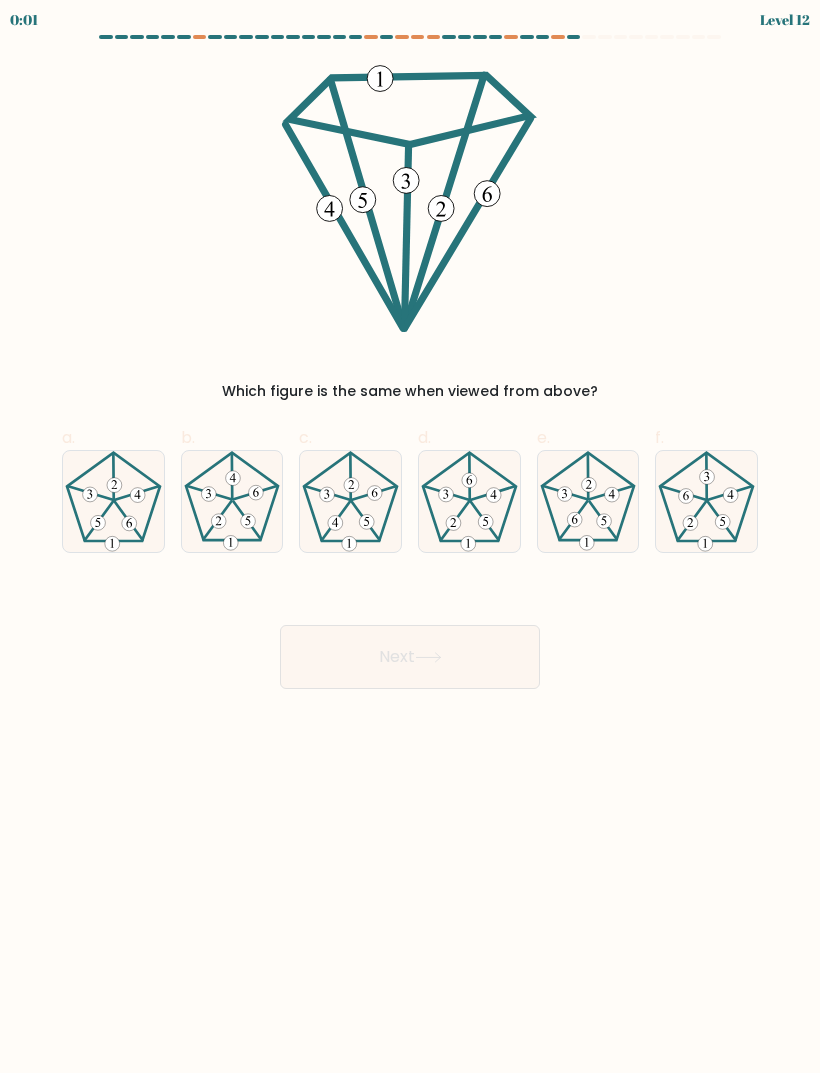 click 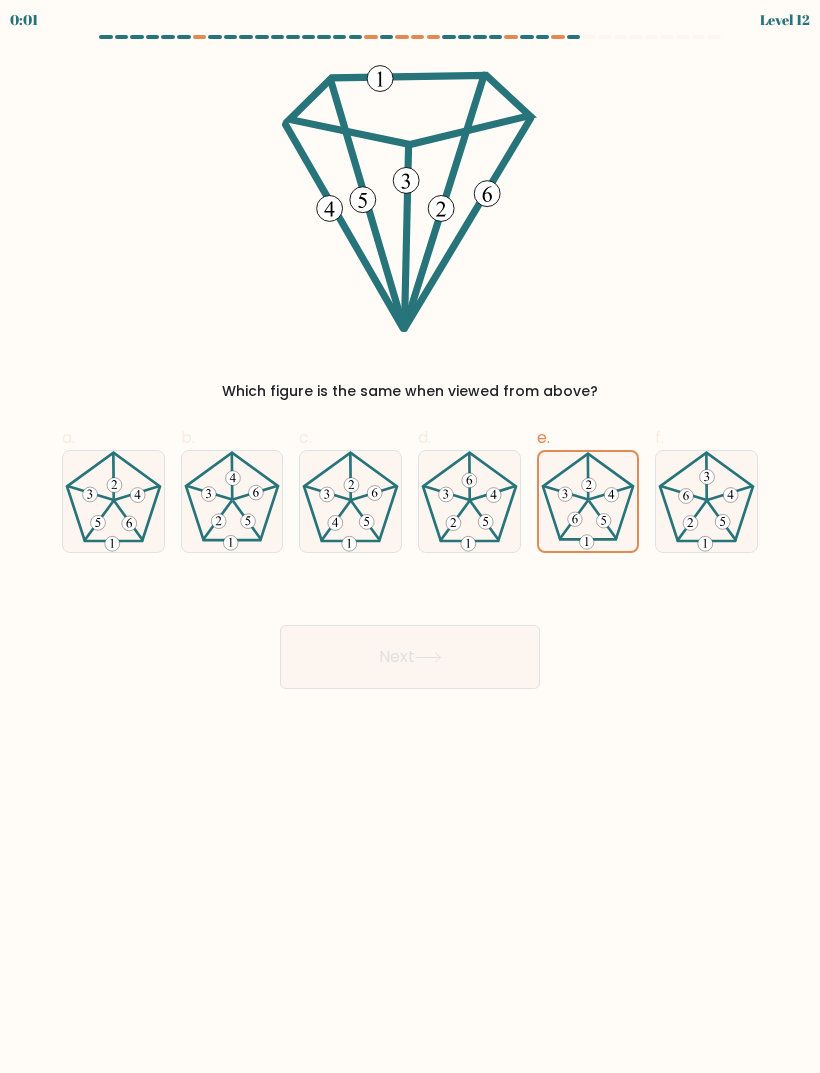 click on "Next" at bounding box center (410, 657) 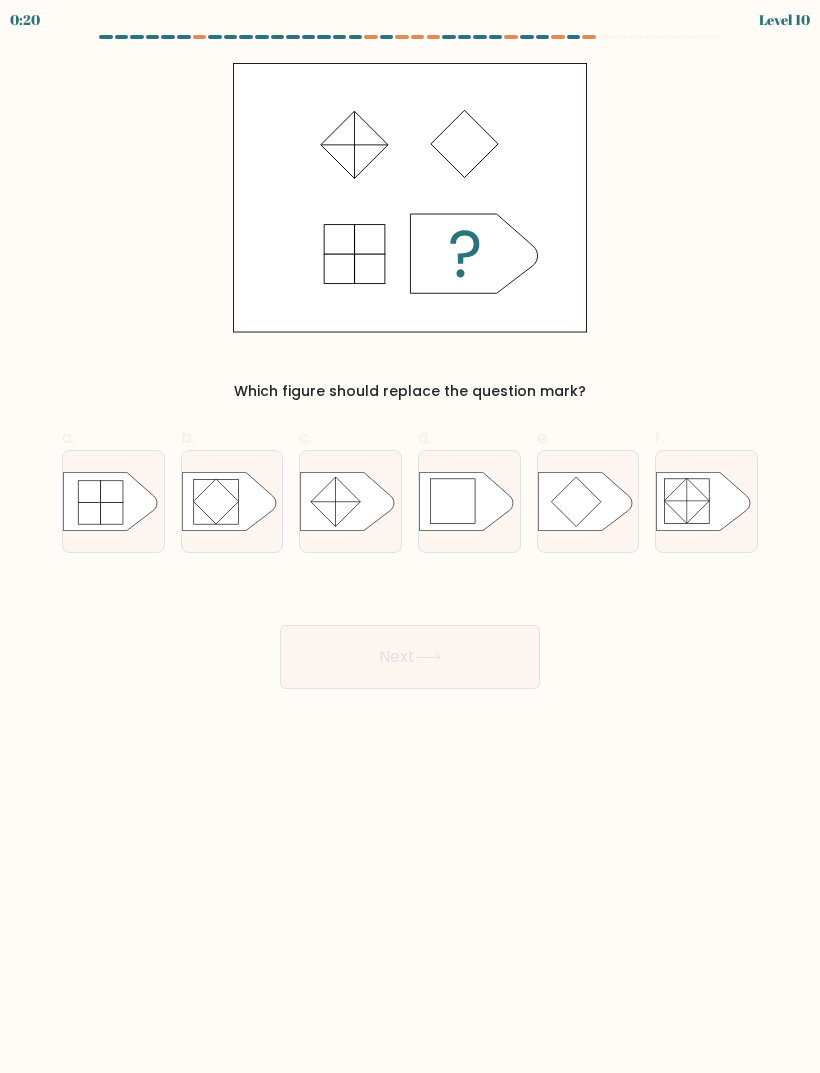 click 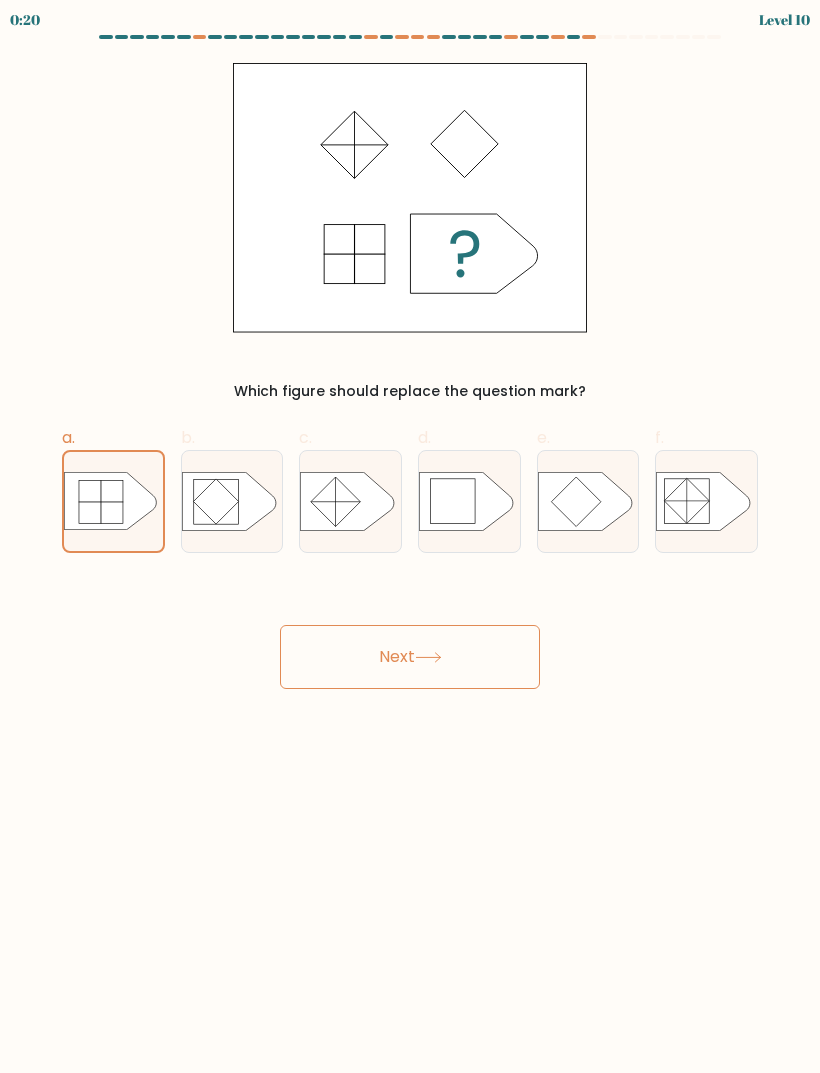 click on "Next" at bounding box center [410, 657] 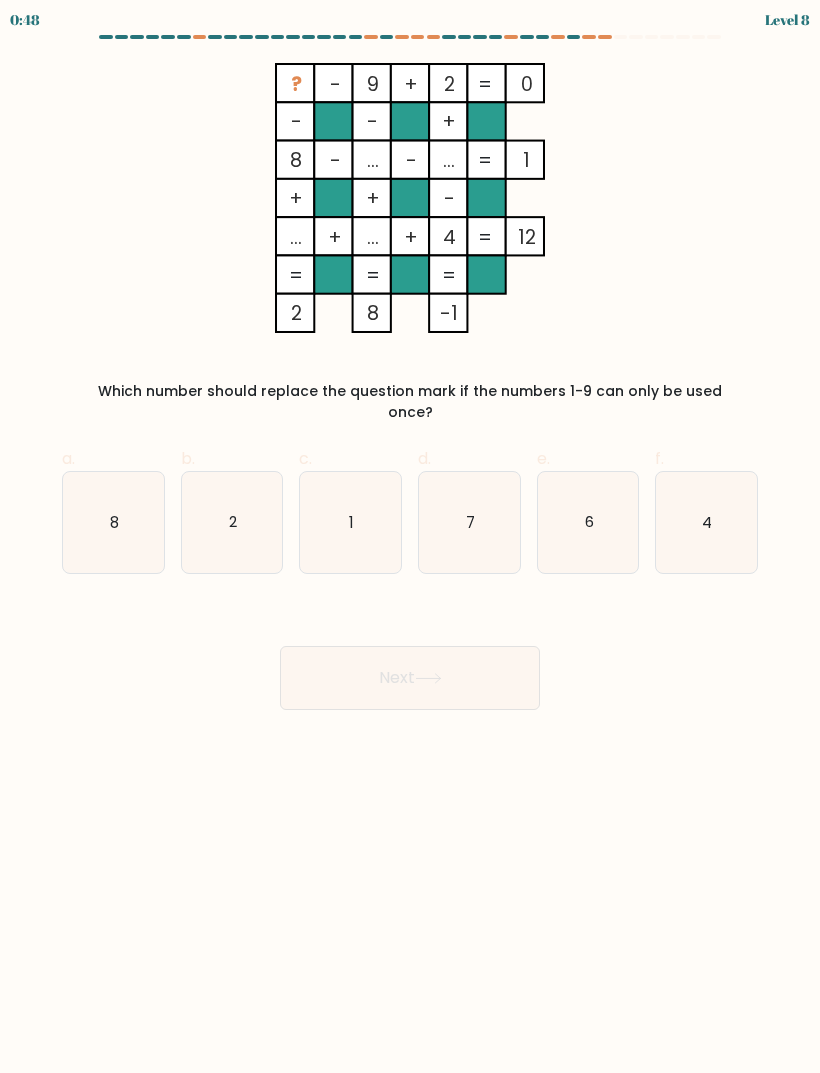 click on "7" 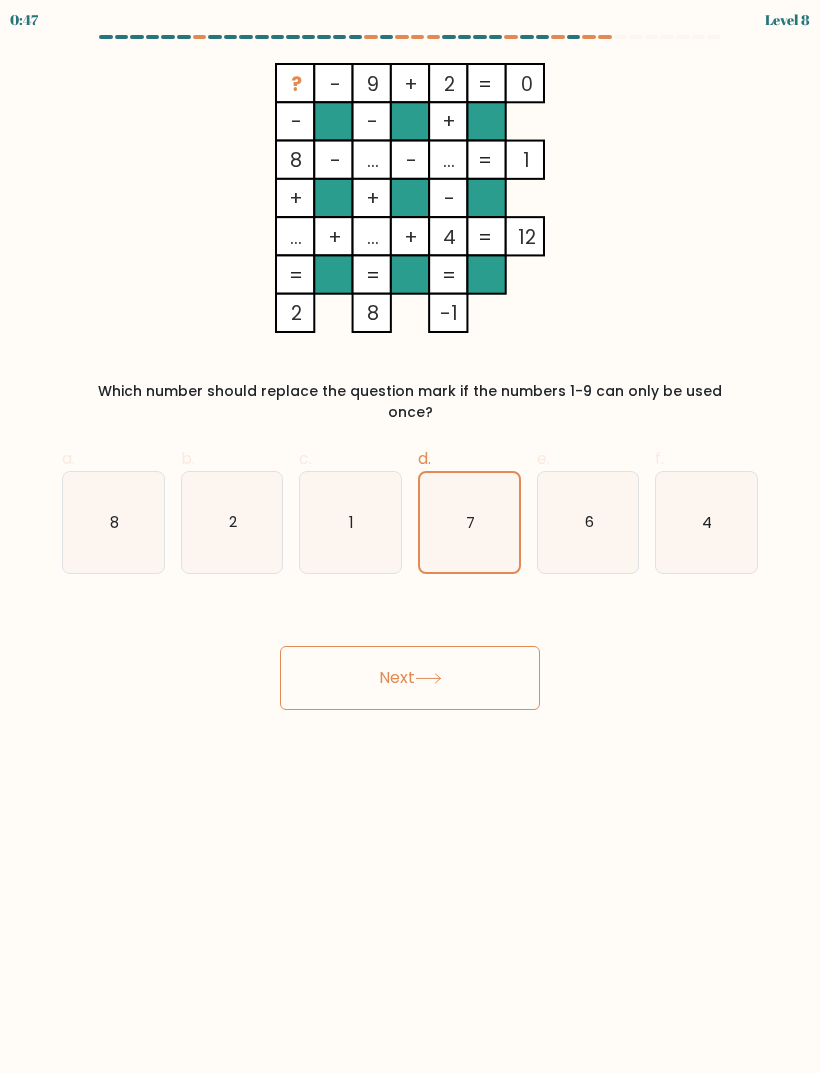 click on "Next" at bounding box center (410, 678) 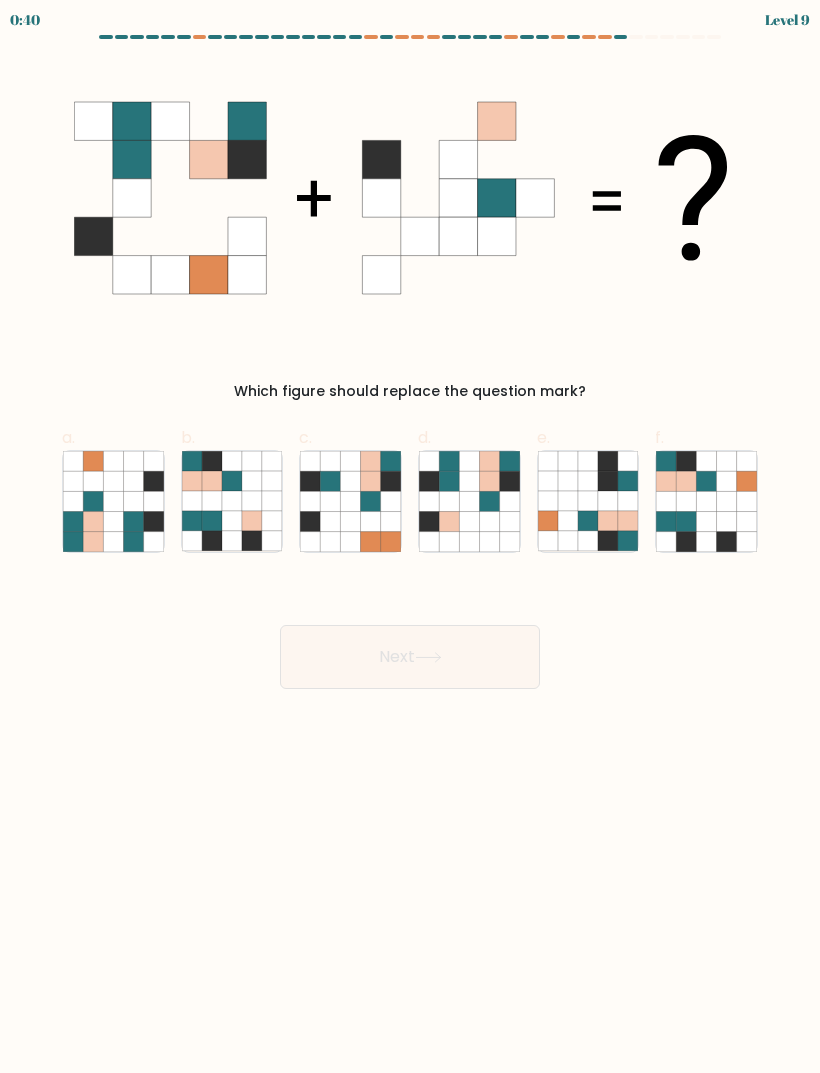 click 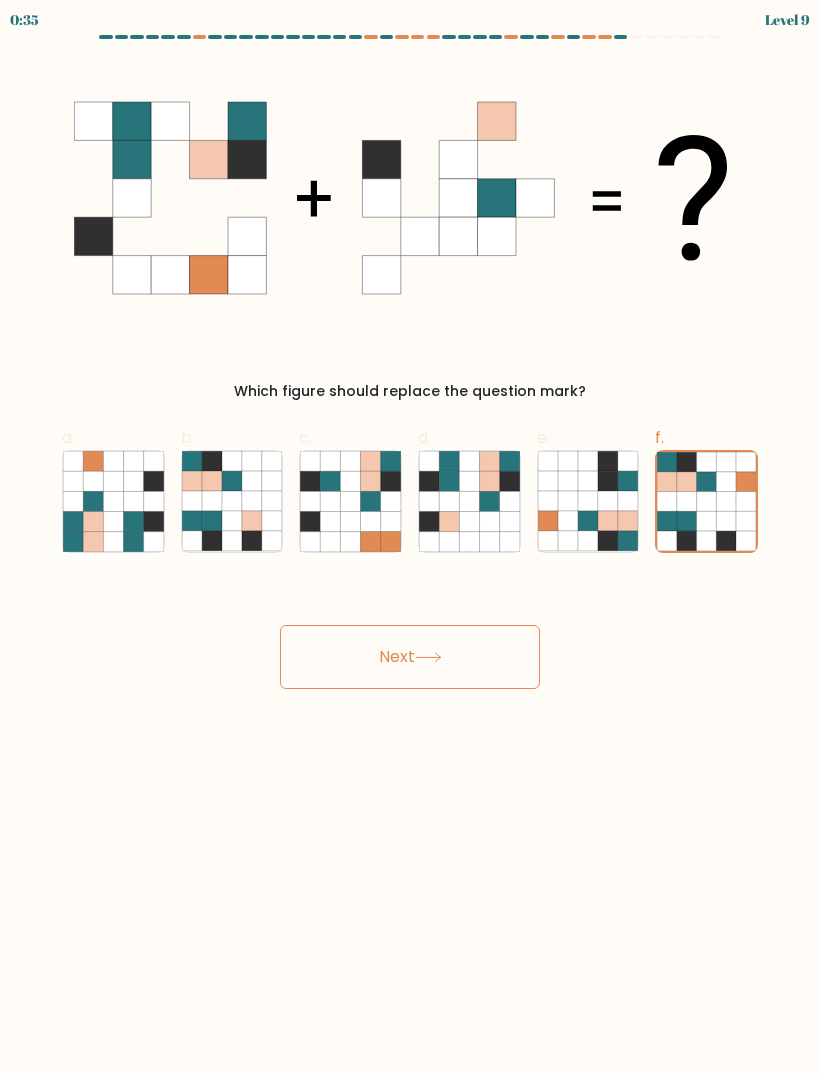 click on "Next" at bounding box center (410, 657) 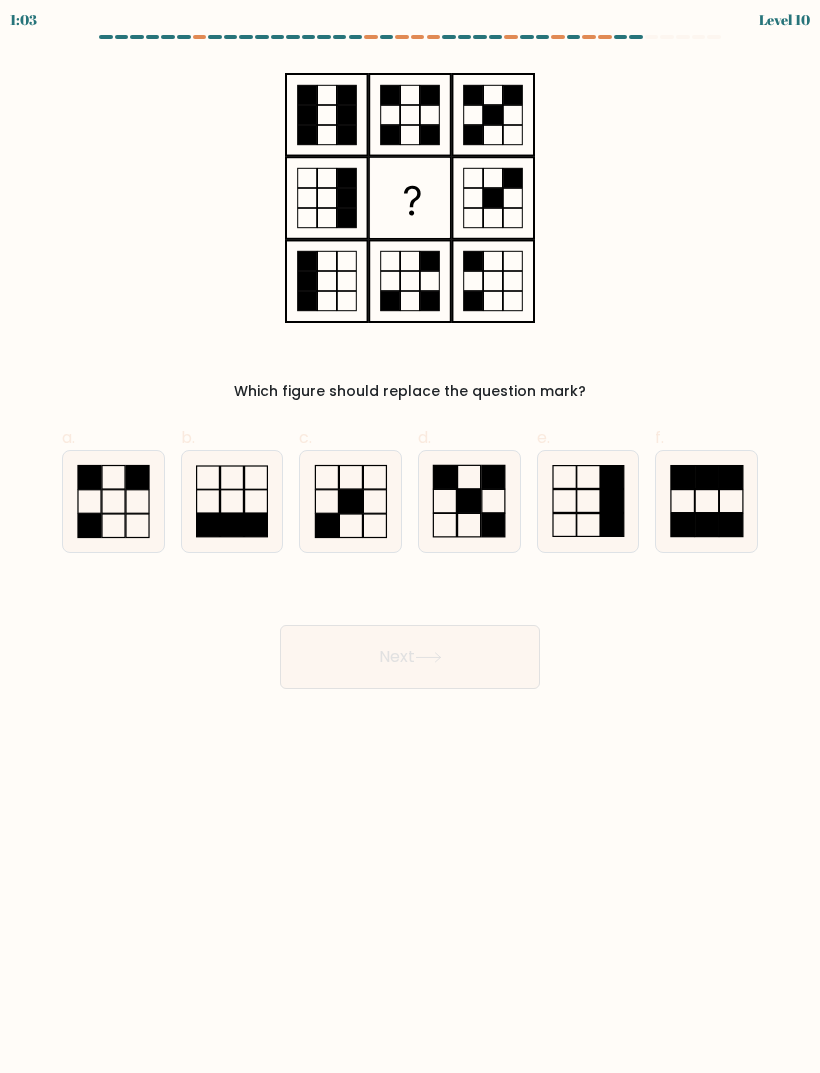 click 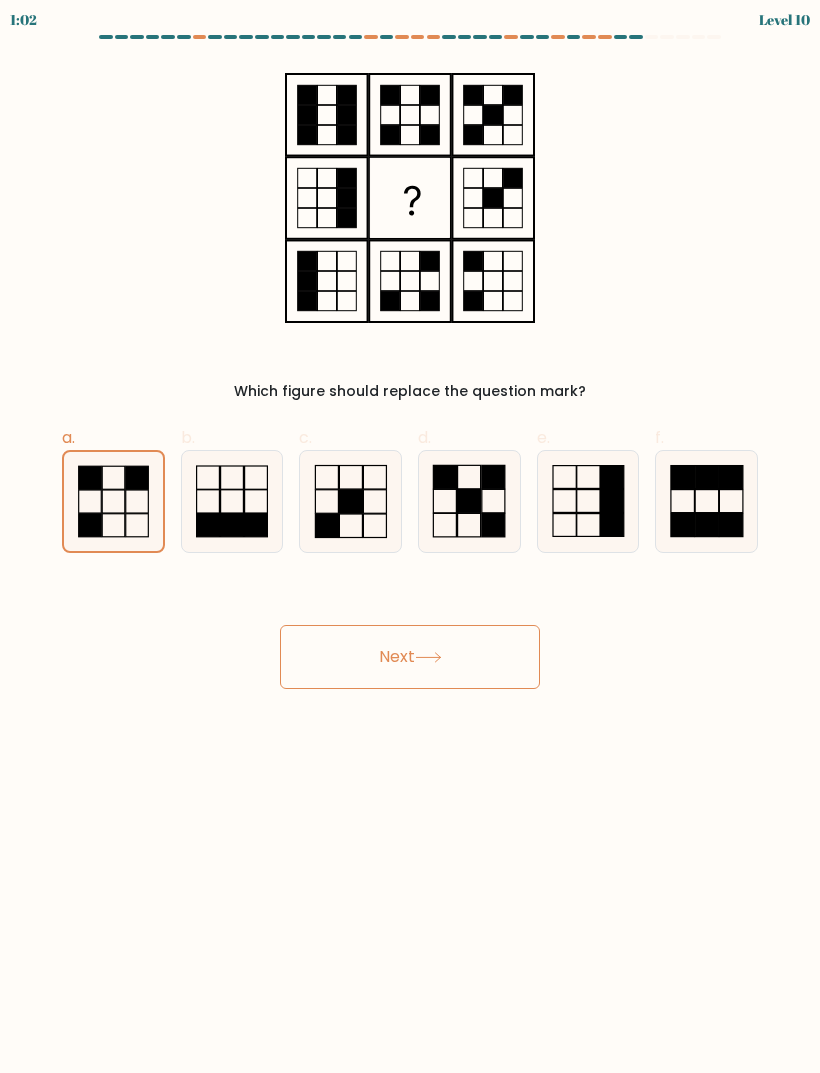 click on "Next" at bounding box center [410, 657] 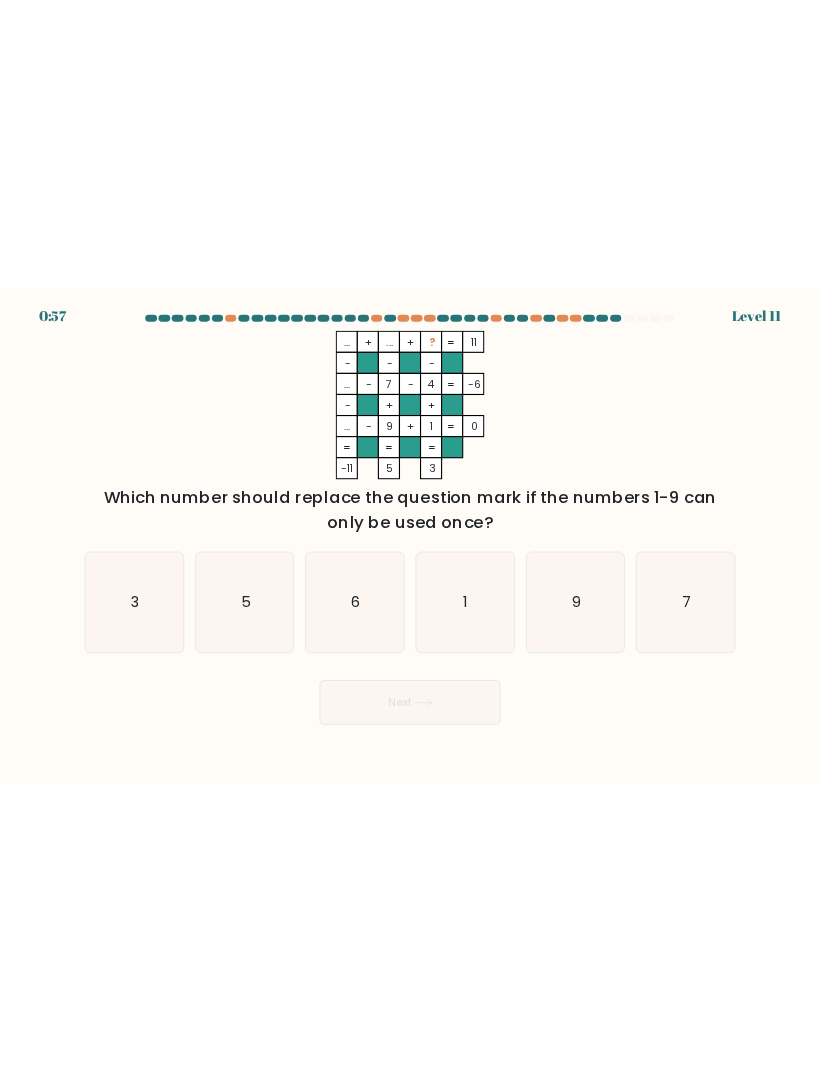 scroll, scrollTop: 12, scrollLeft: 0, axis: vertical 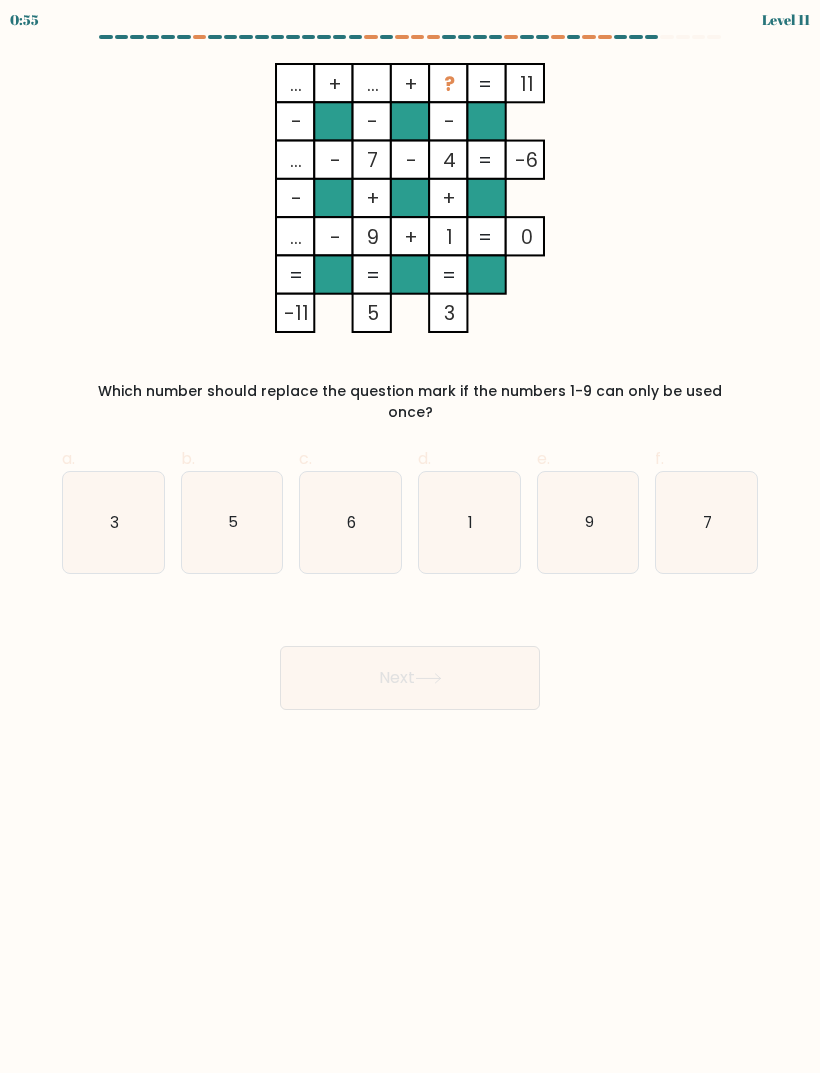 click on "7" 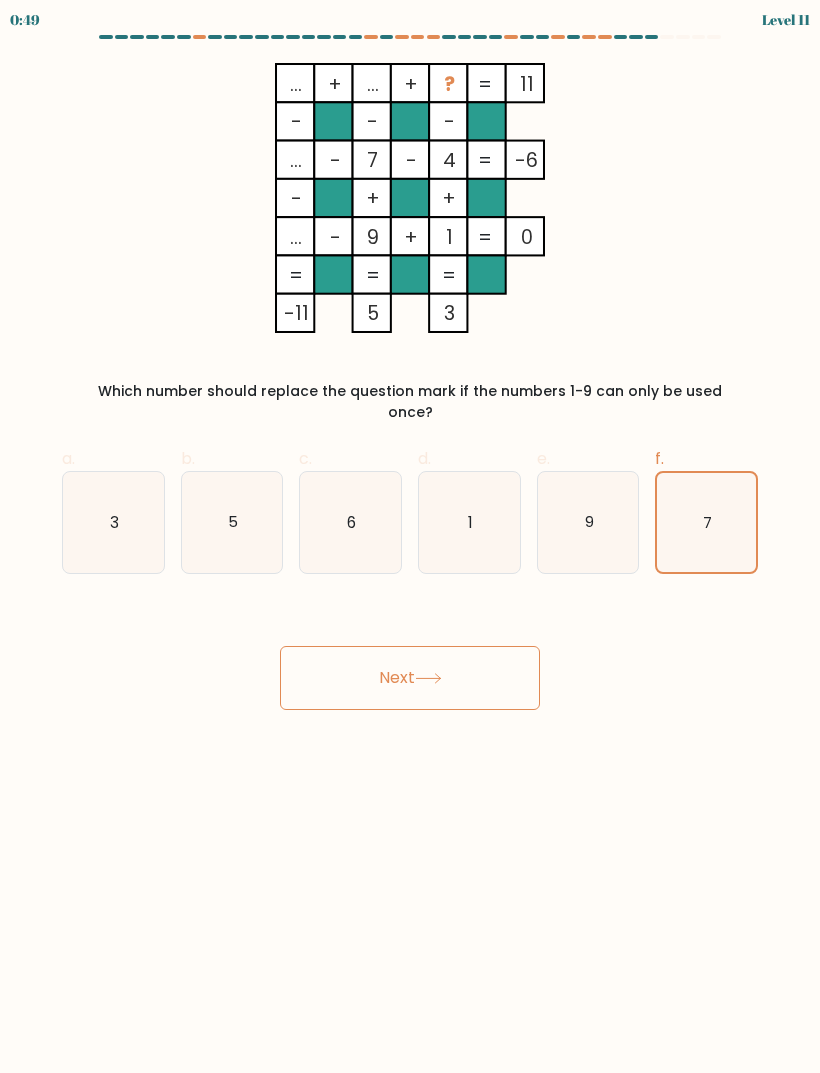 click on "Next" at bounding box center [410, 678] 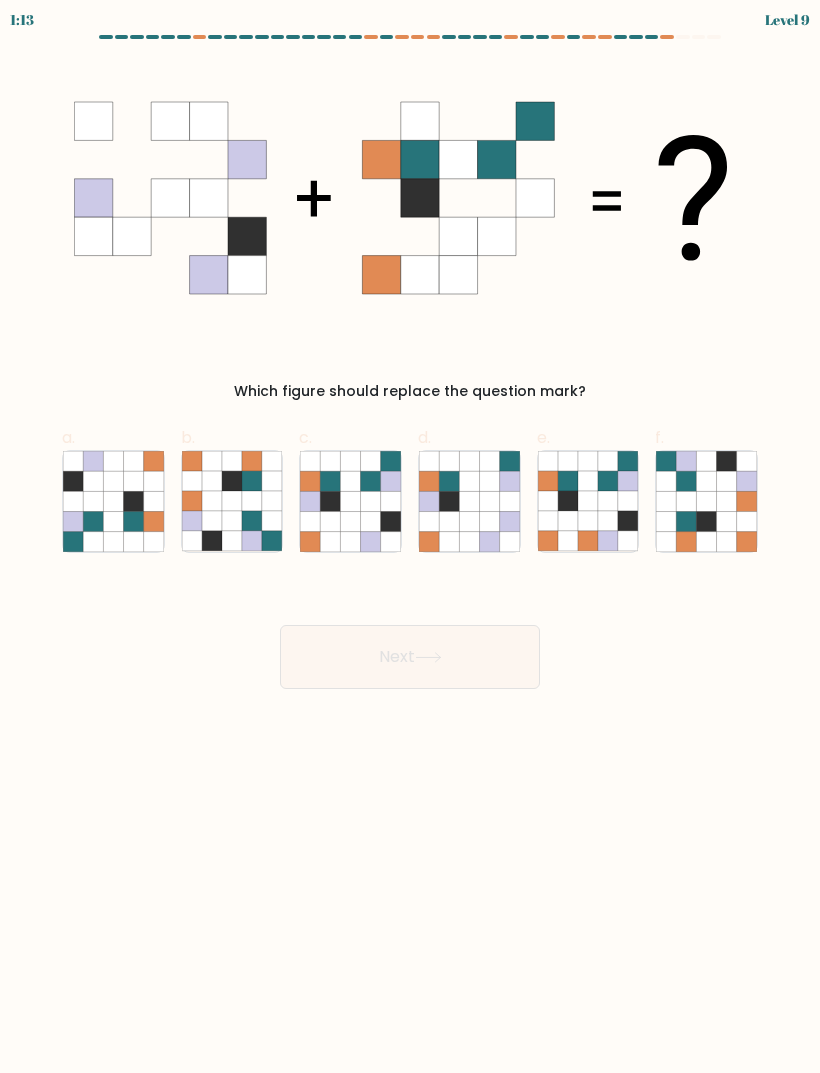 click 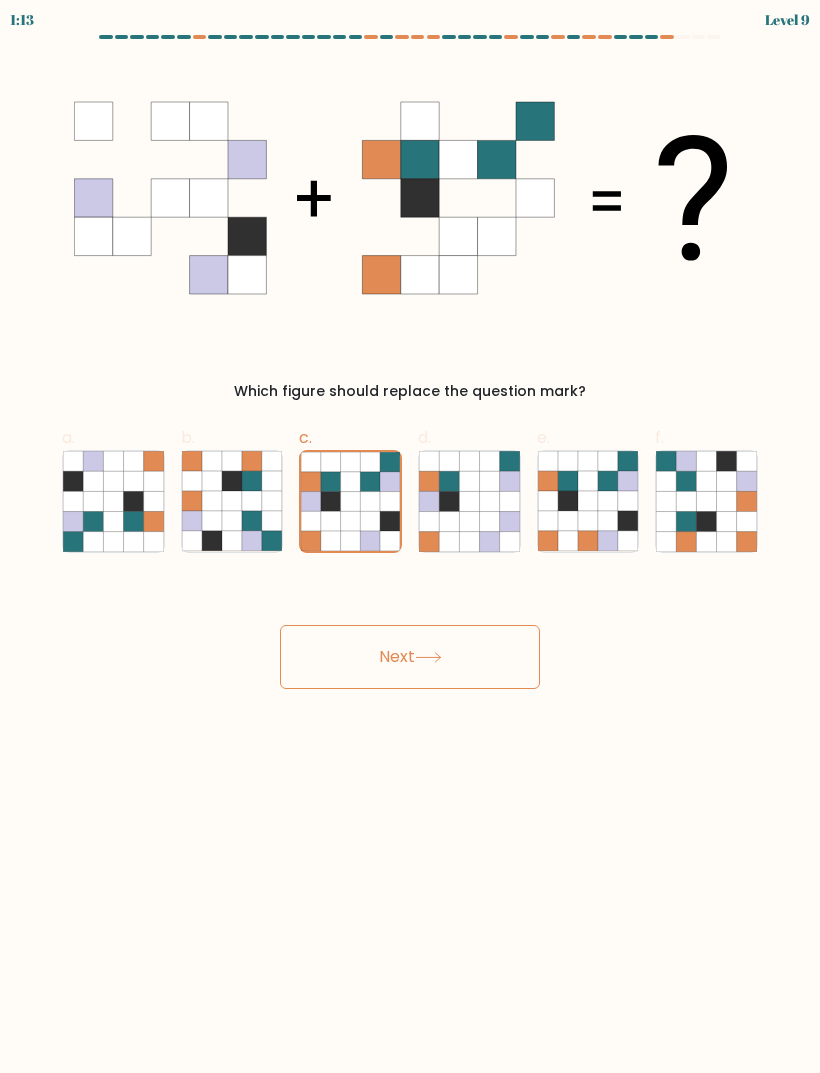 click on "Next" at bounding box center (410, 657) 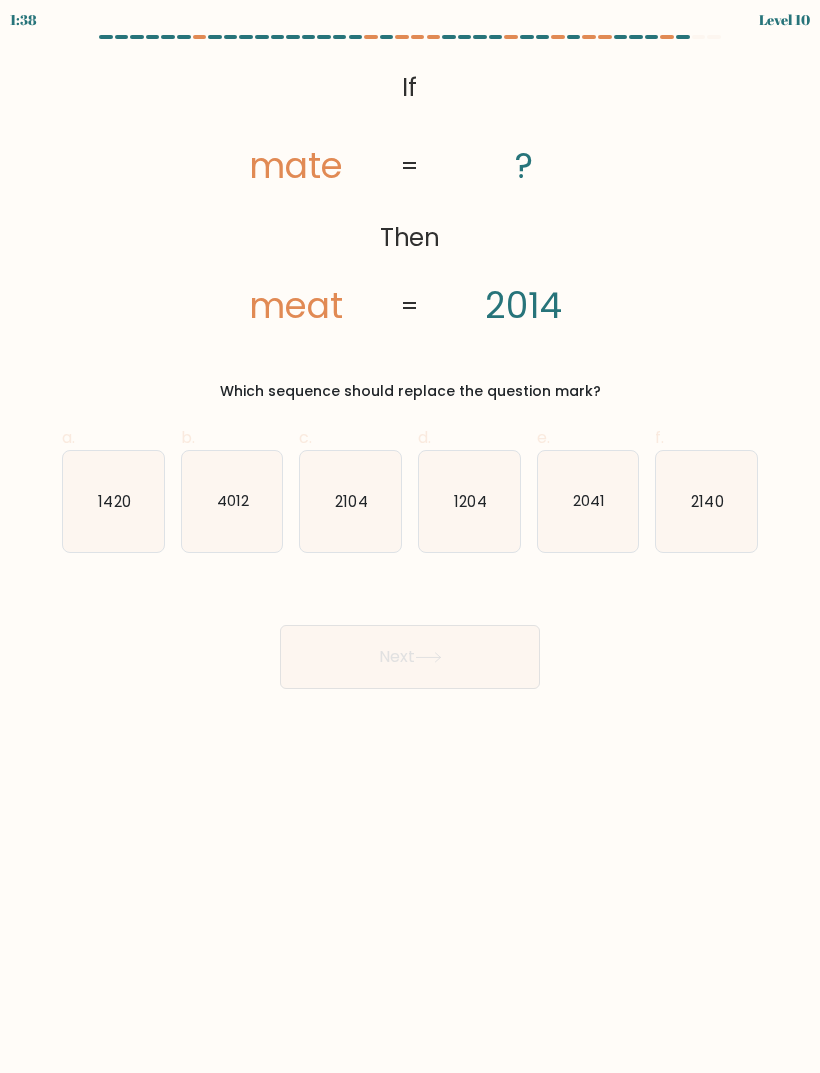 click on "2041" 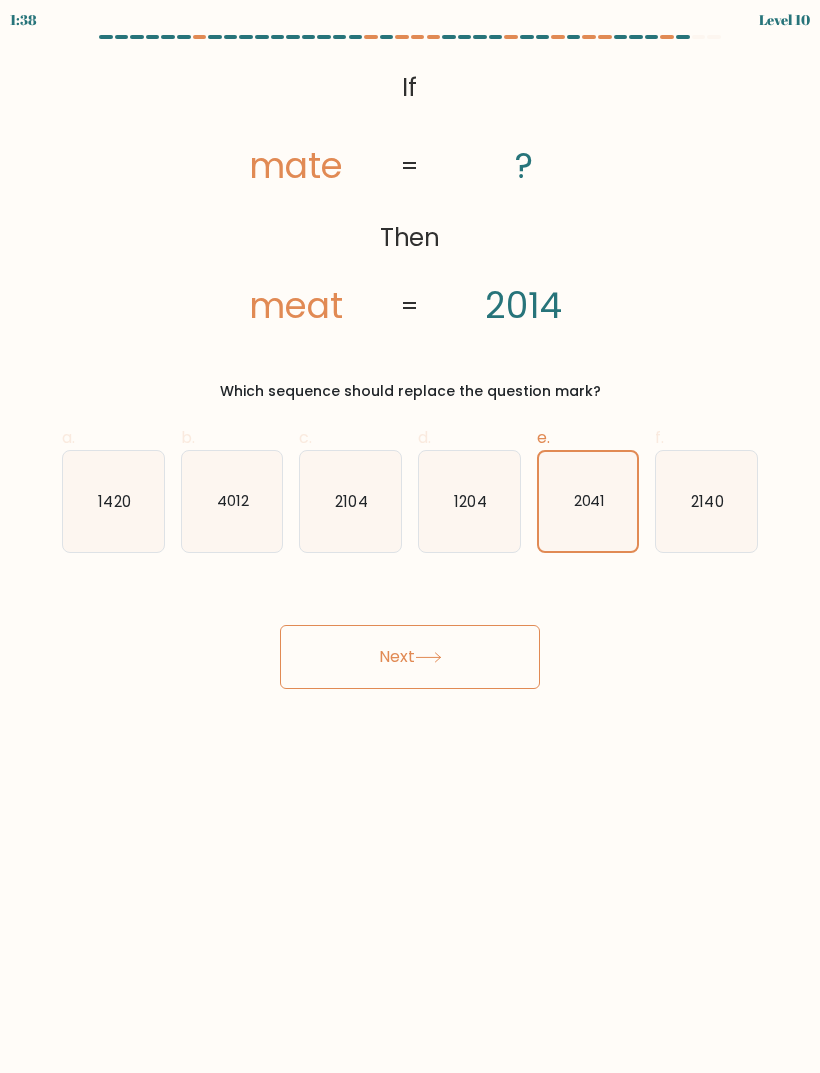 click on "Next" at bounding box center (410, 657) 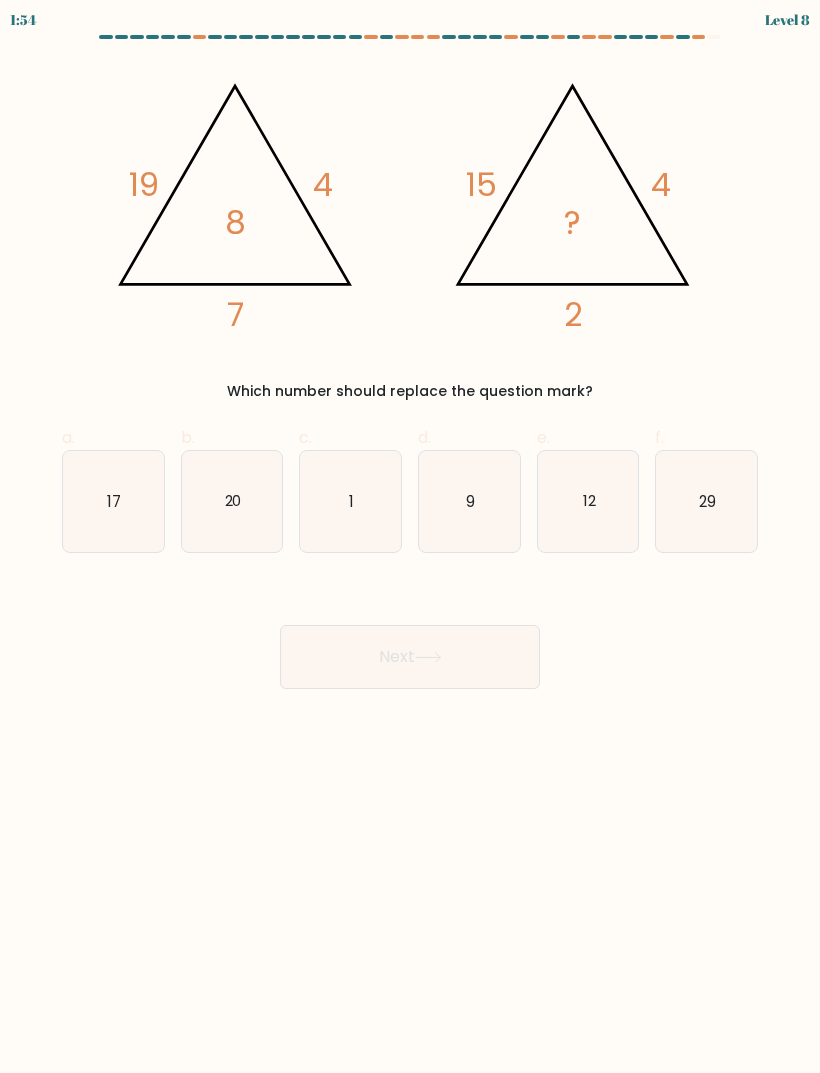 click on "9" 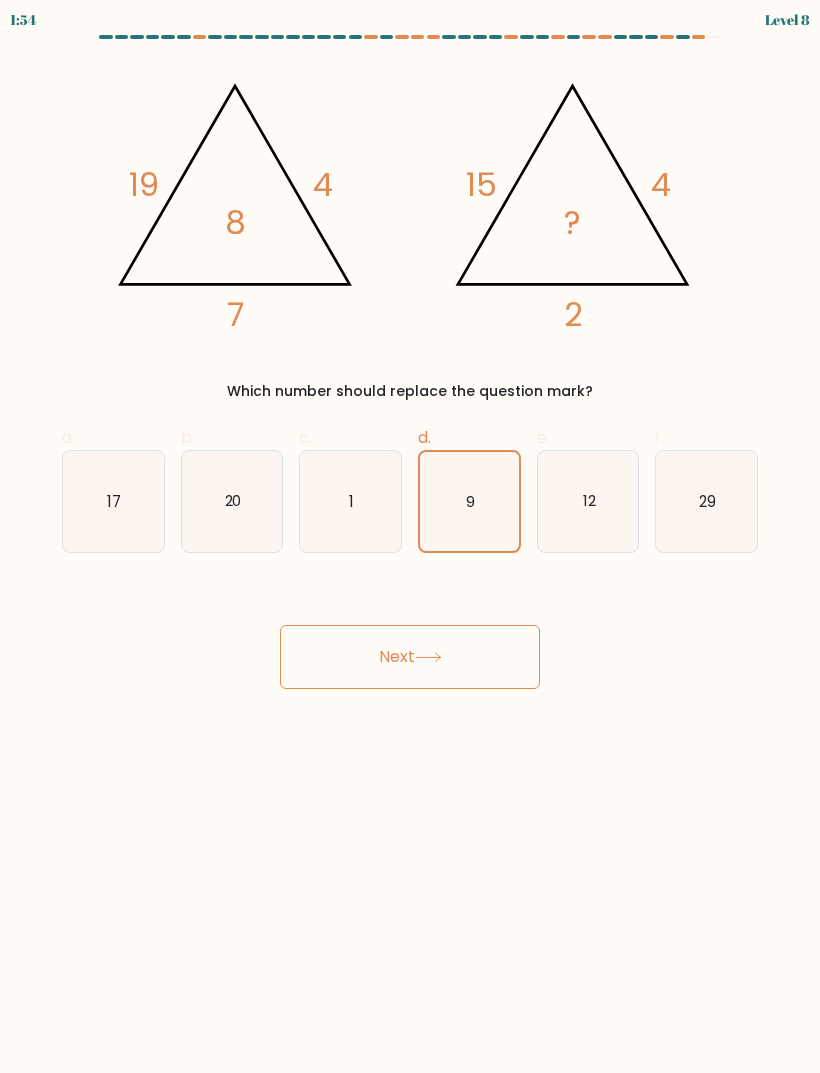 click on "Next" at bounding box center (410, 657) 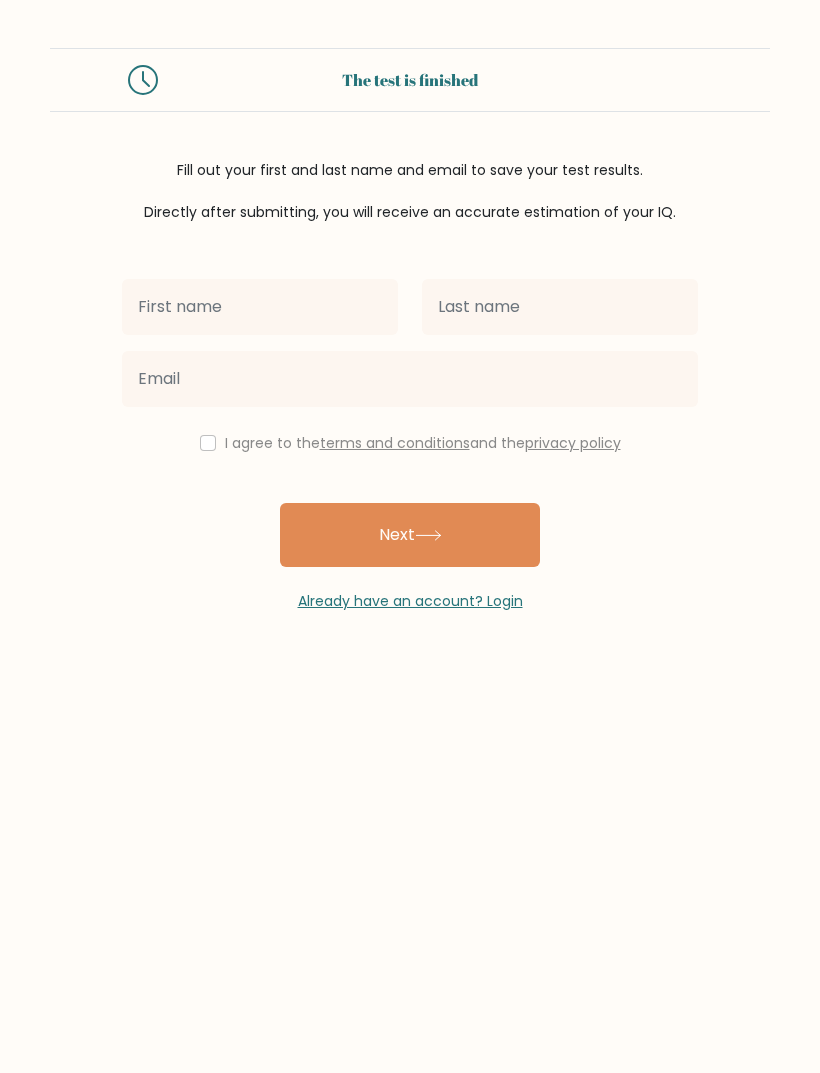 scroll, scrollTop: 0, scrollLeft: 0, axis: both 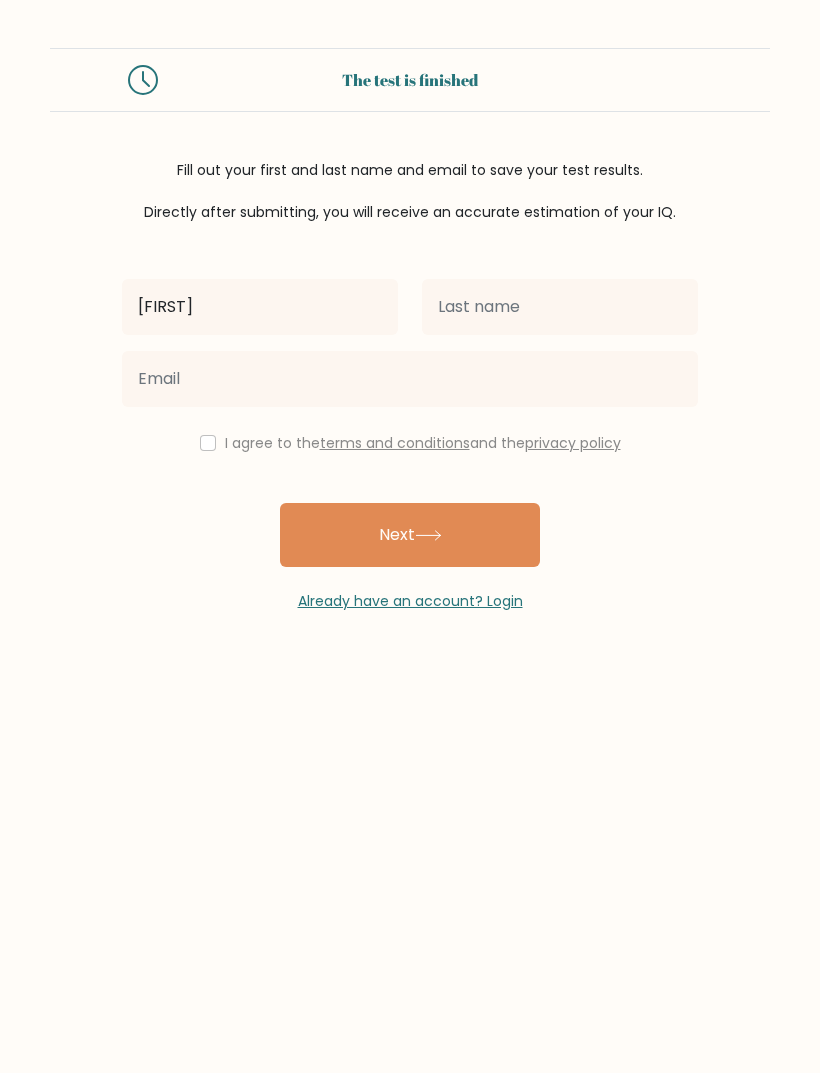 type on "[FIRST]" 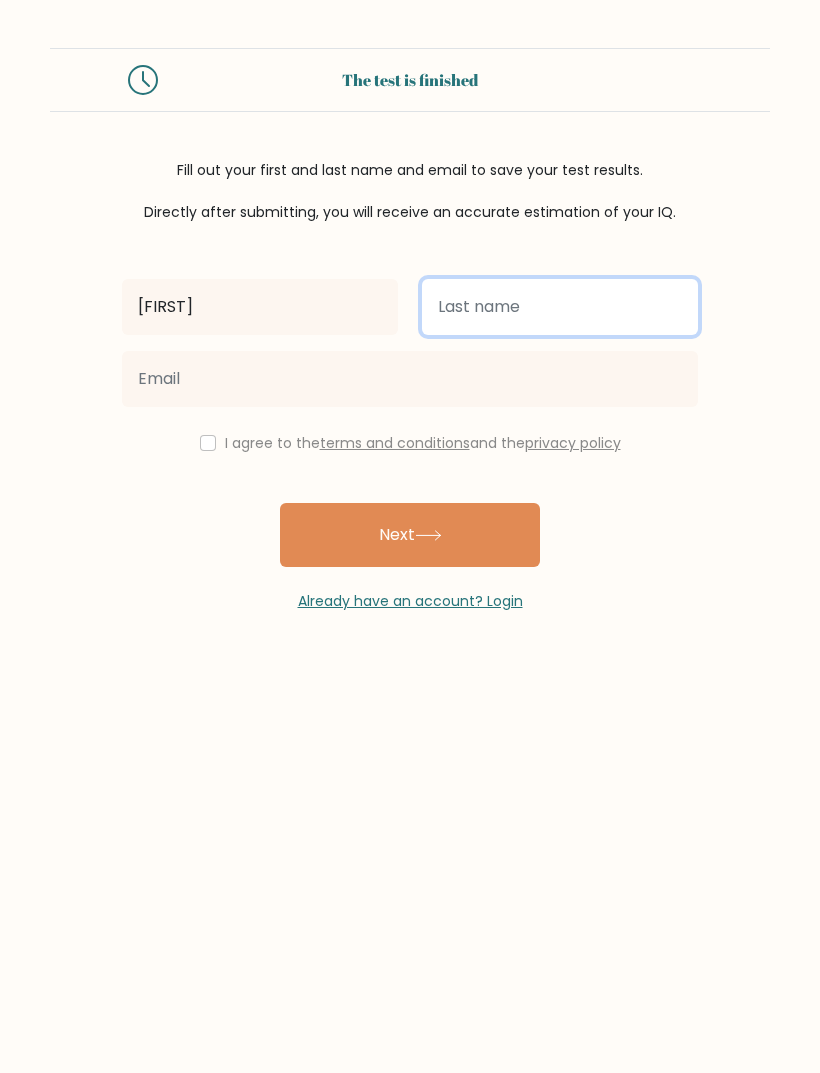 click at bounding box center [560, 307] 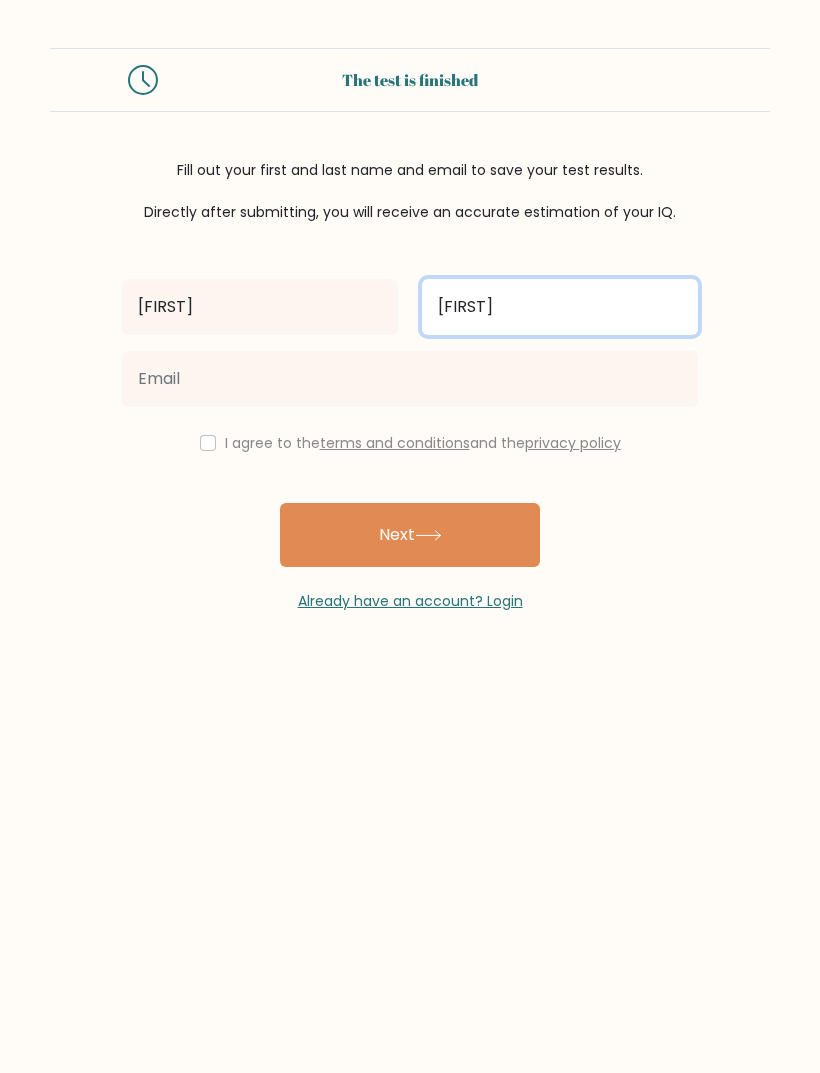 type on "[FIRST]" 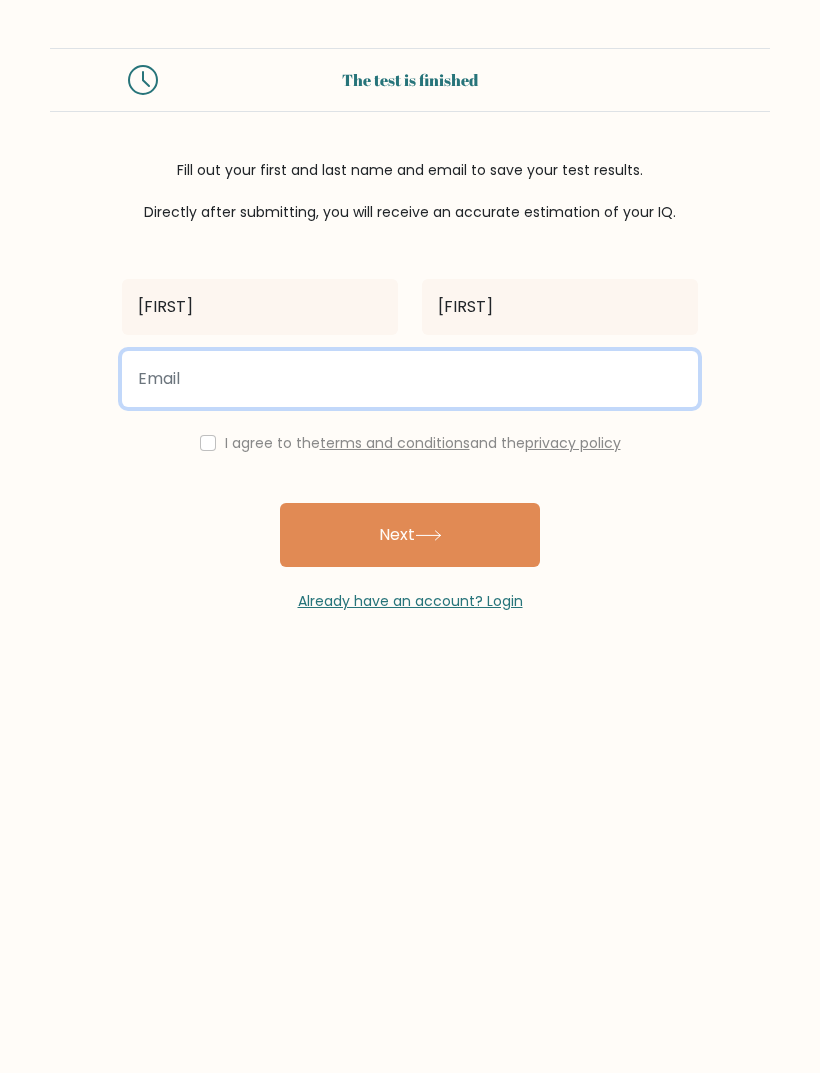 click at bounding box center [410, 379] 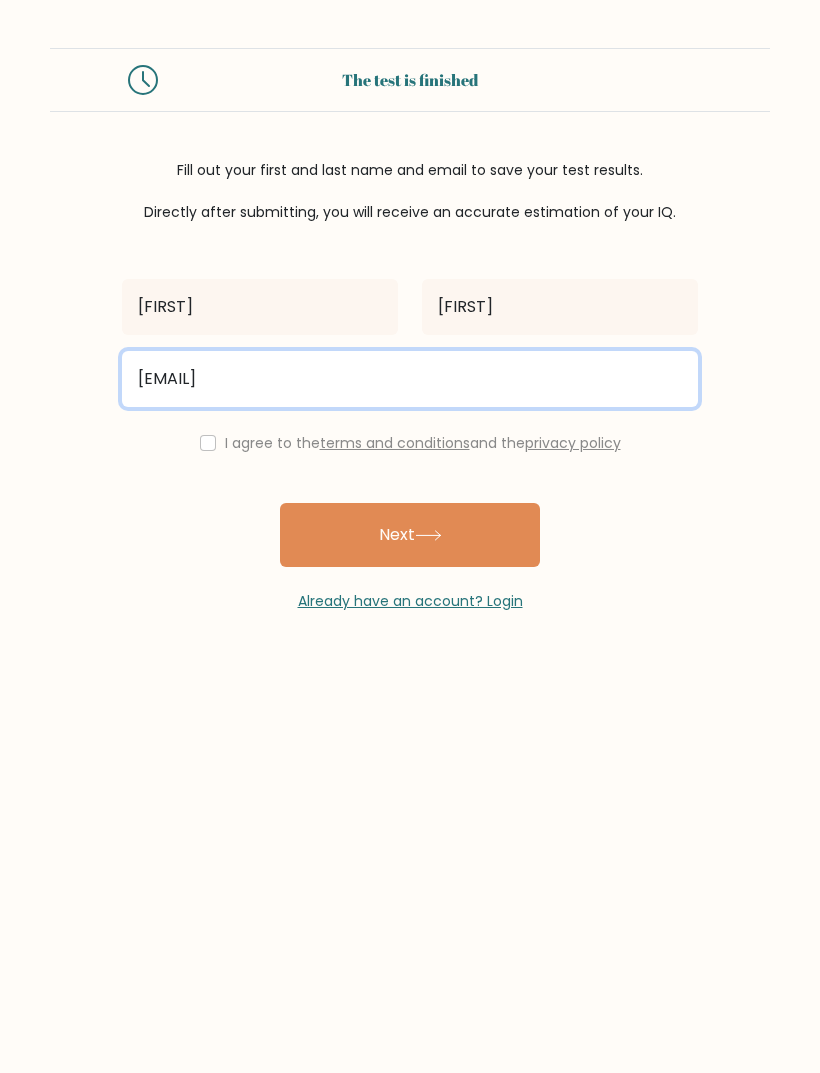 type on "leguinjericho@gmail.com" 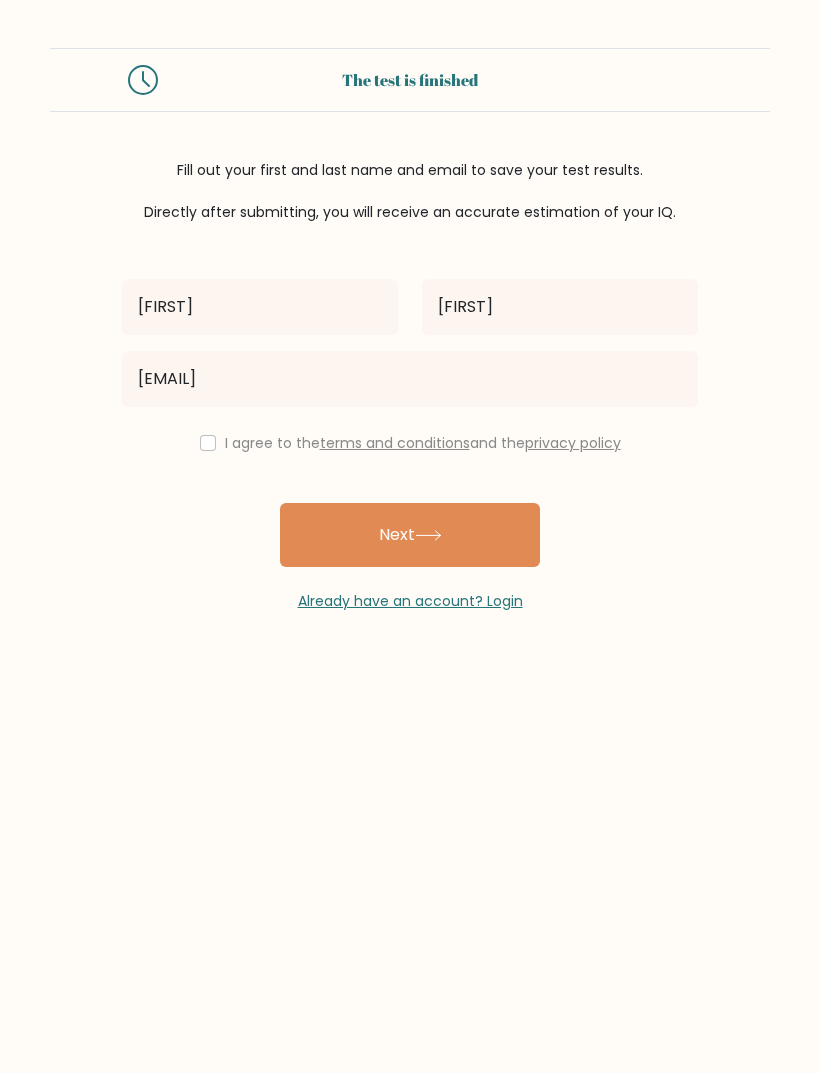 click at bounding box center [208, 443] 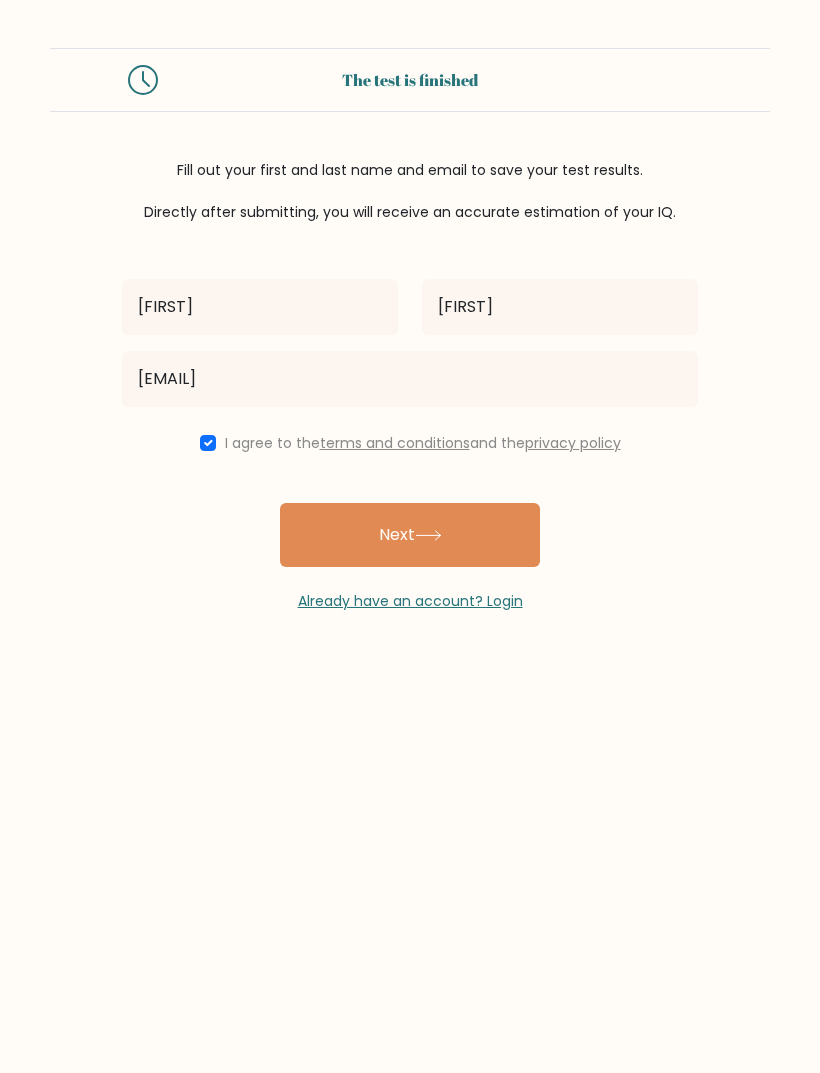 click on "Next" at bounding box center (410, 535) 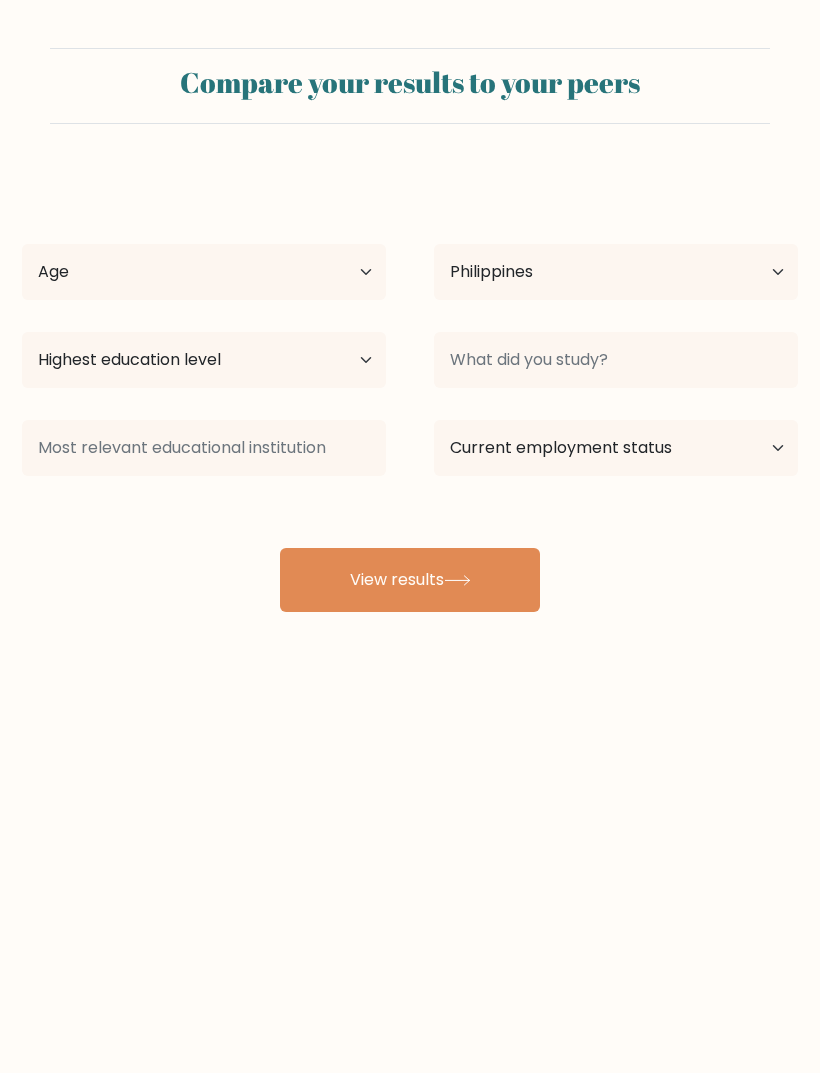 select on "PH" 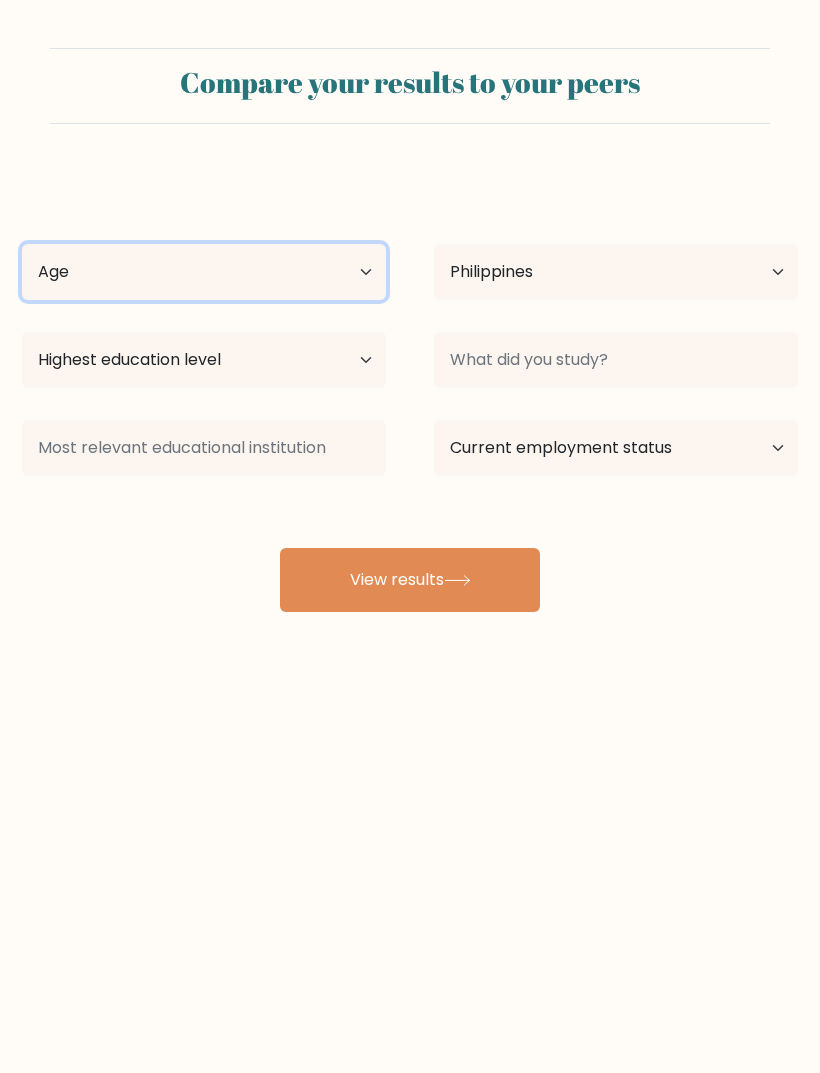 click on "Age
Under 18 years old
18-24 years old
25-34 years old
35-44 years old
45-54 years old
55-64 years old
65 years old and above" at bounding box center (204, 272) 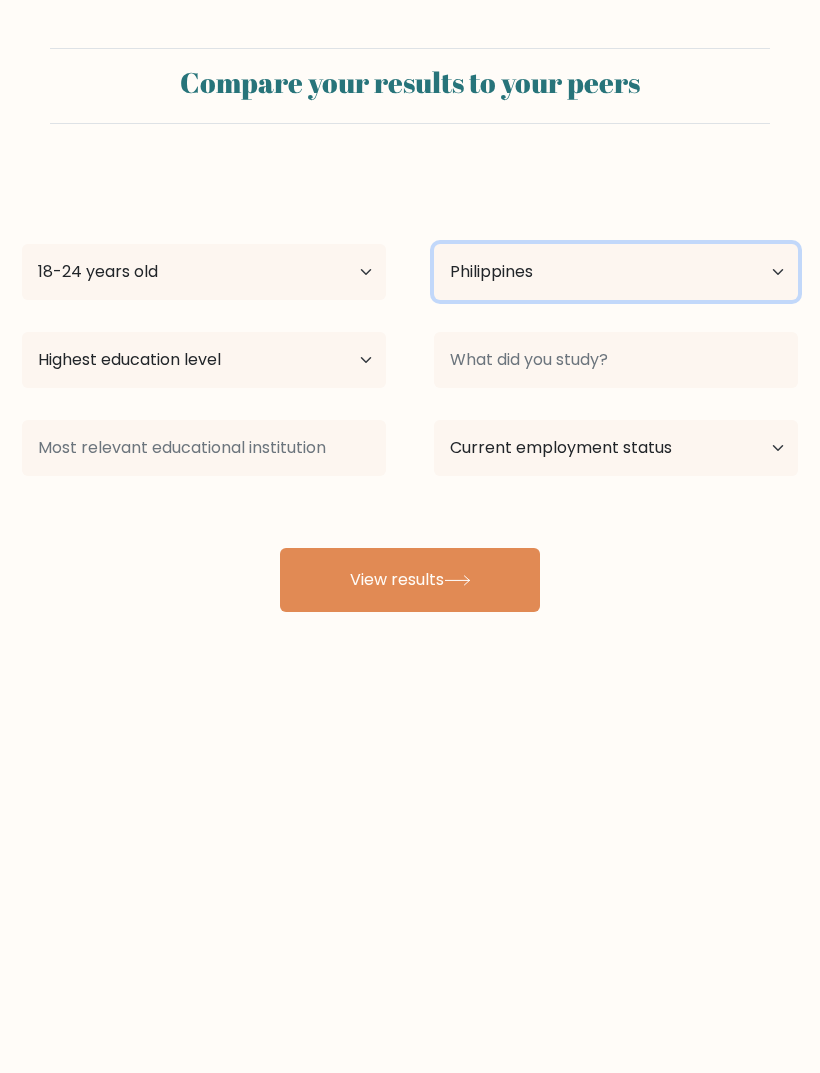 click on "Country
Afghanistan
Albania
Algeria
American Samoa
Andorra
Angola
Anguilla
Antarctica
Antigua and Barbuda
Argentina
Armenia
Aruba
Australia
Austria
Azerbaijan
Bahamas
Bahrain
Bangladesh
Barbados
Belarus
Belgium
Belize
Benin
Bermuda
Bhutan
Bolivia
Bonaire, Sint Eustatius and Saba
Bosnia and Herzegovina
Botswana
Bouvet Island
Brazil
British Indian Ocean Territory
Brunei
Bulgaria
Burkina Faso
Burundi
Cabo Verde
Cambodia
Cameroon
Canada
Cayman Islands
Central African Republic
Chad
Chile
China
Christmas Island
Cocos (Keeling) Islands
Colombia
Comoros
Congo
Congo (the Democratic Republic of the)
Cook Islands
Costa Rica
Côte d'Ivoire
Croatia
Cuba" at bounding box center (616, 272) 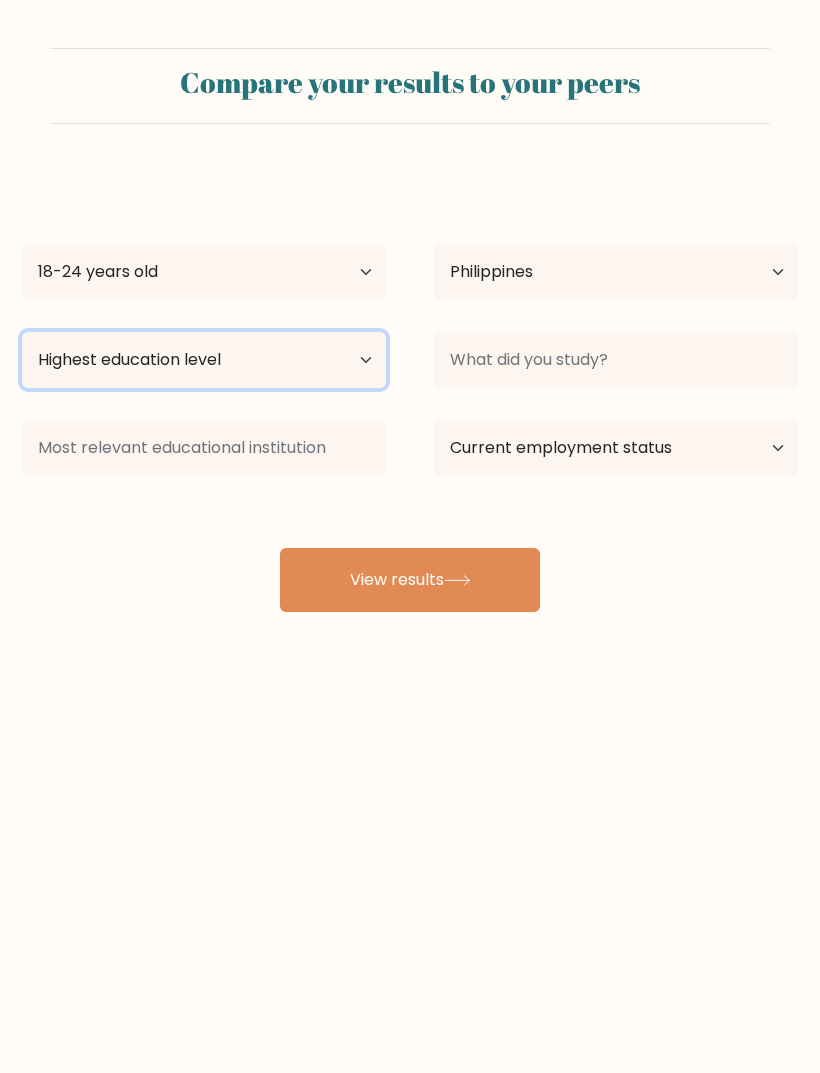click on "Highest education level
No schooling
Primary
Lower Secondary
Upper Secondary
Occupation Specific
Bachelor's degree
Master's degree
Doctoral degree" at bounding box center (204, 360) 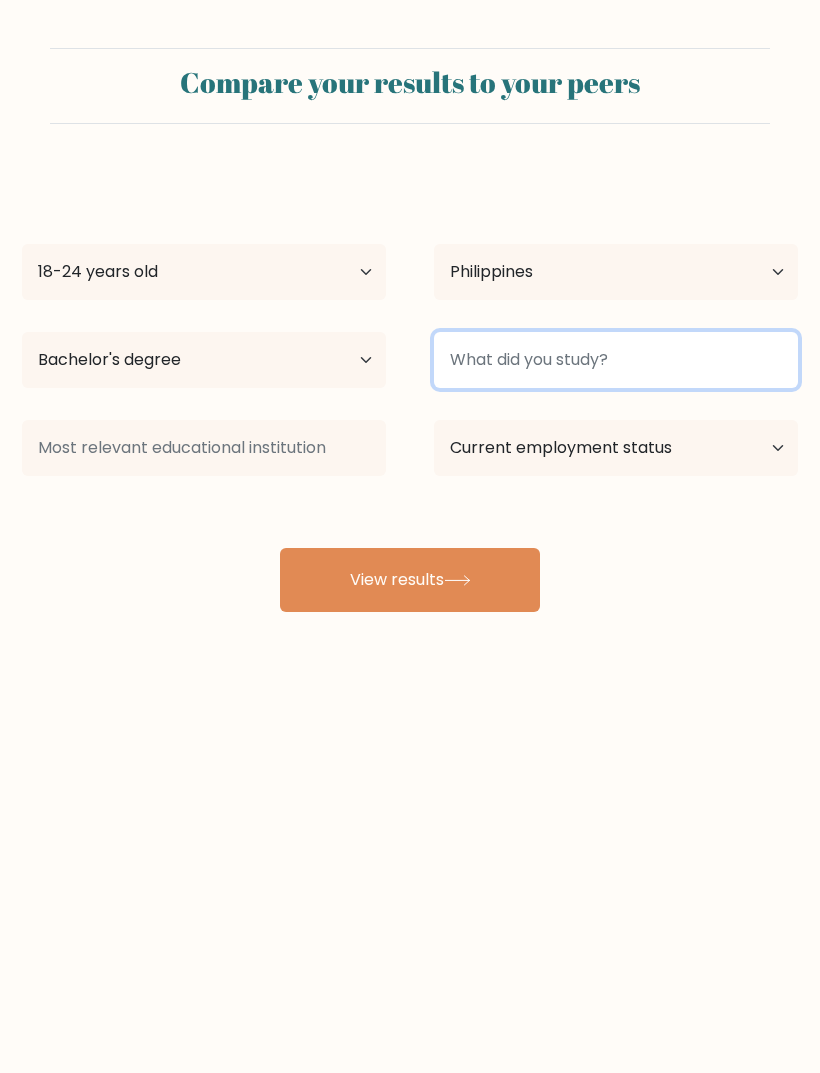 click at bounding box center (616, 360) 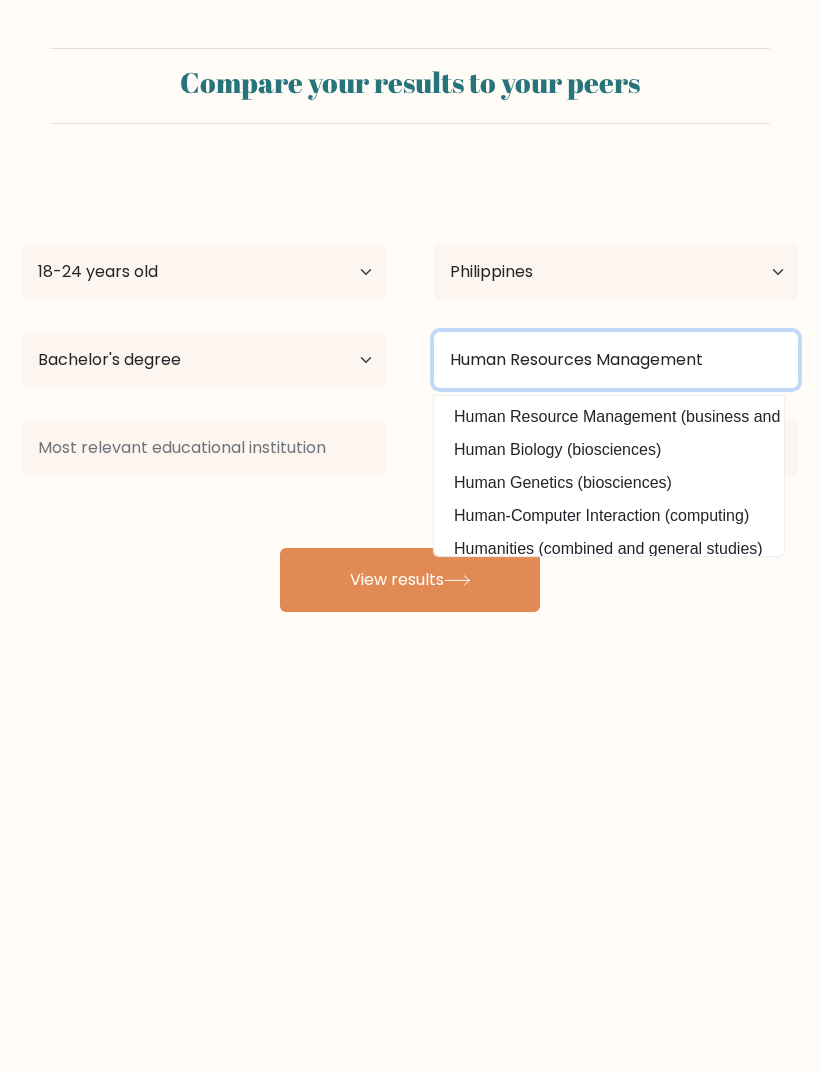 type on "Human Resources Management" 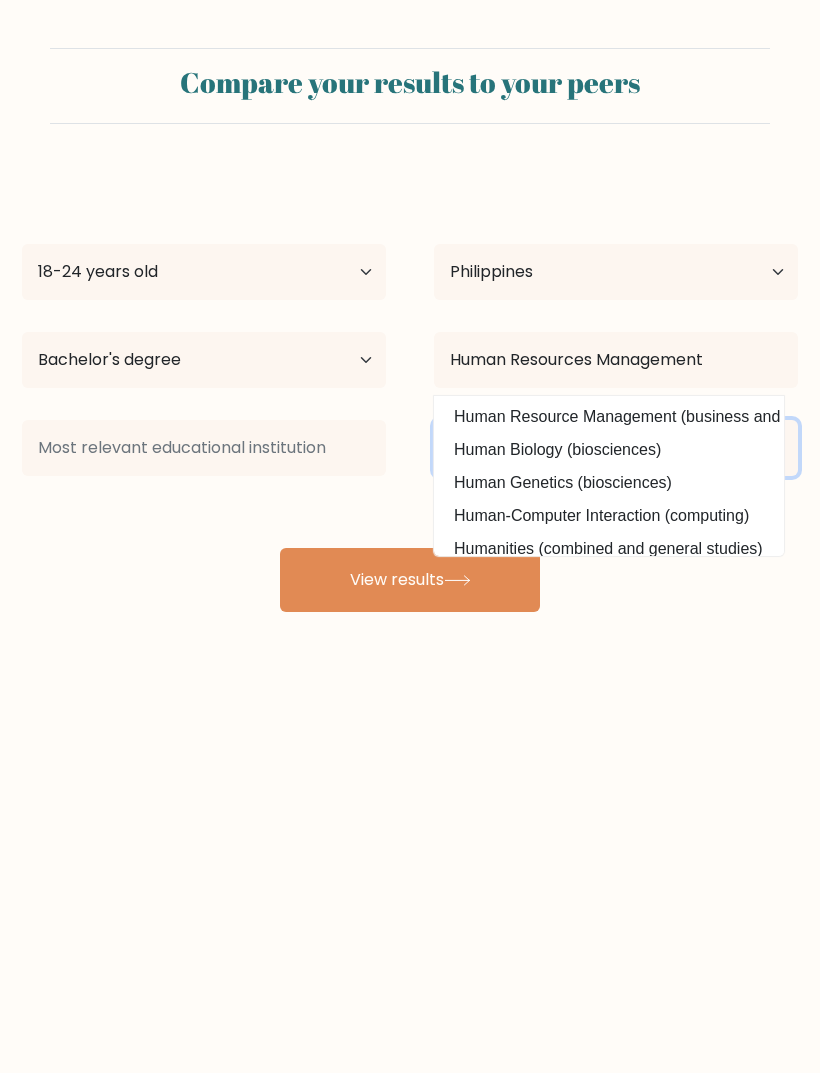 click on "Current employment status
Employed
Student
Retired
Other / prefer not to answer" at bounding box center (616, 448) 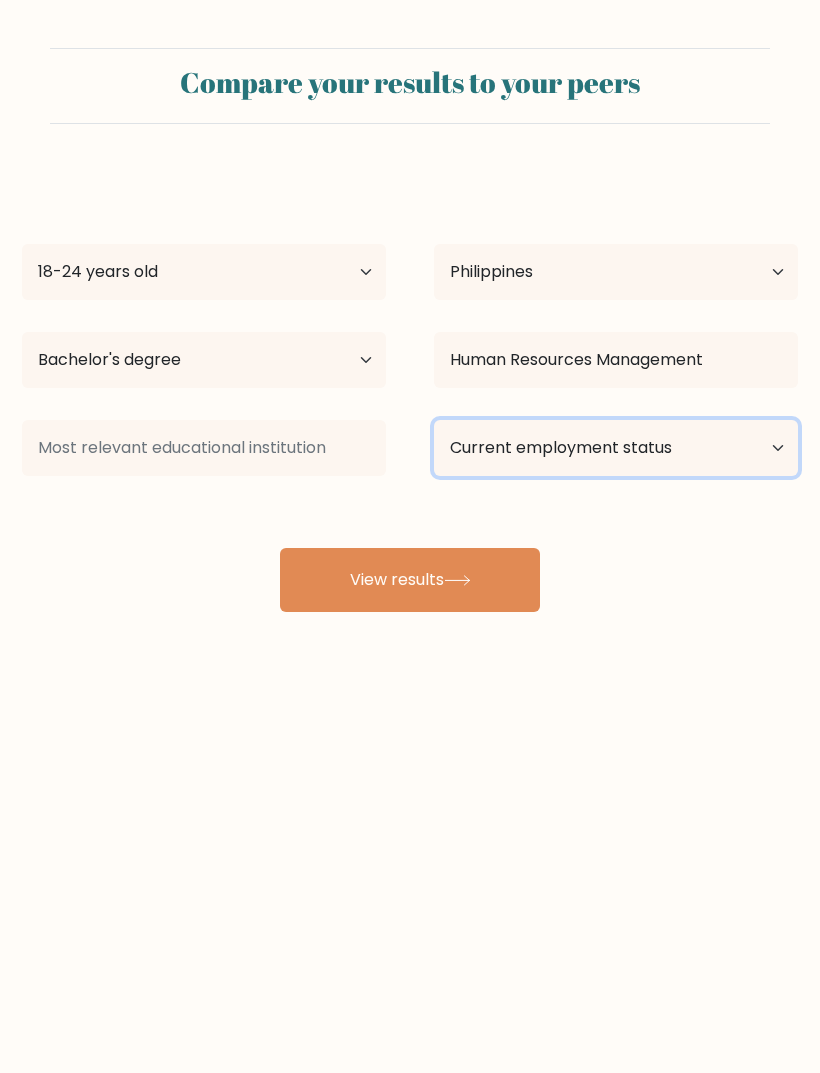 select on "student" 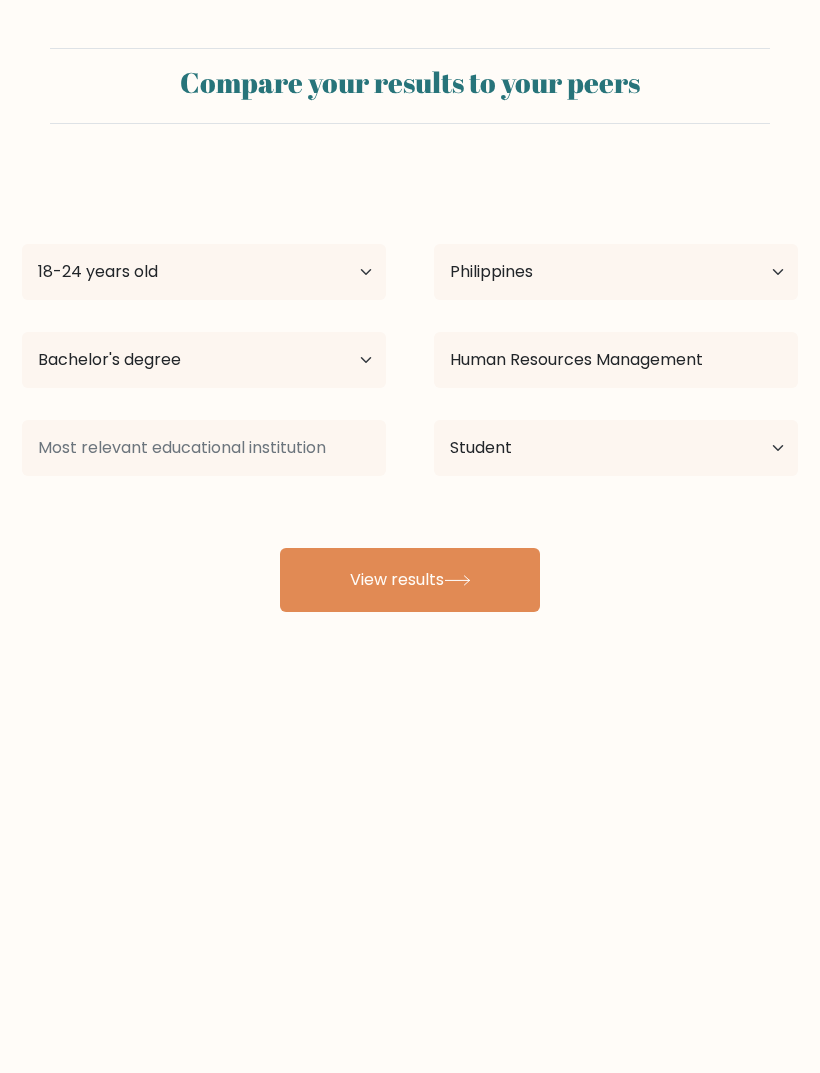 click on "View results" at bounding box center (410, 580) 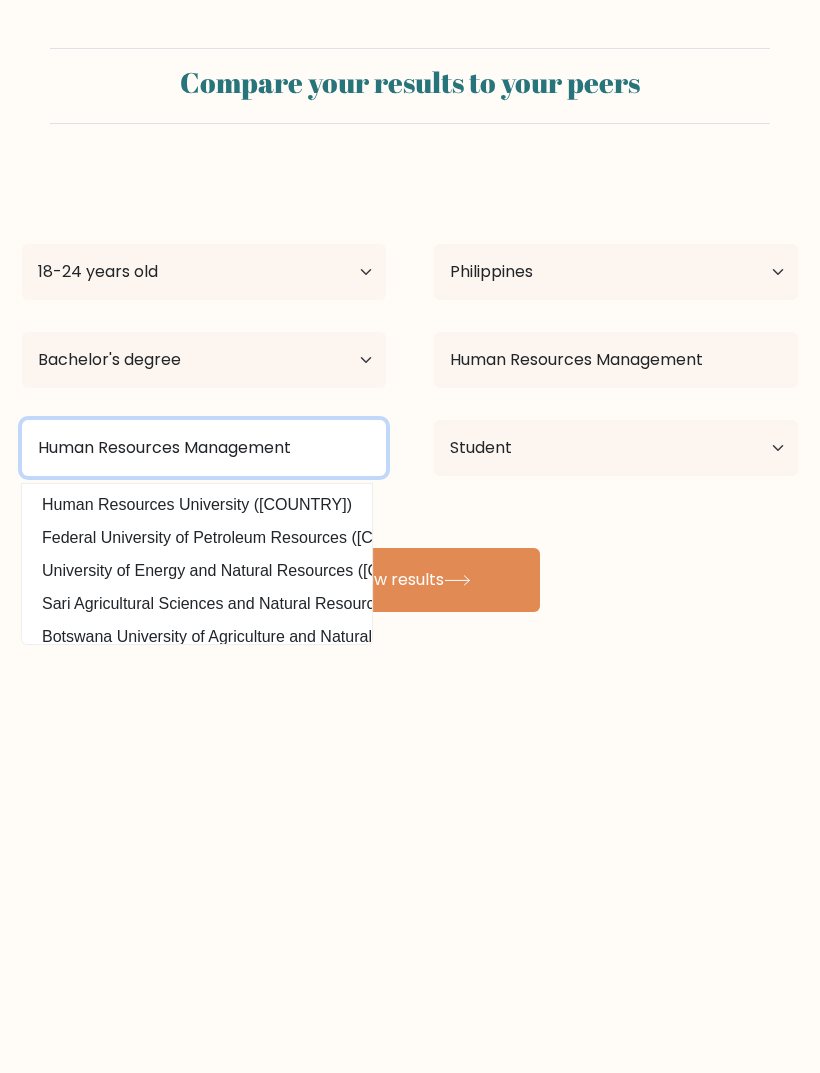 type on "Human Resources Management" 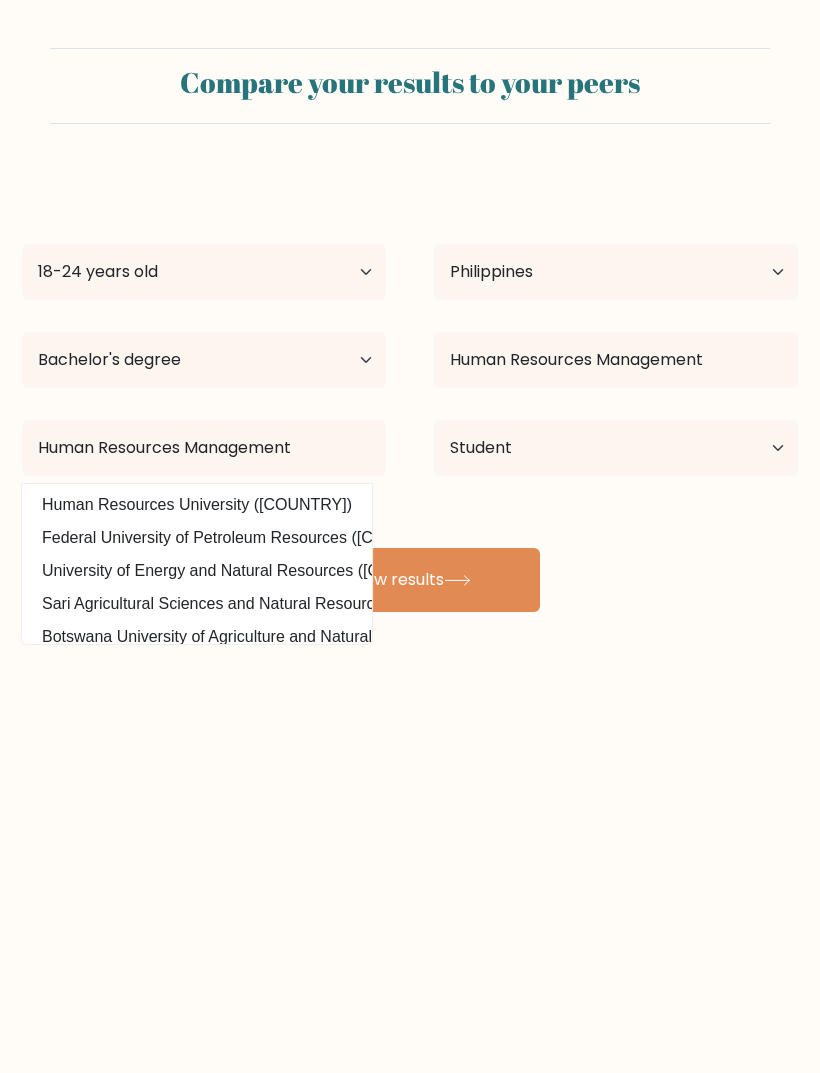 click on "View results" at bounding box center (410, 580) 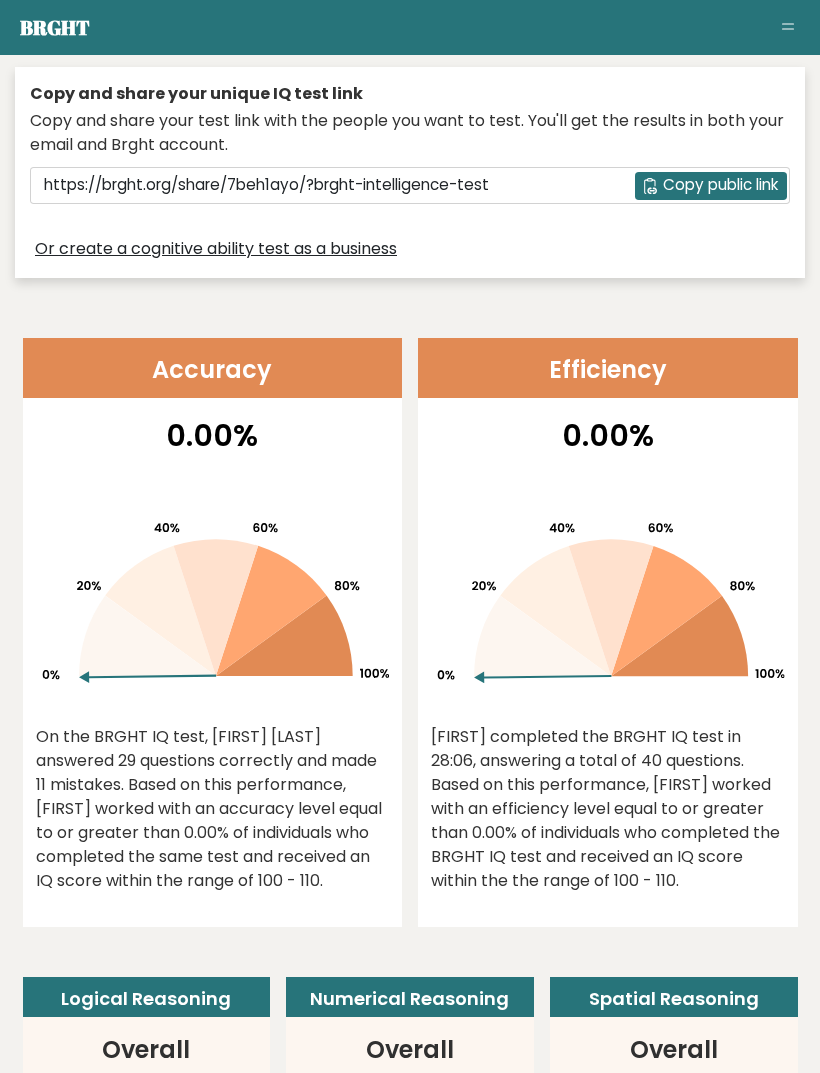 scroll, scrollTop: 770, scrollLeft: 0, axis: vertical 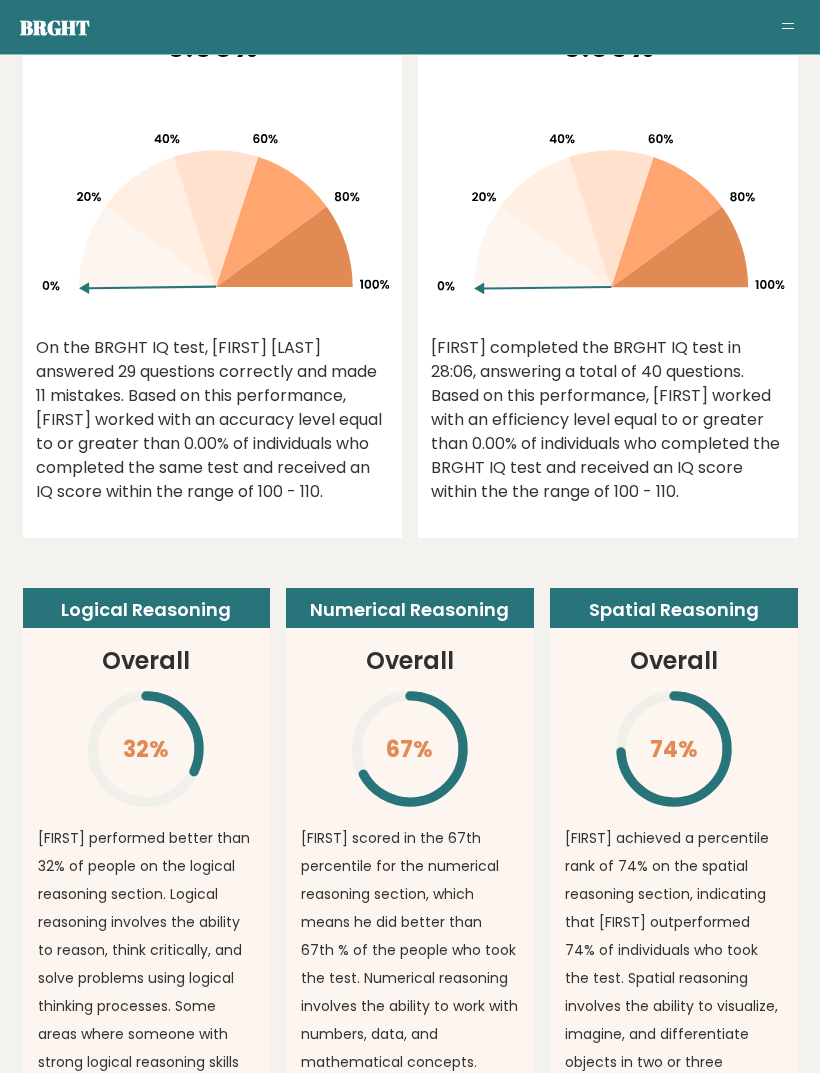click on "Brght
JL
[FIRST] [LAST]
Student
Retake test
Test others
Test Results" at bounding box center (410, 27) 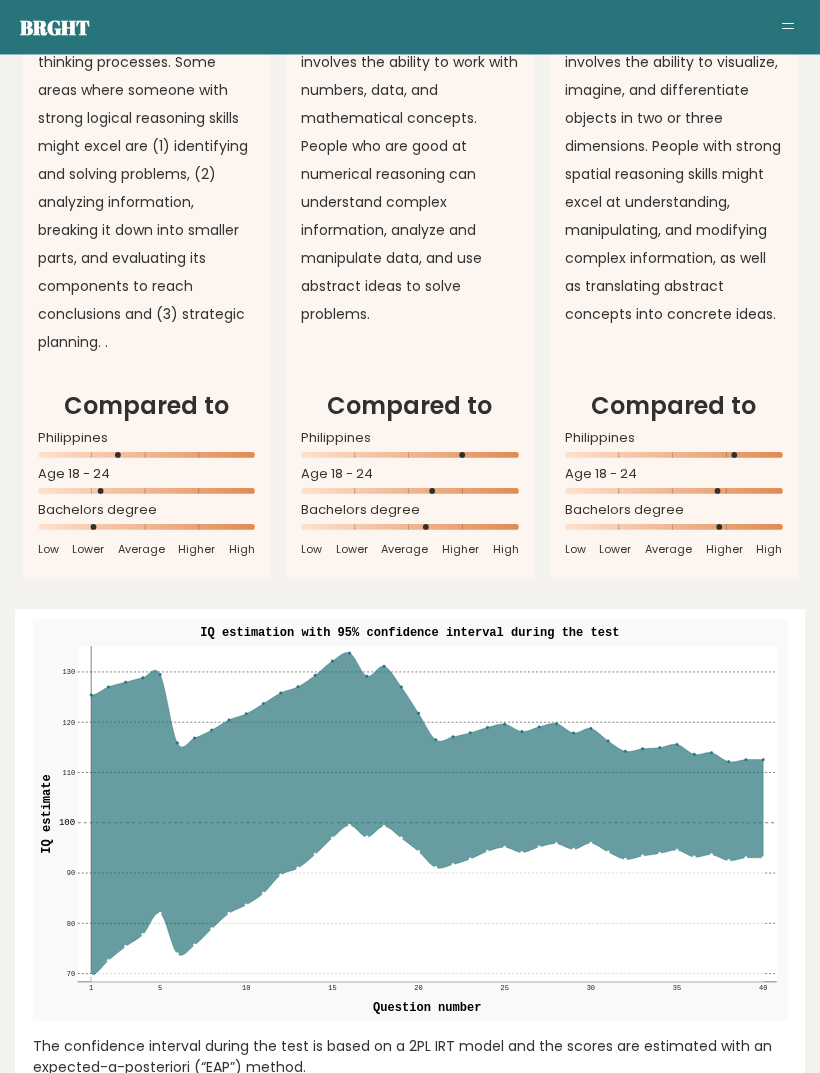 scroll, scrollTop: 2085, scrollLeft: 0, axis: vertical 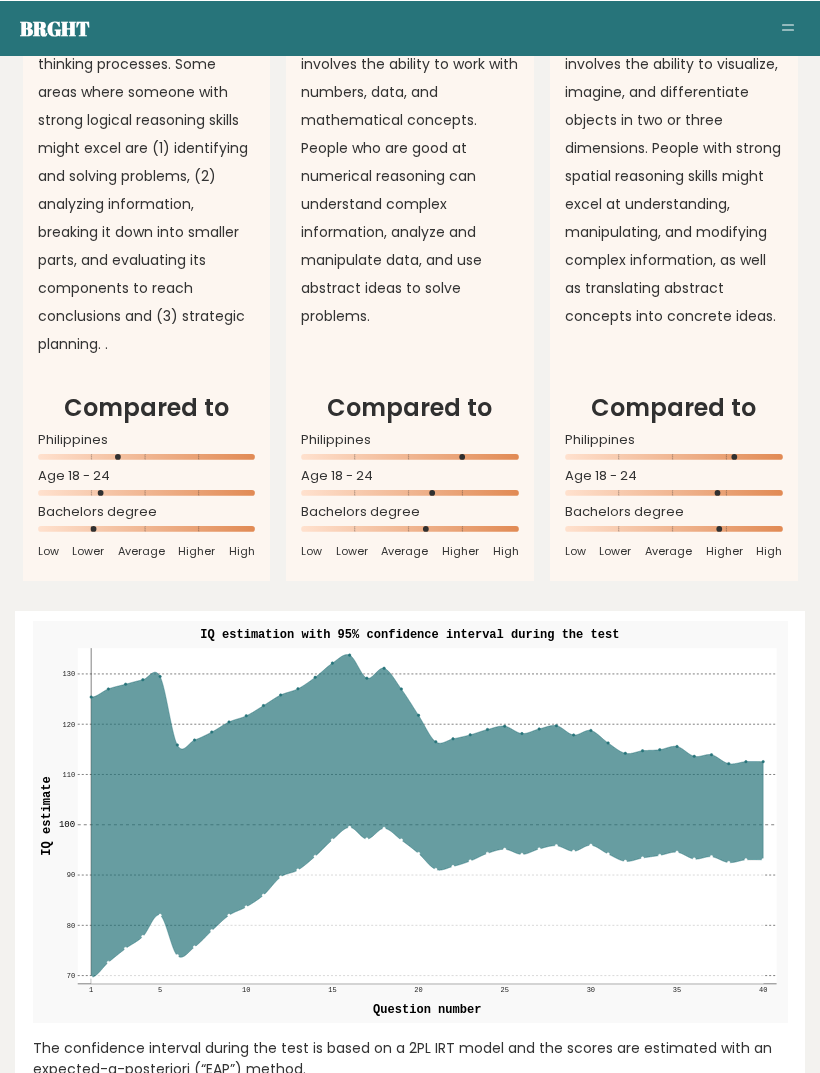 click 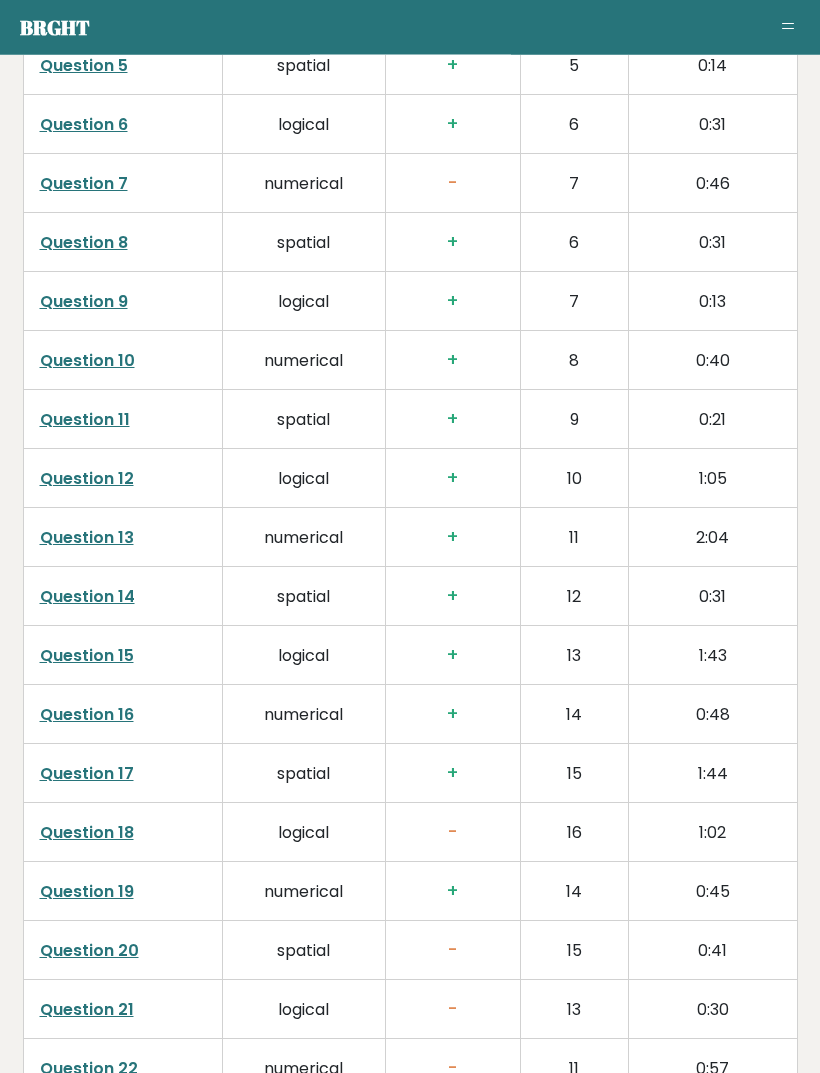 scroll, scrollTop: 3556, scrollLeft: 0, axis: vertical 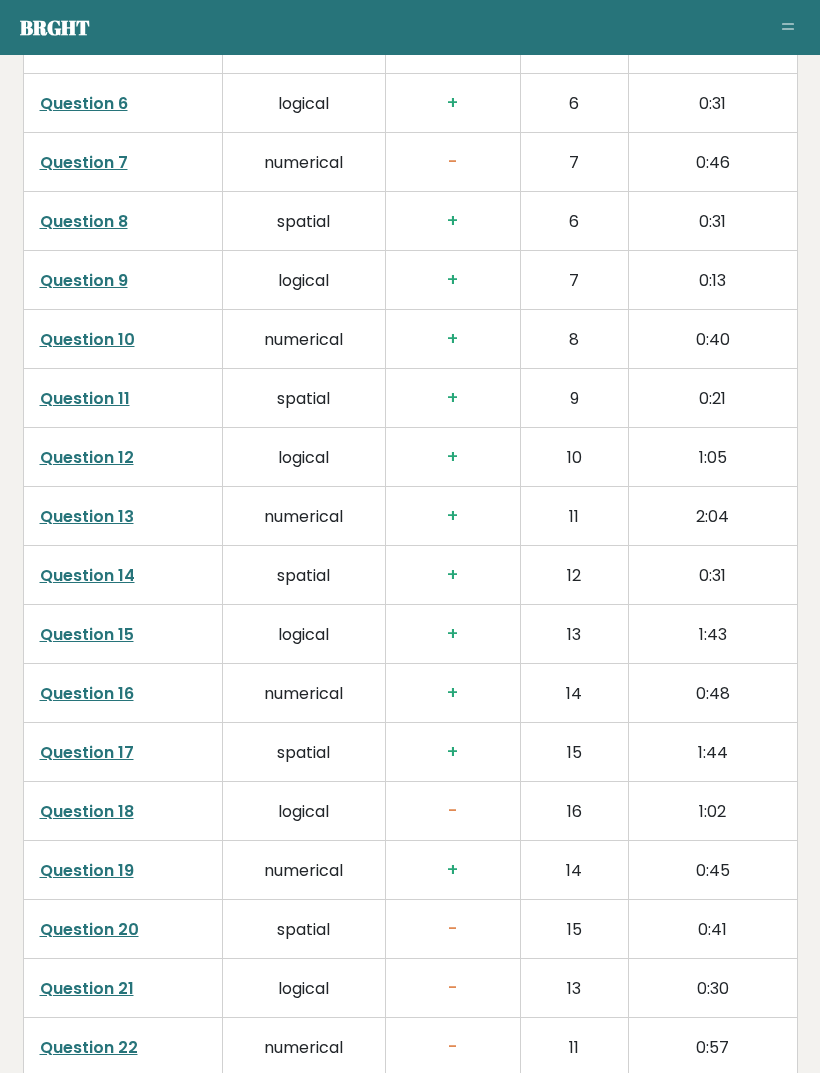 click on "Question
18" at bounding box center (87, 811) 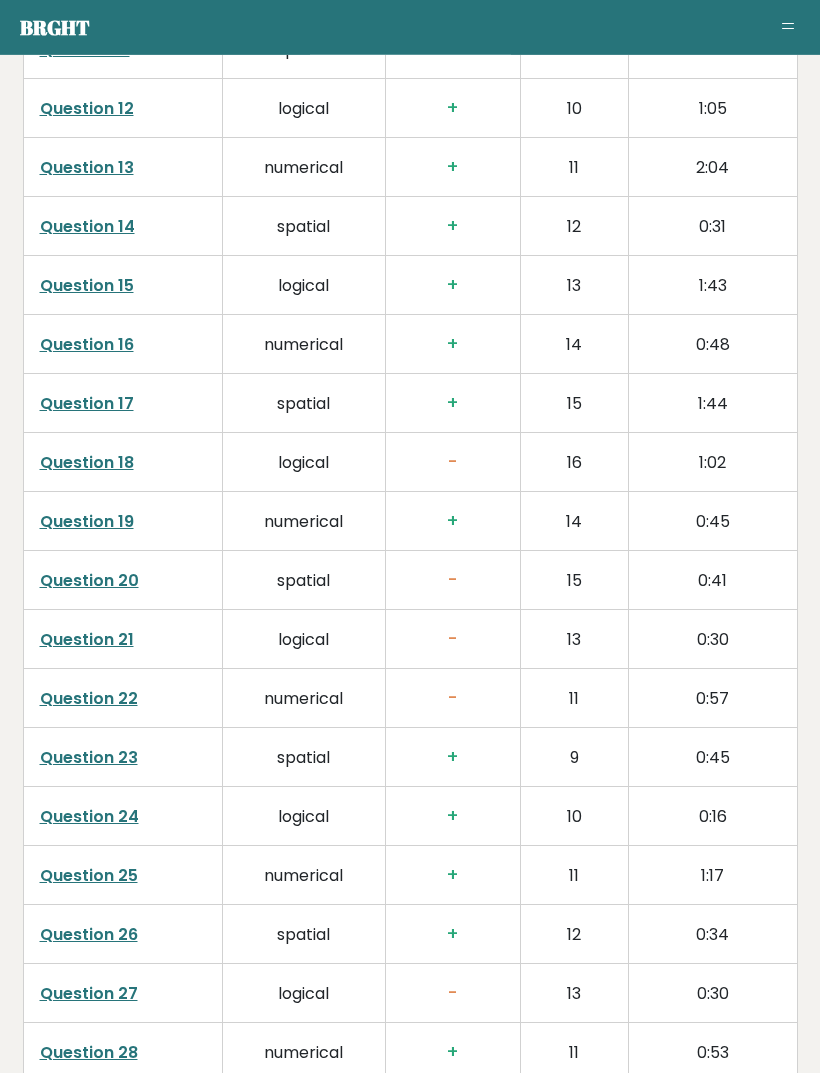scroll, scrollTop: 3929, scrollLeft: 0, axis: vertical 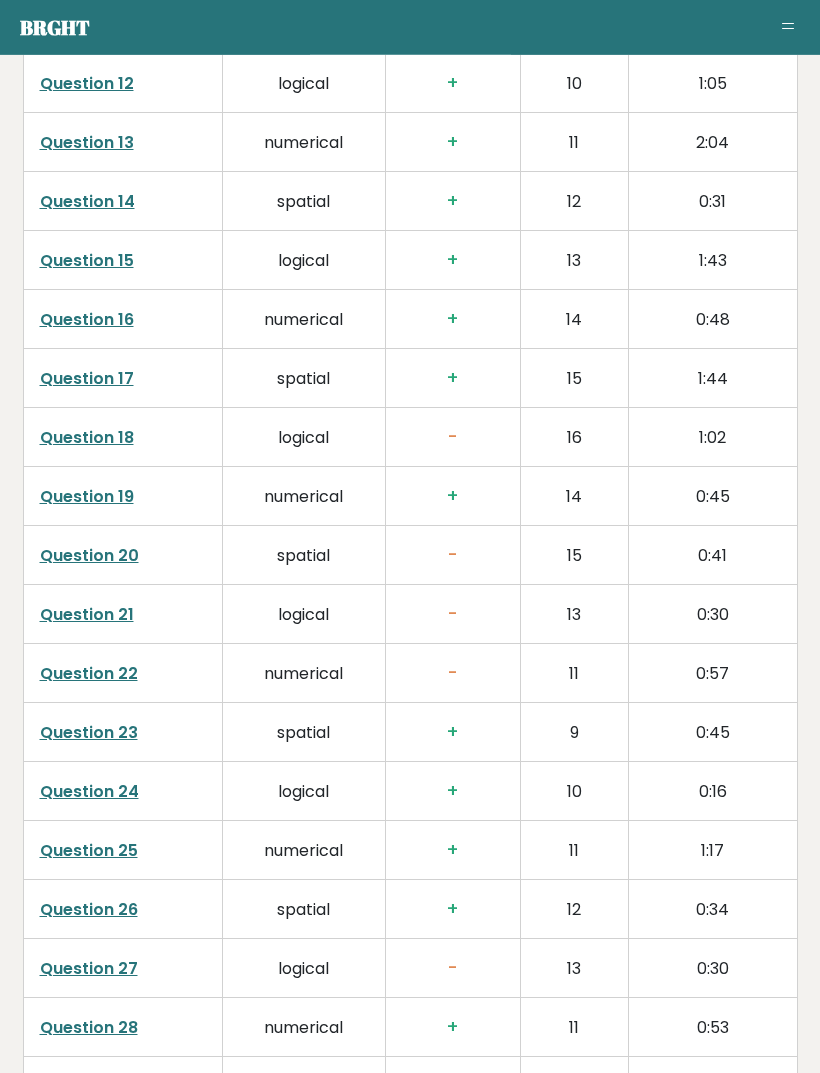 click on "Question
20" at bounding box center (89, 556) 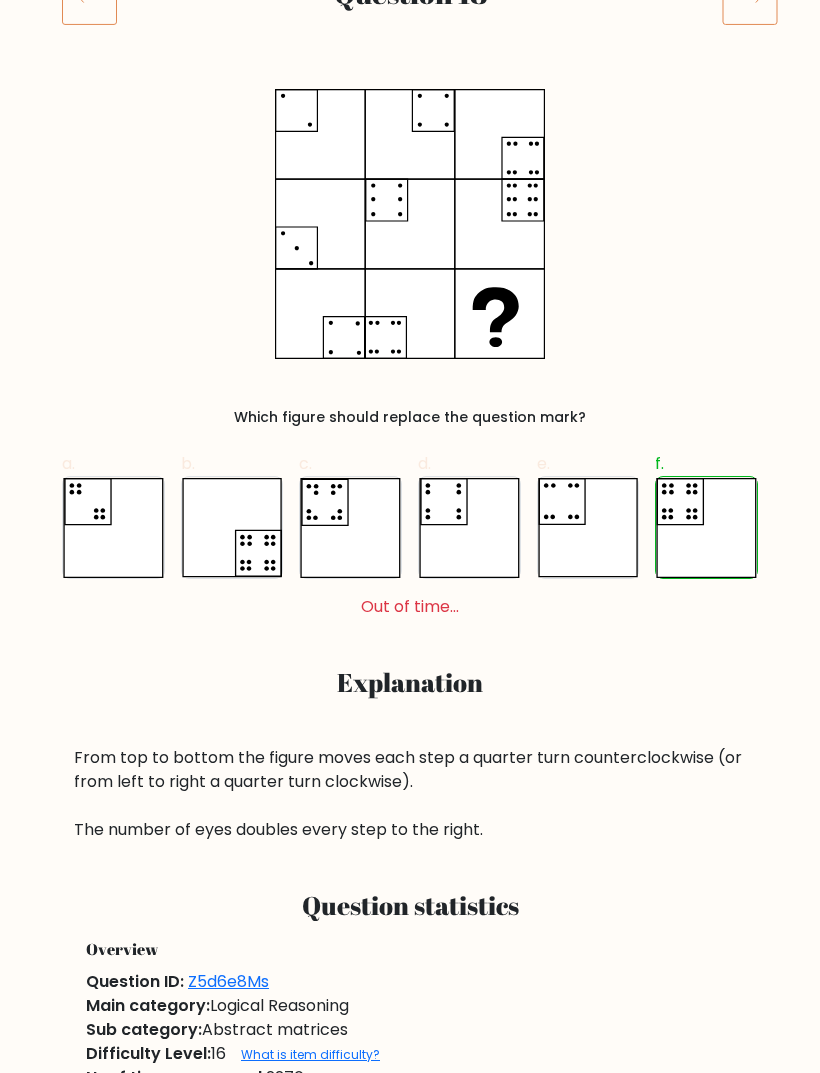 scroll, scrollTop: 288, scrollLeft: 0, axis: vertical 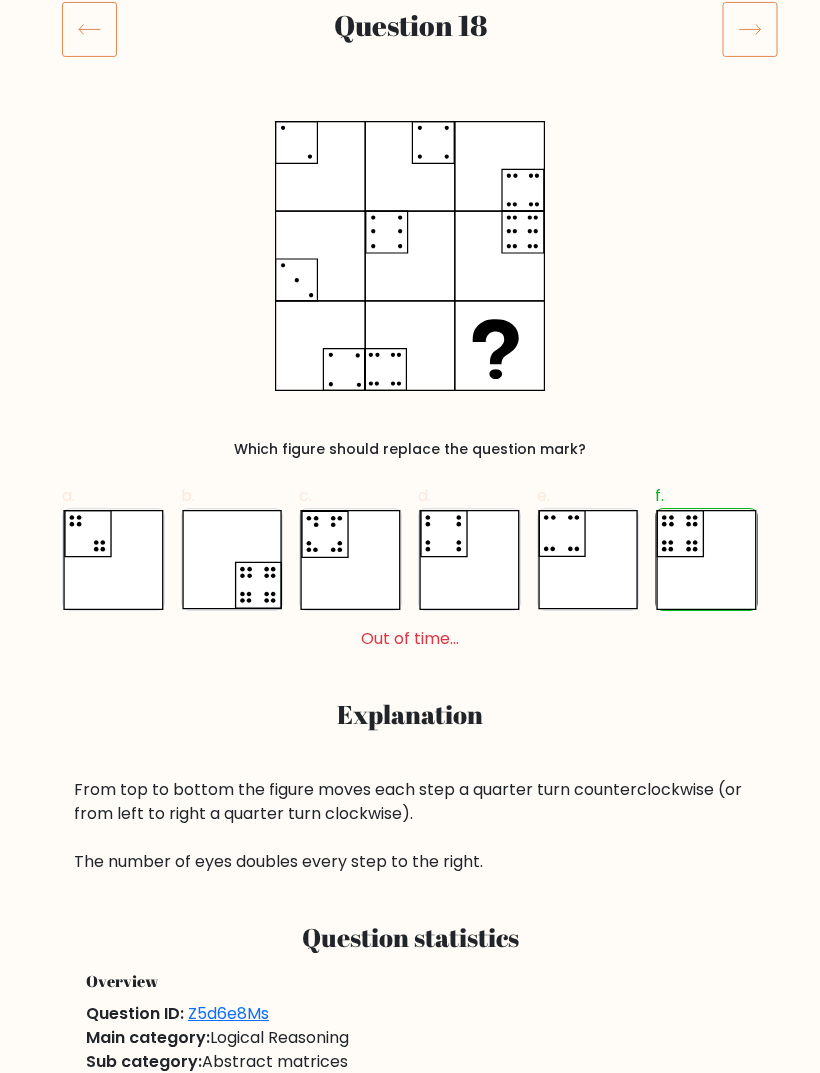 click 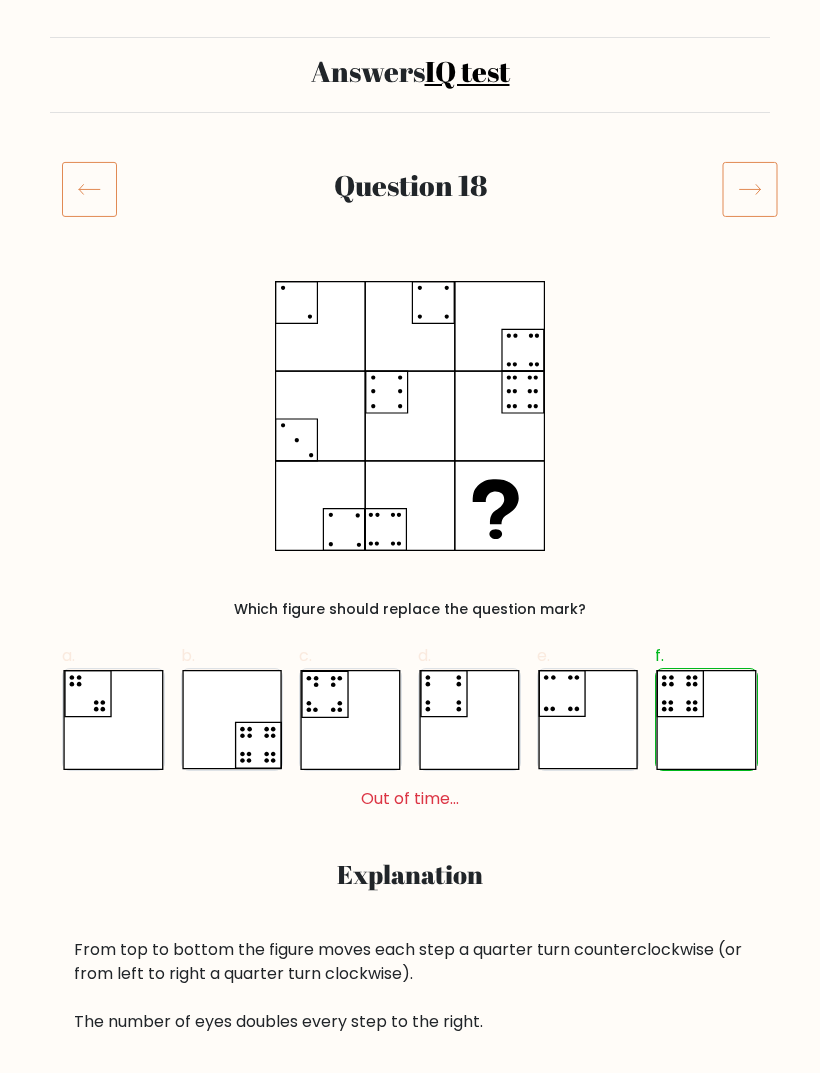 scroll, scrollTop: 0, scrollLeft: 0, axis: both 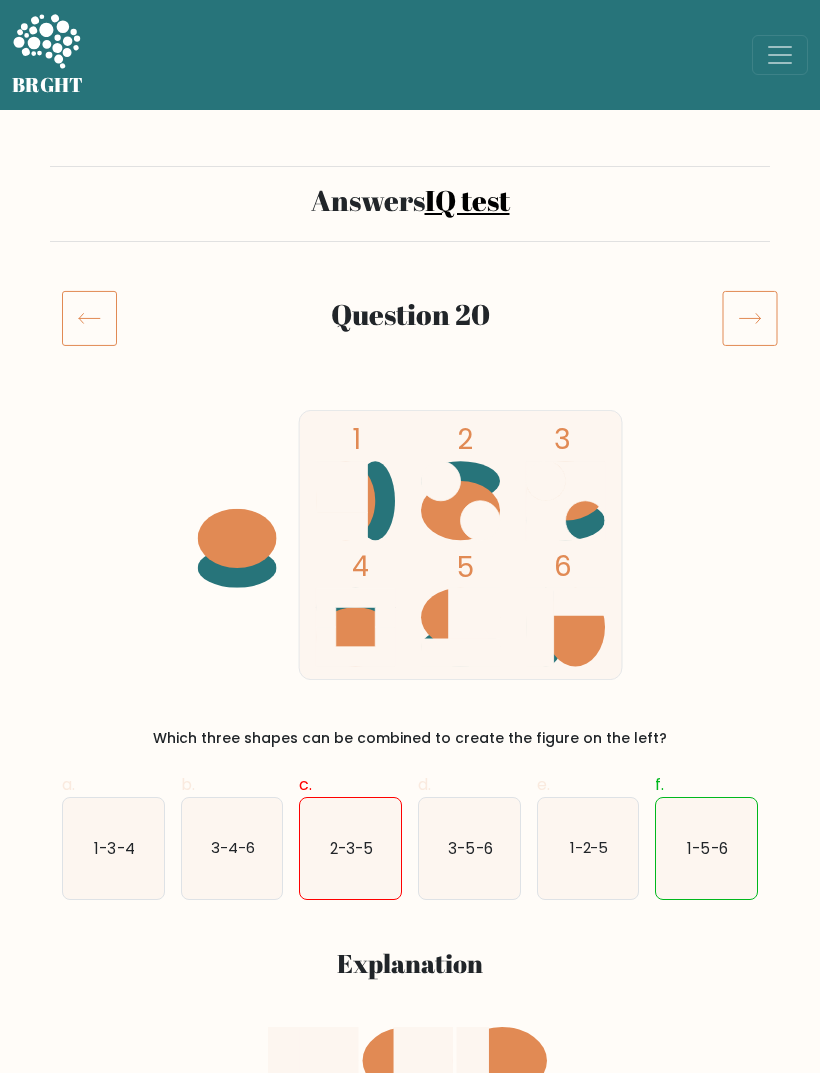 click 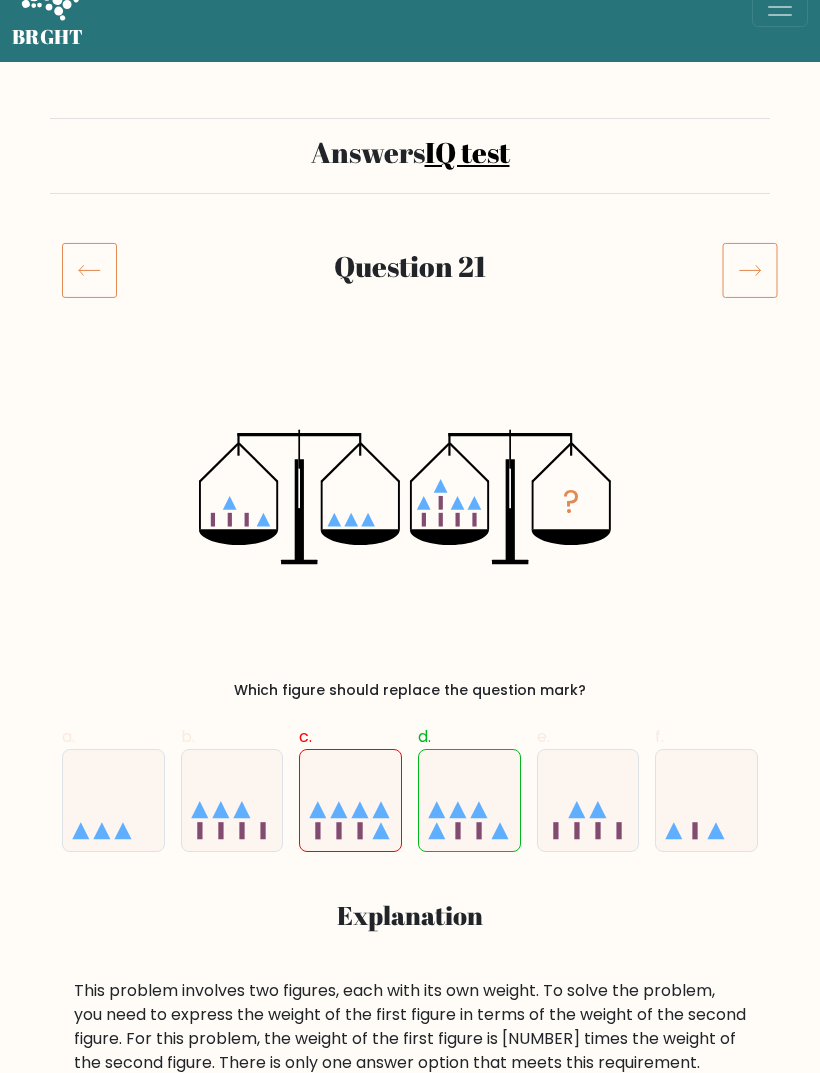scroll, scrollTop: 48, scrollLeft: 0, axis: vertical 